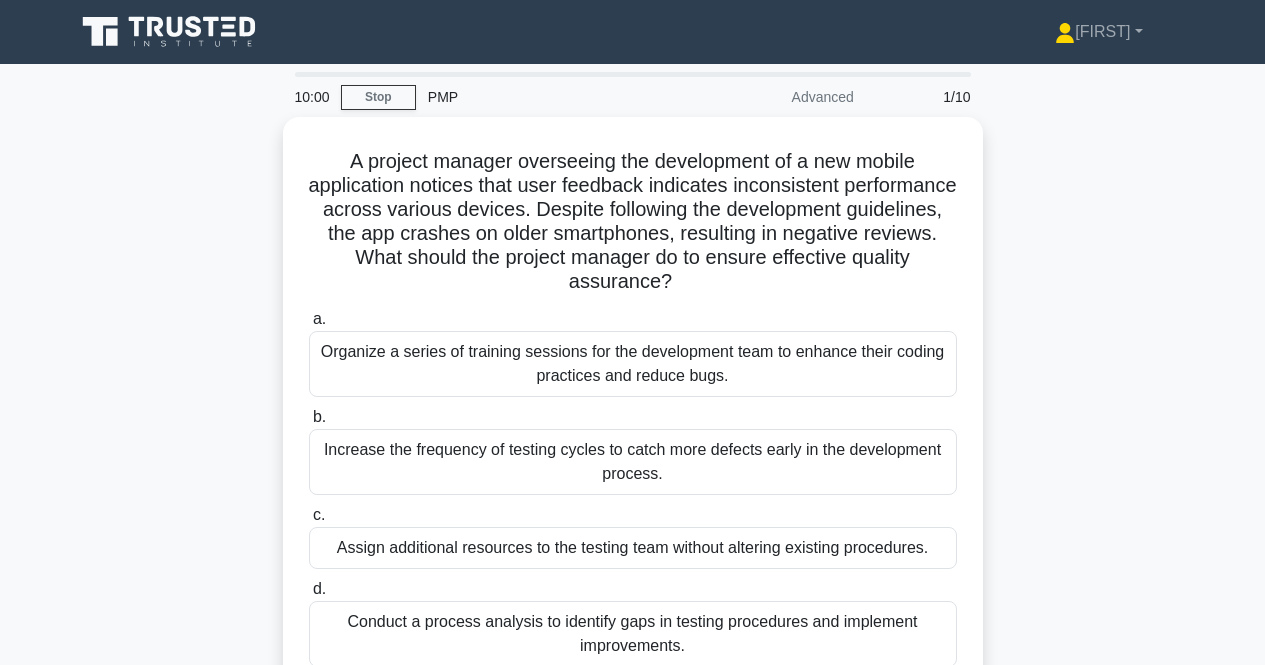 scroll, scrollTop: 0, scrollLeft: 0, axis: both 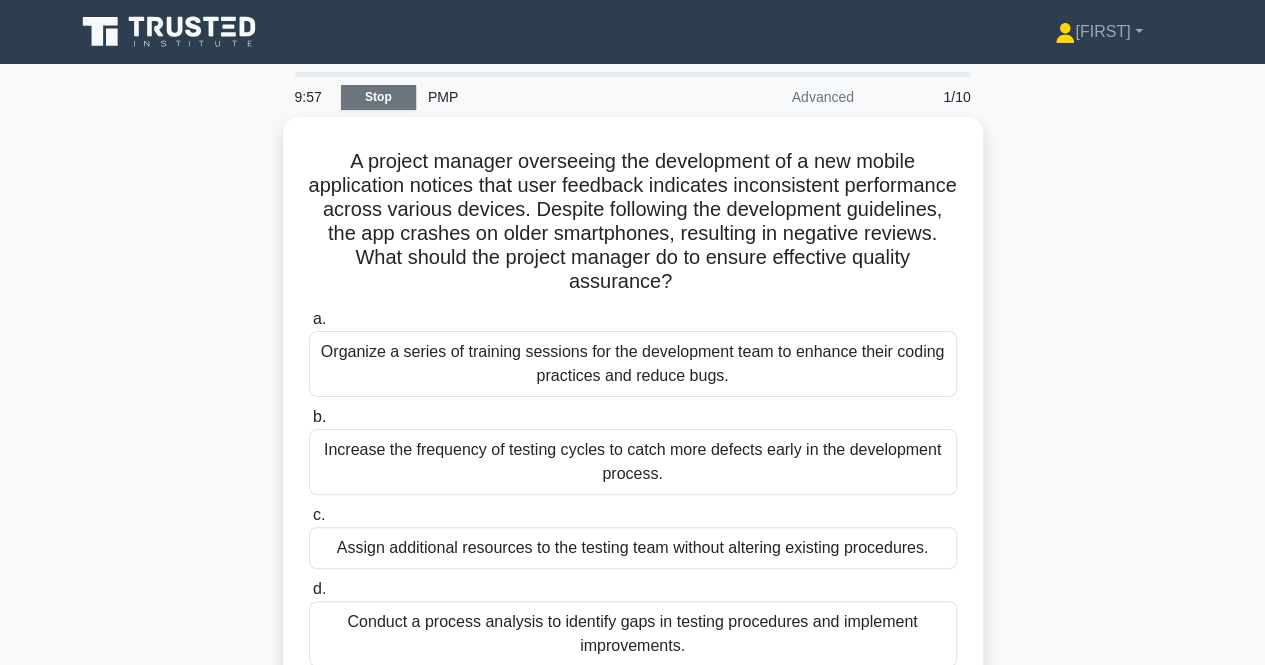 click on "Stop" at bounding box center [378, 97] 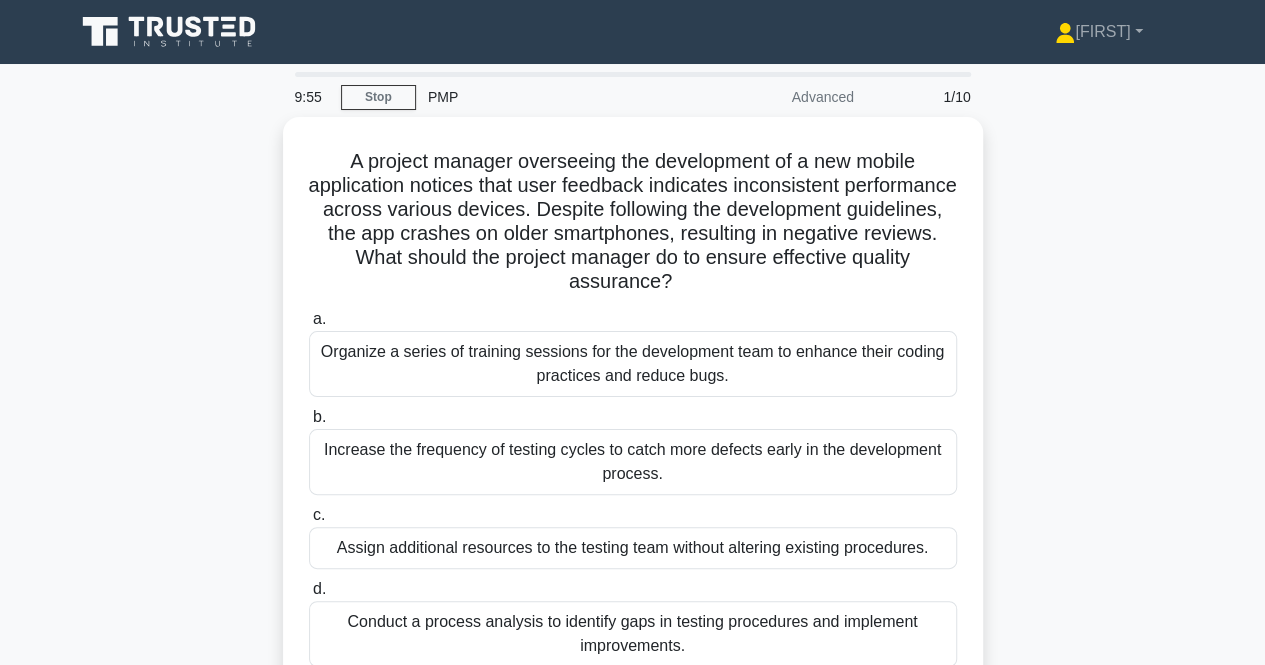 click 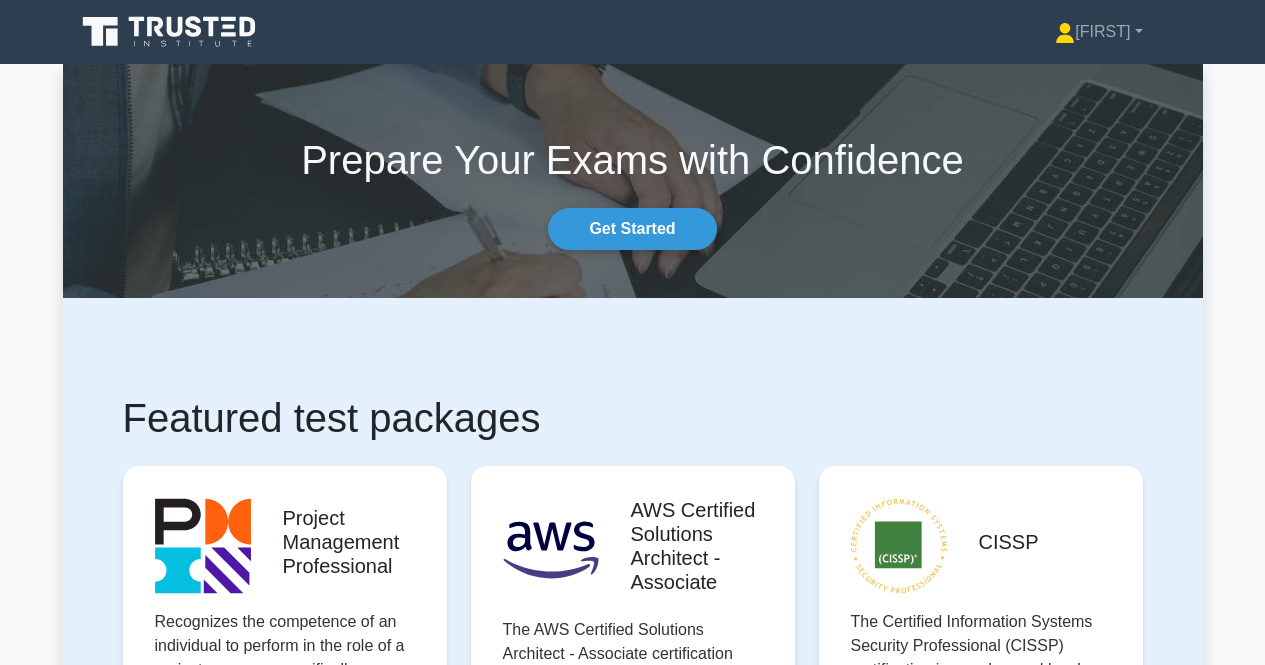 scroll, scrollTop: 0, scrollLeft: 0, axis: both 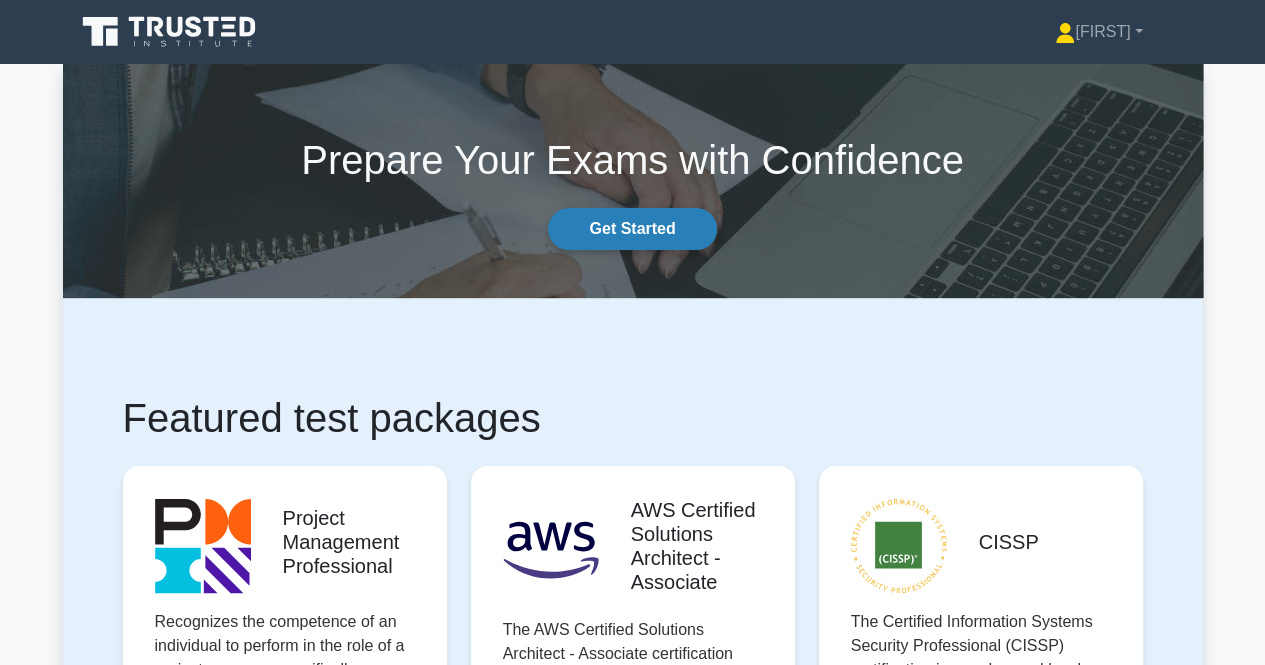 click on "Get Started" at bounding box center (632, 229) 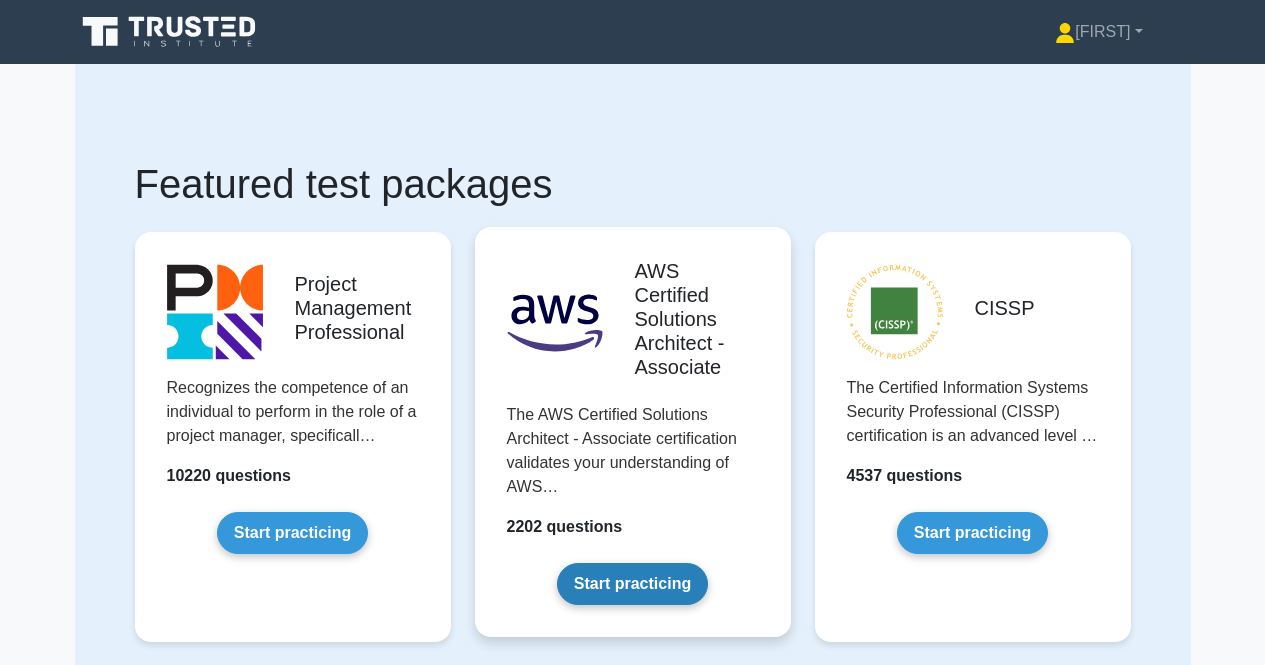 scroll, scrollTop: 0, scrollLeft: 0, axis: both 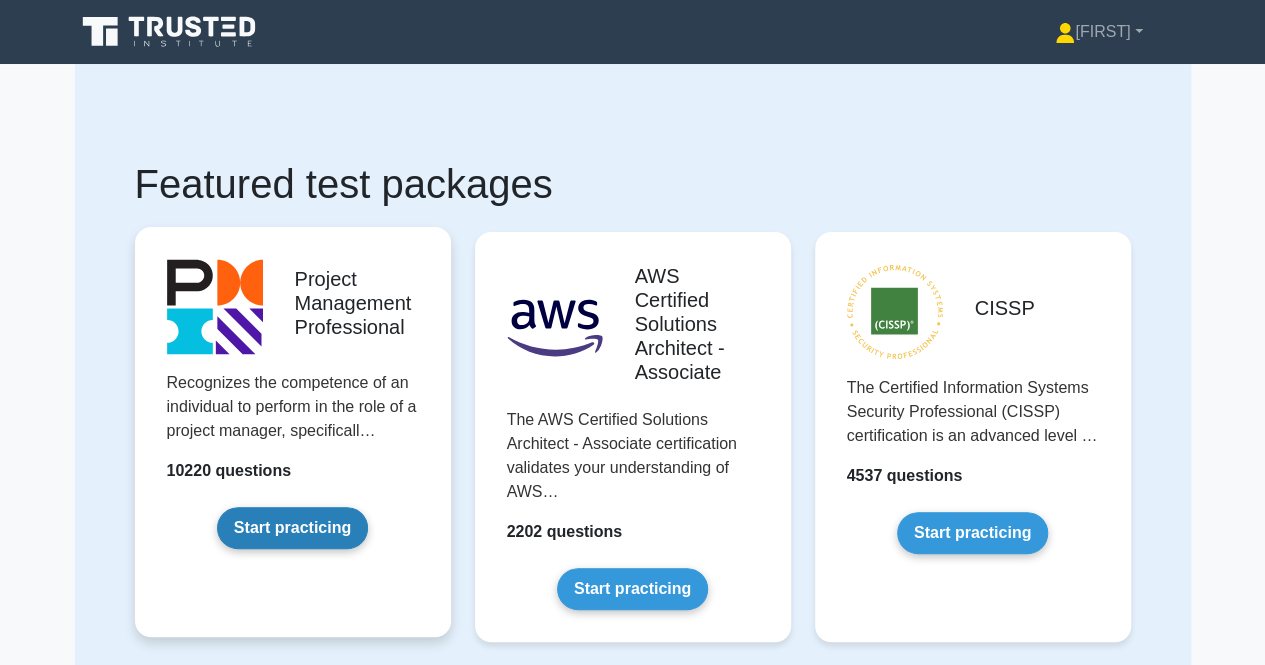 click on "Start practicing" at bounding box center (292, 528) 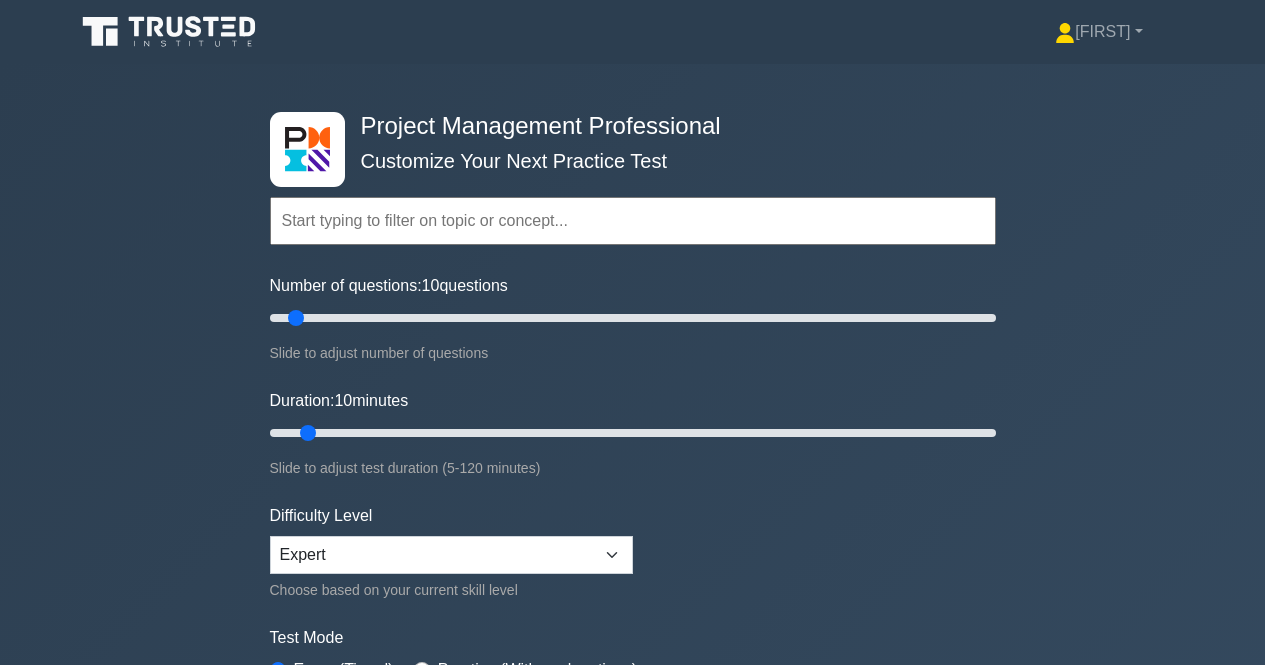 scroll, scrollTop: 0, scrollLeft: 0, axis: both 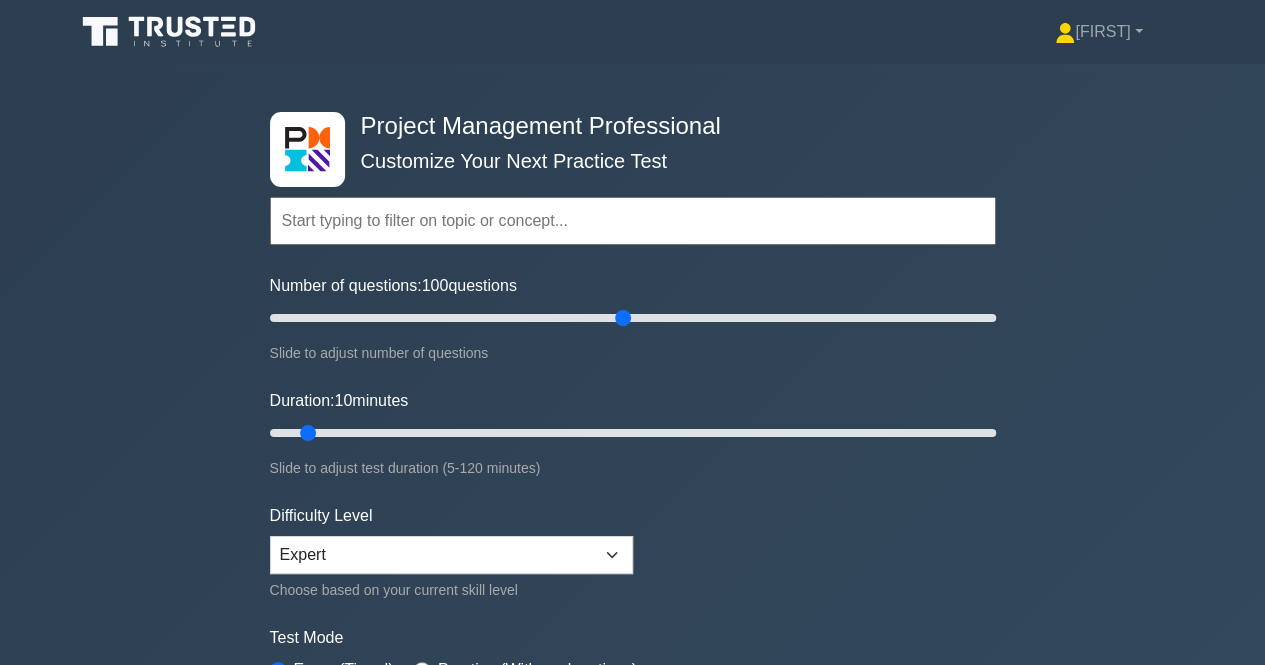 drag, startPoint x: 293, startPoint y: 309, endPoint x: 618, endPoint y: 469, distance: 362.2499 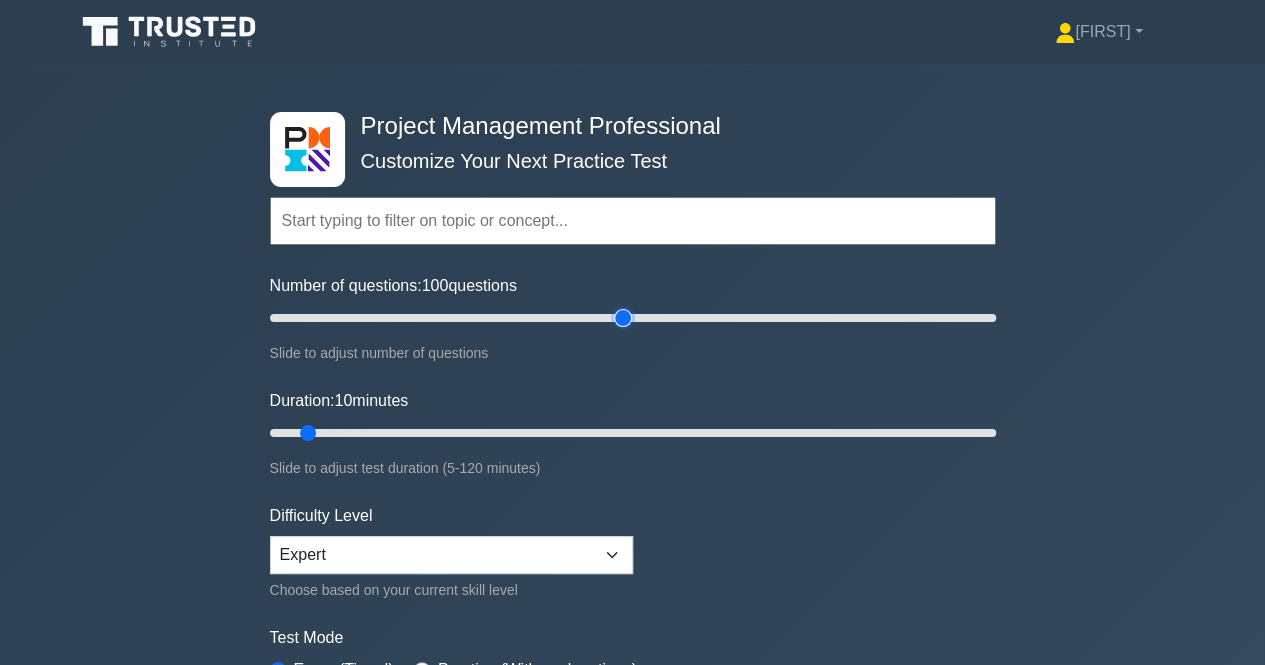 click on "Number of questions:  100  questions" at bounding box center [633, 318] 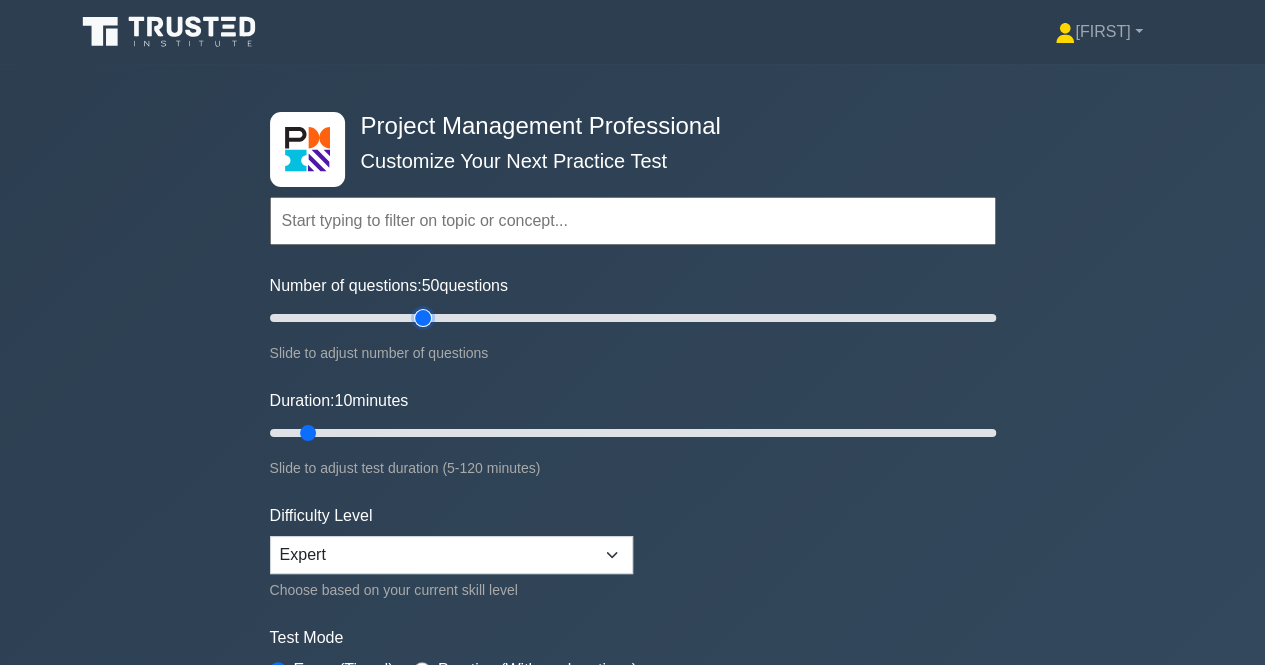 drag, startPoint x: 625, startPoint y: 316, endPoint x: 430, endPoint y: 343, distance: 196.86035 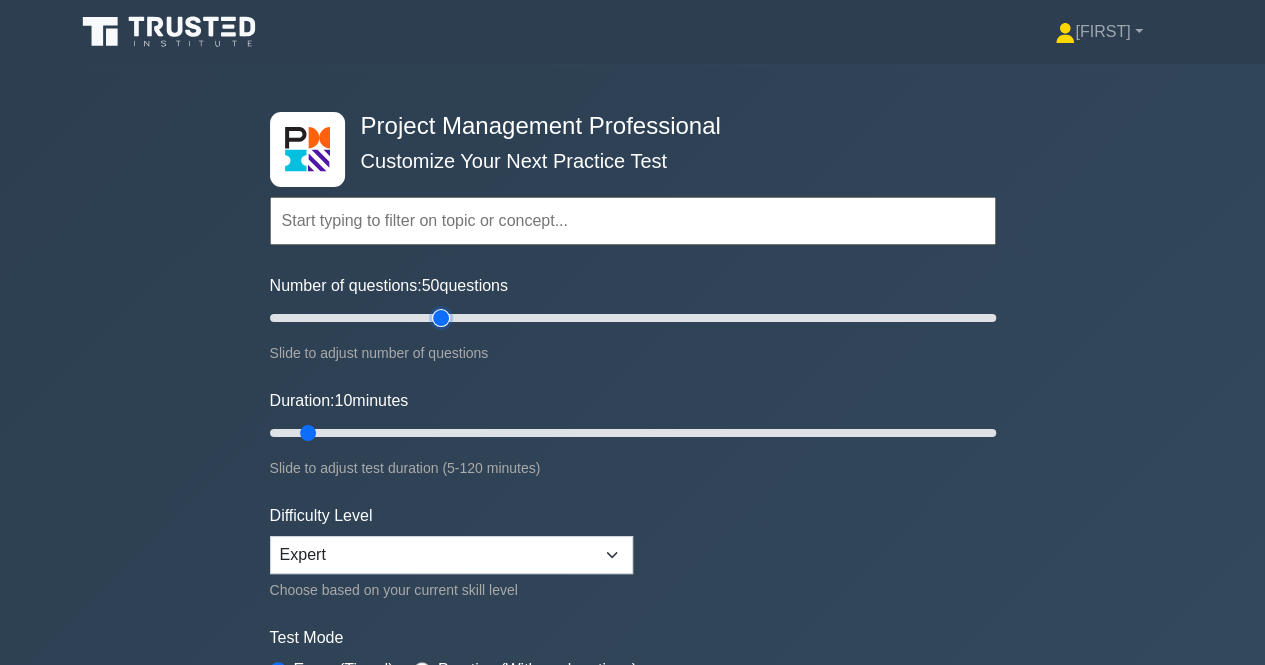 drag, startPoint x: 419, startPoint y: 321, endPoint x: 439, endPoint y: 323, distance: 20.09975 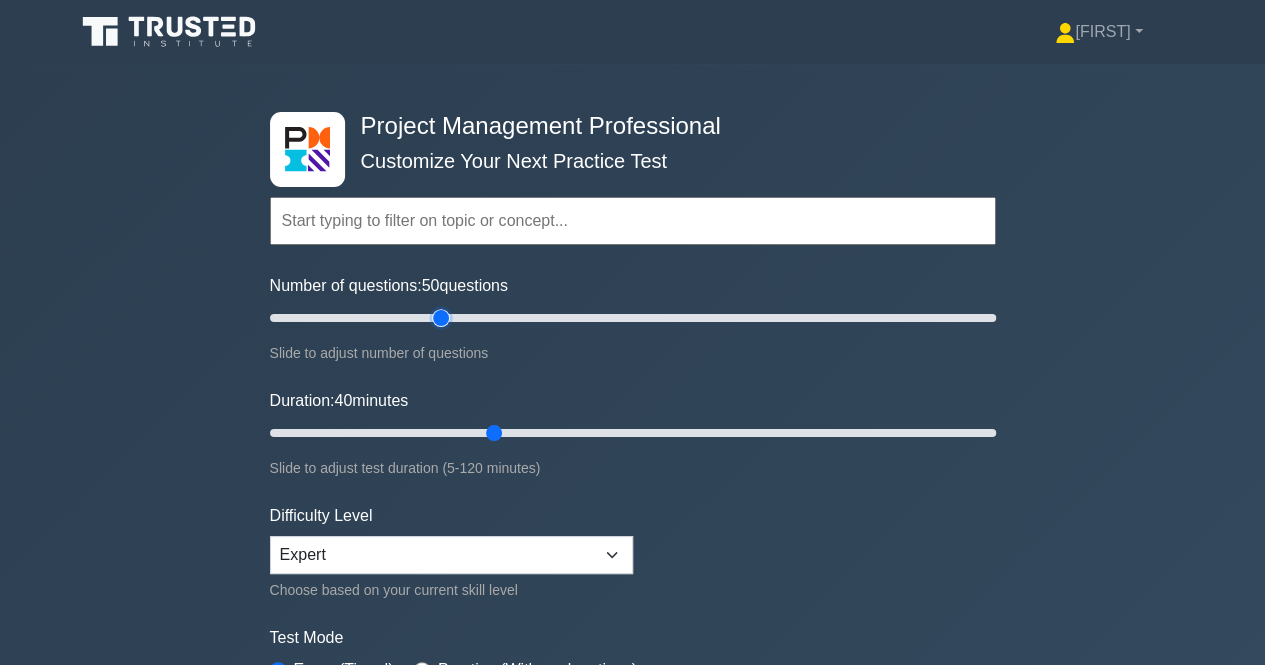 drag, startPoint x: 304, startPoint y: 430, endPoint x: 506, endPoint y: 451, distance: 203.08865 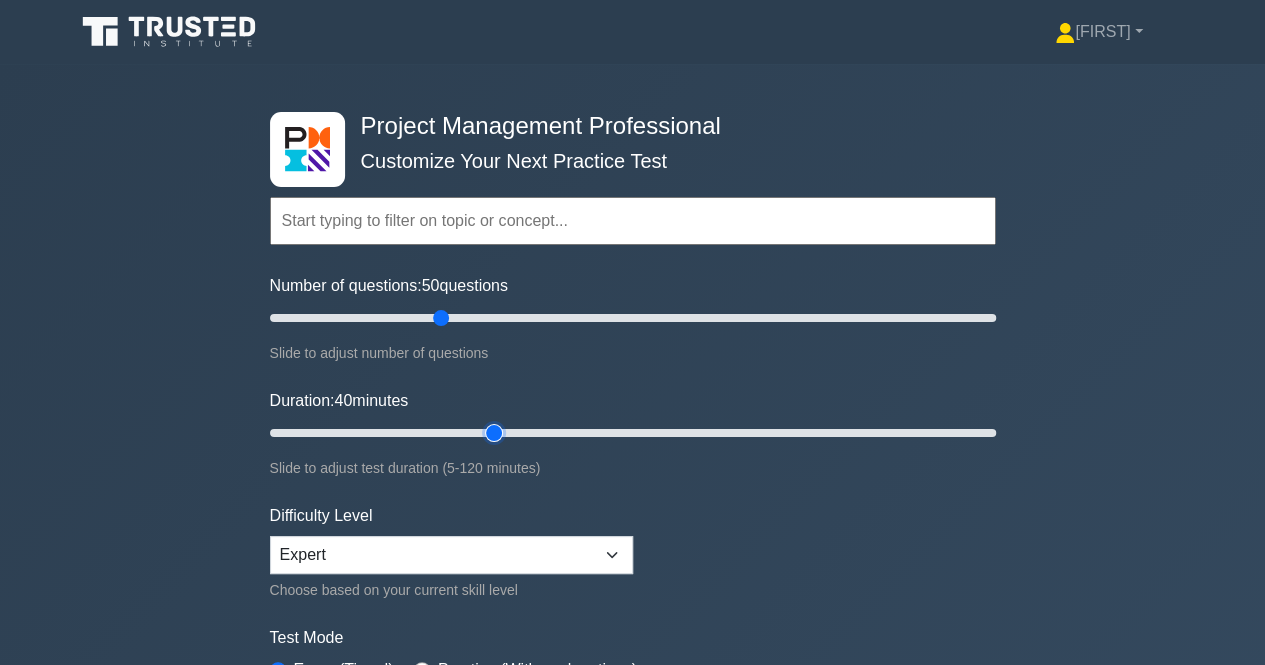 type on "40" 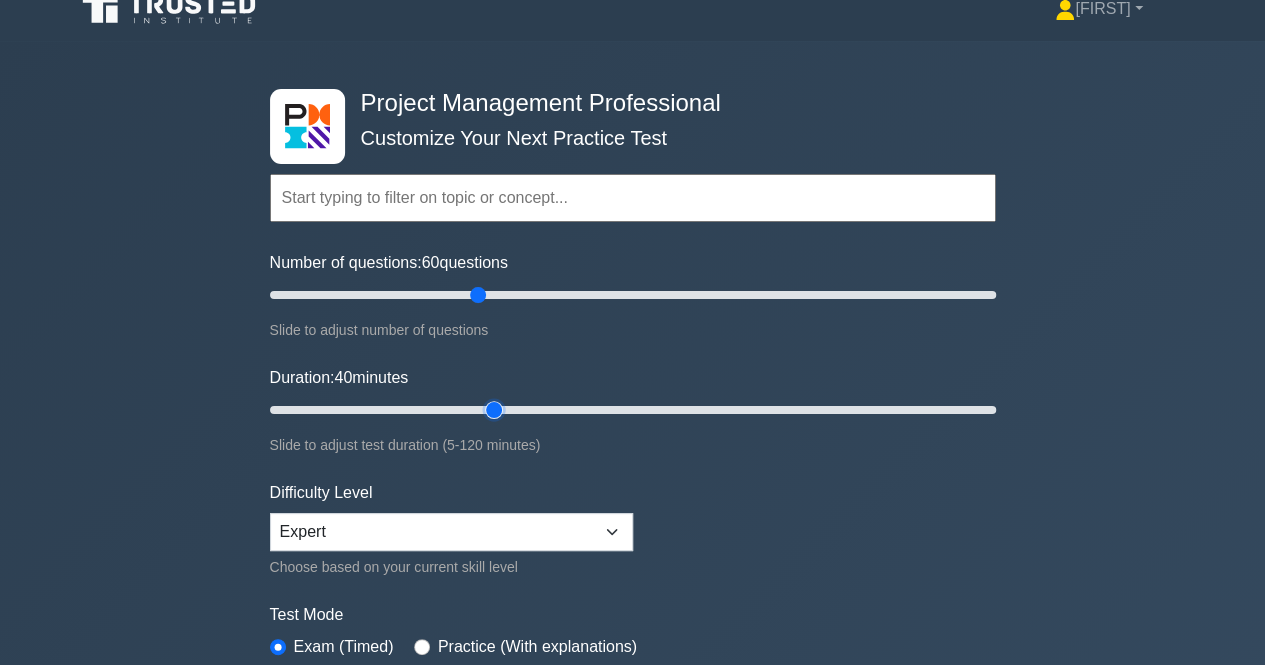 drag, startPoint x: 448, startPoint y: 290, endPoint x: 478, endPoint y: 292, distance: 30.066593 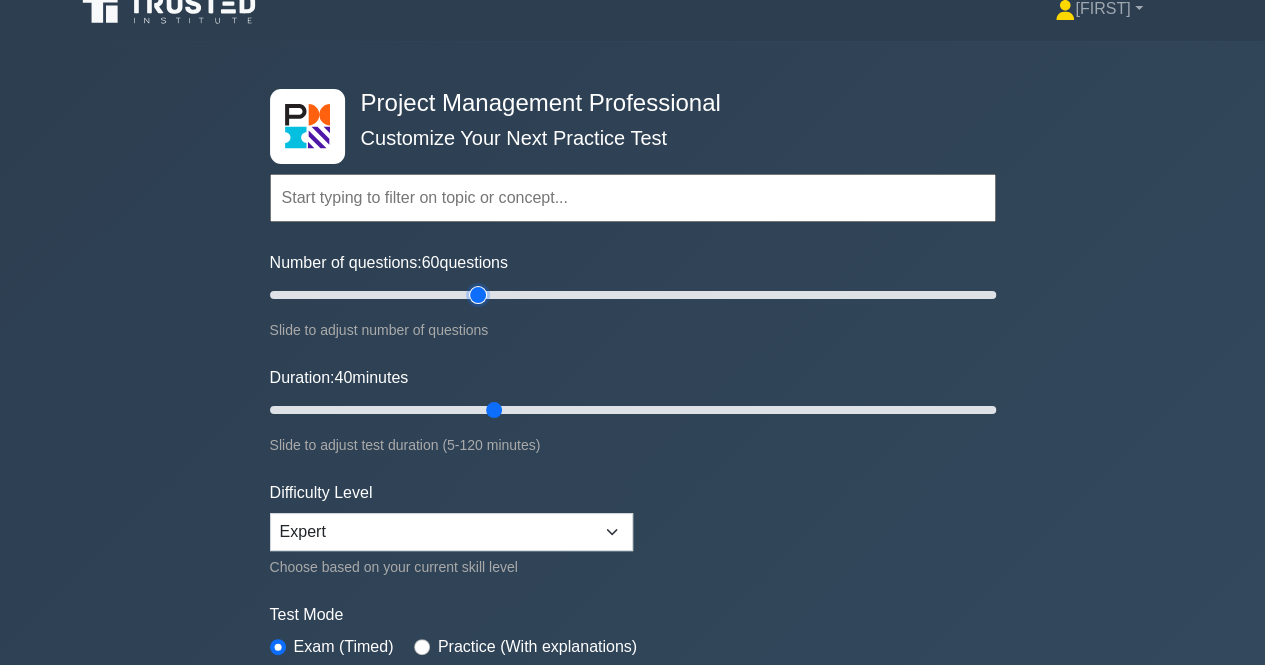 type on "60" 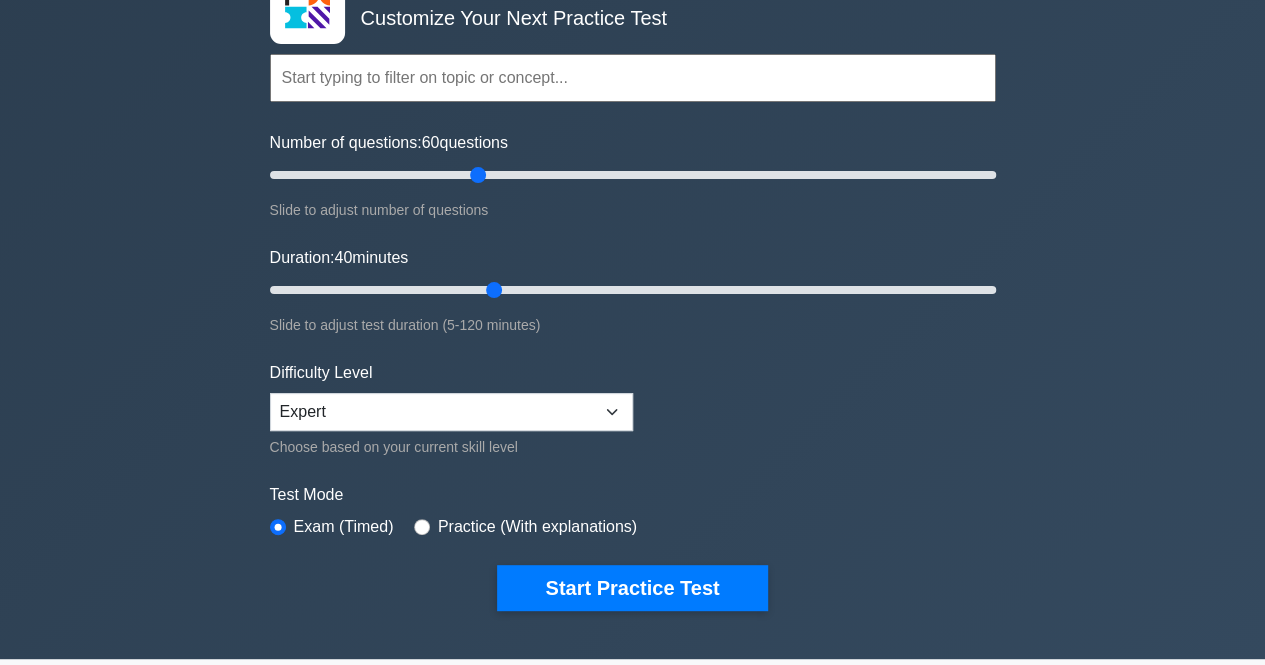 scroll, scrollTop: 227, scrollLeft: 0, axis: vertical 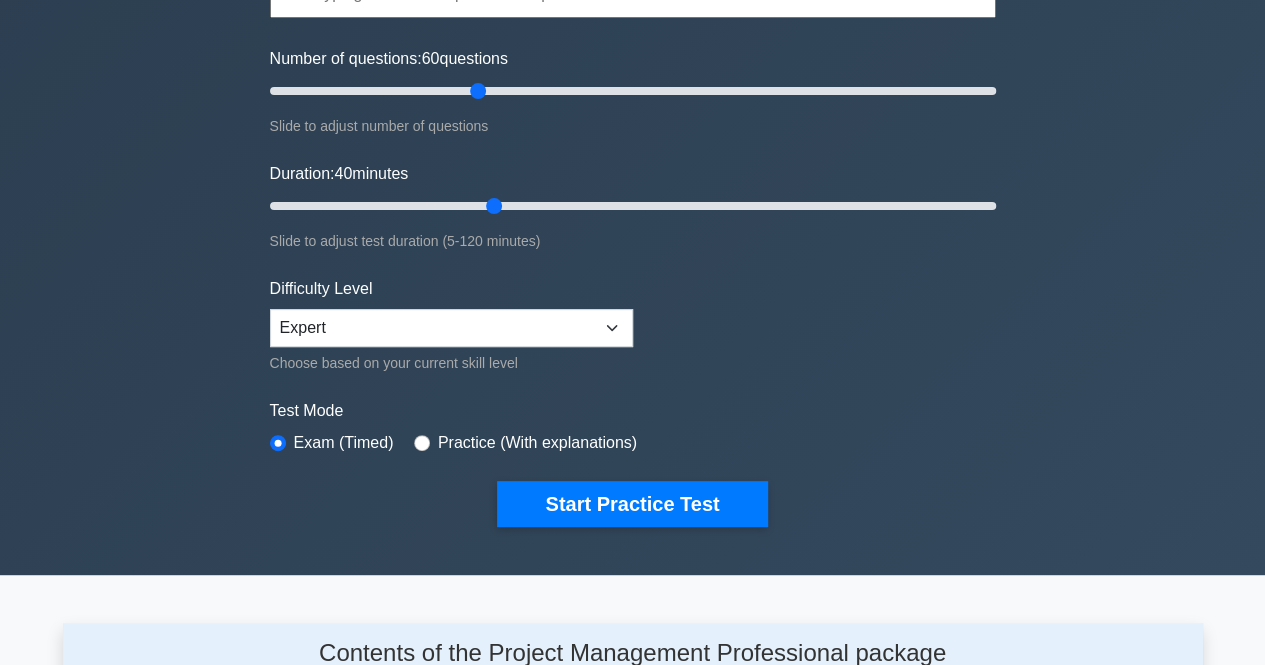 click on "Practice (With explanations)" at bounding box center [537, 443] 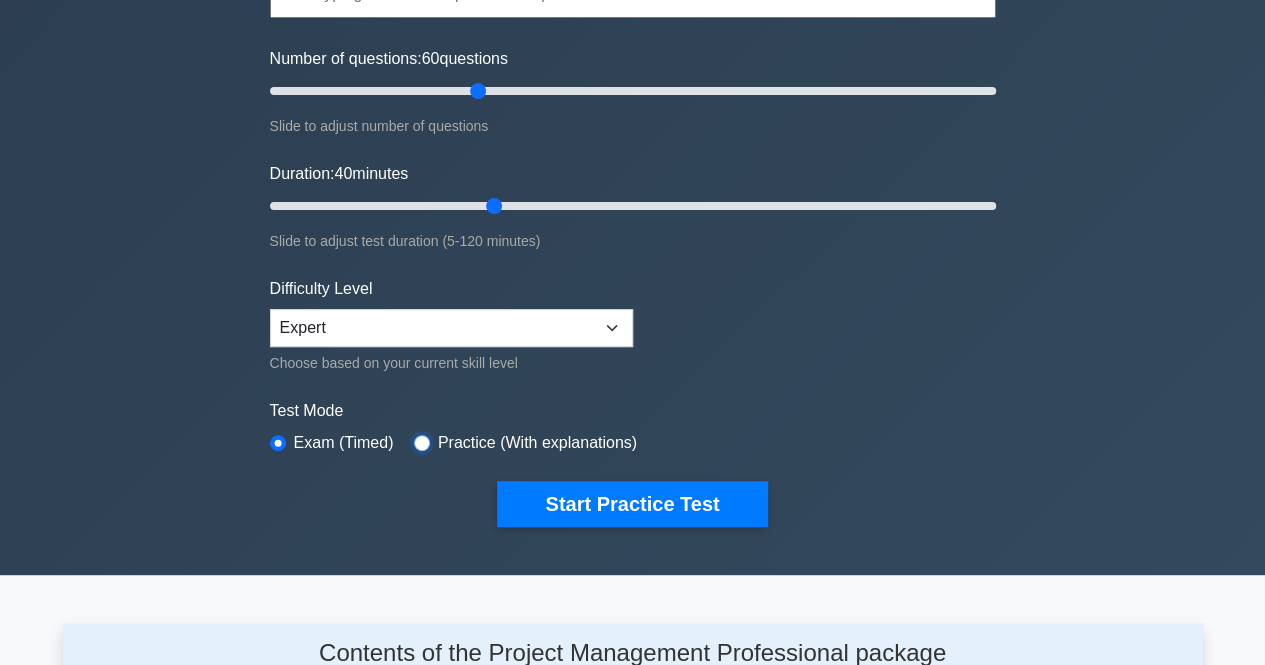 click at bounding box center (422, 443) 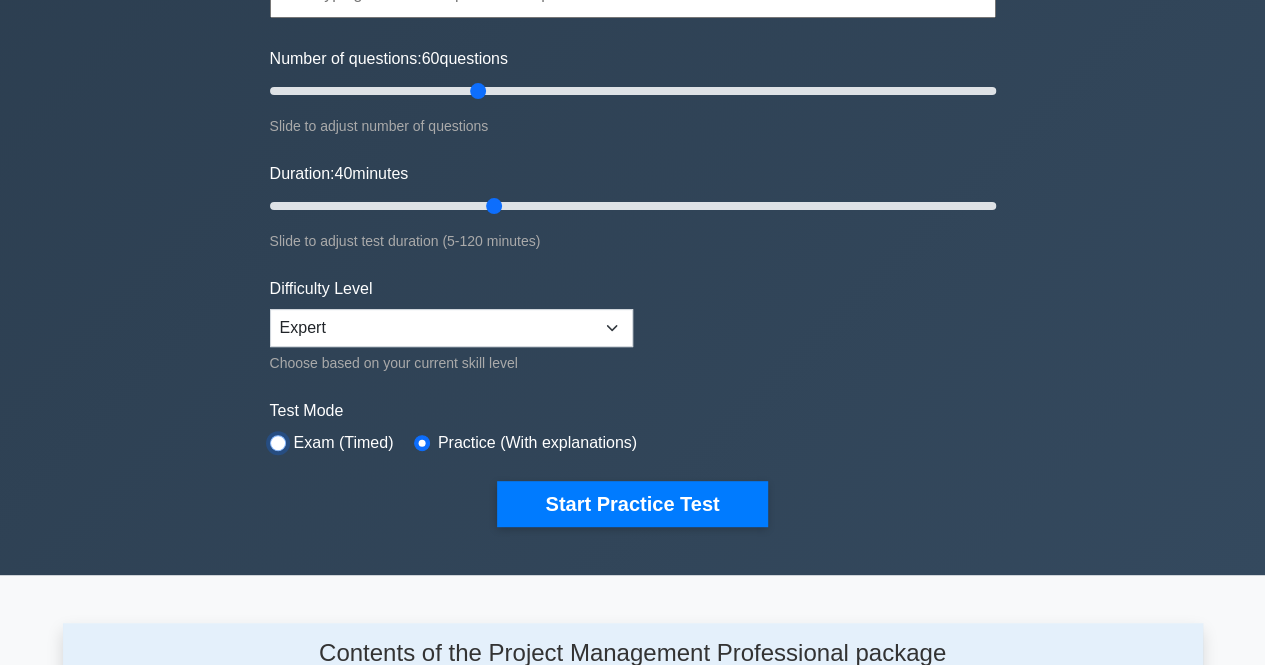click at bounding box center (278, 443) 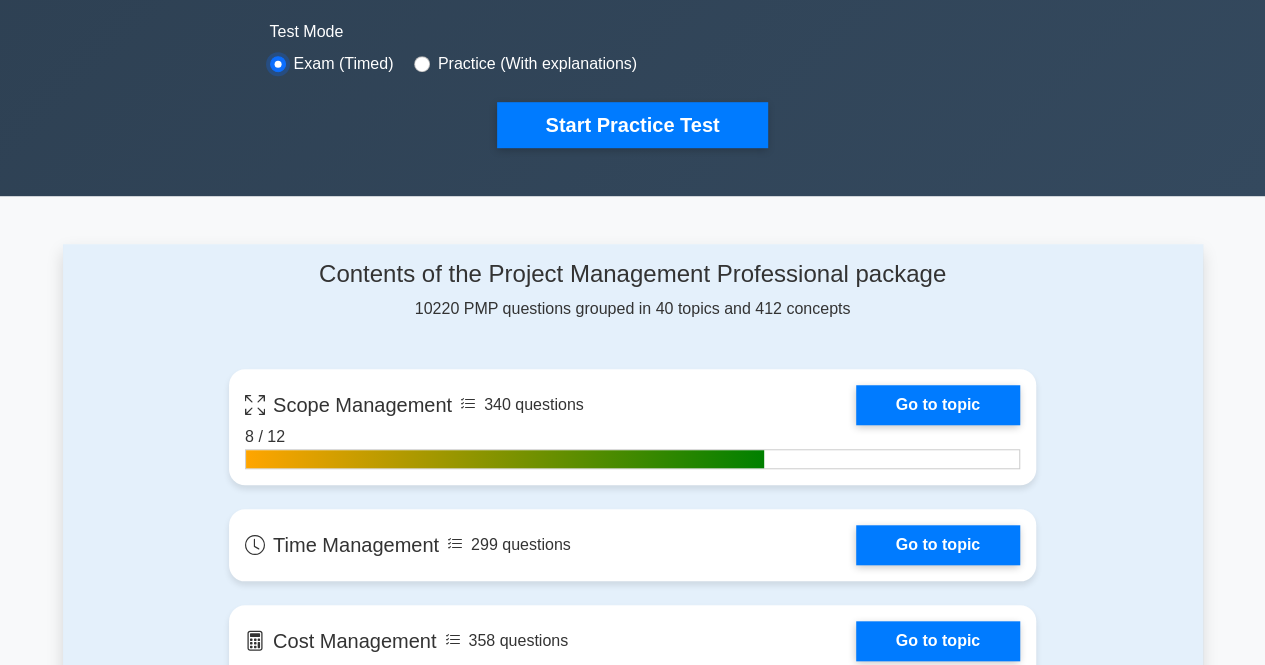 scroll, scrollTop: 602, scrollLeft: 0, axis: vertical 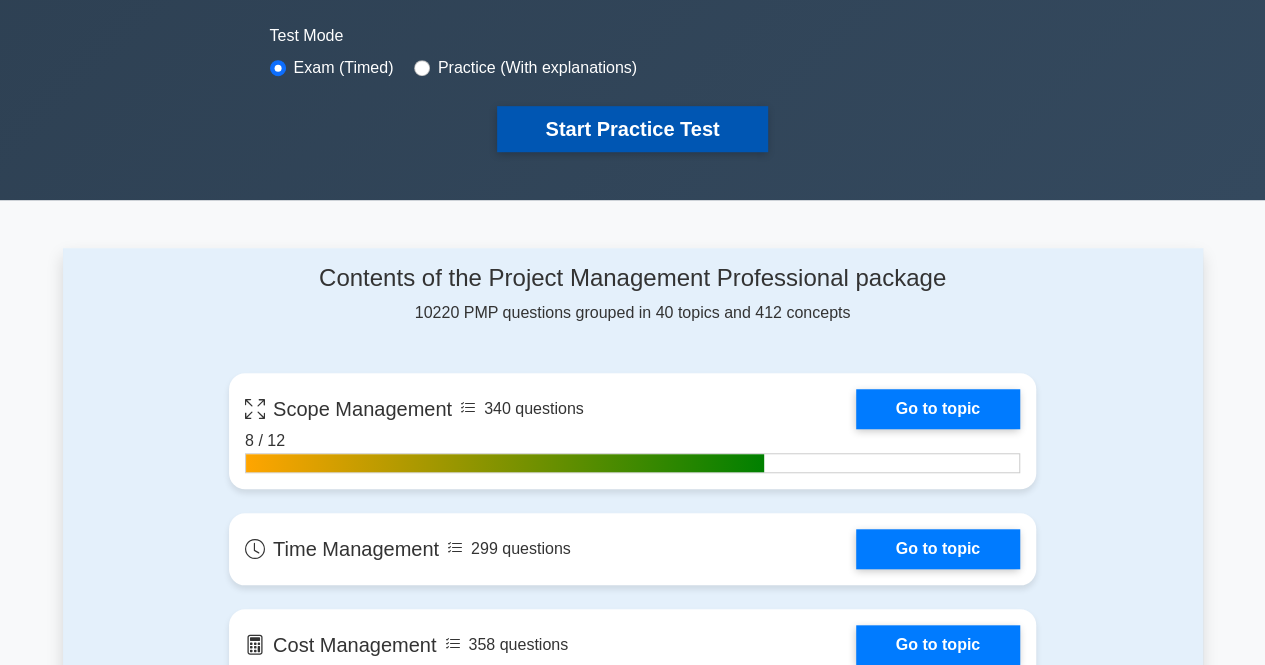 click on "Start Practice Test" at bounding box center (632, 129) 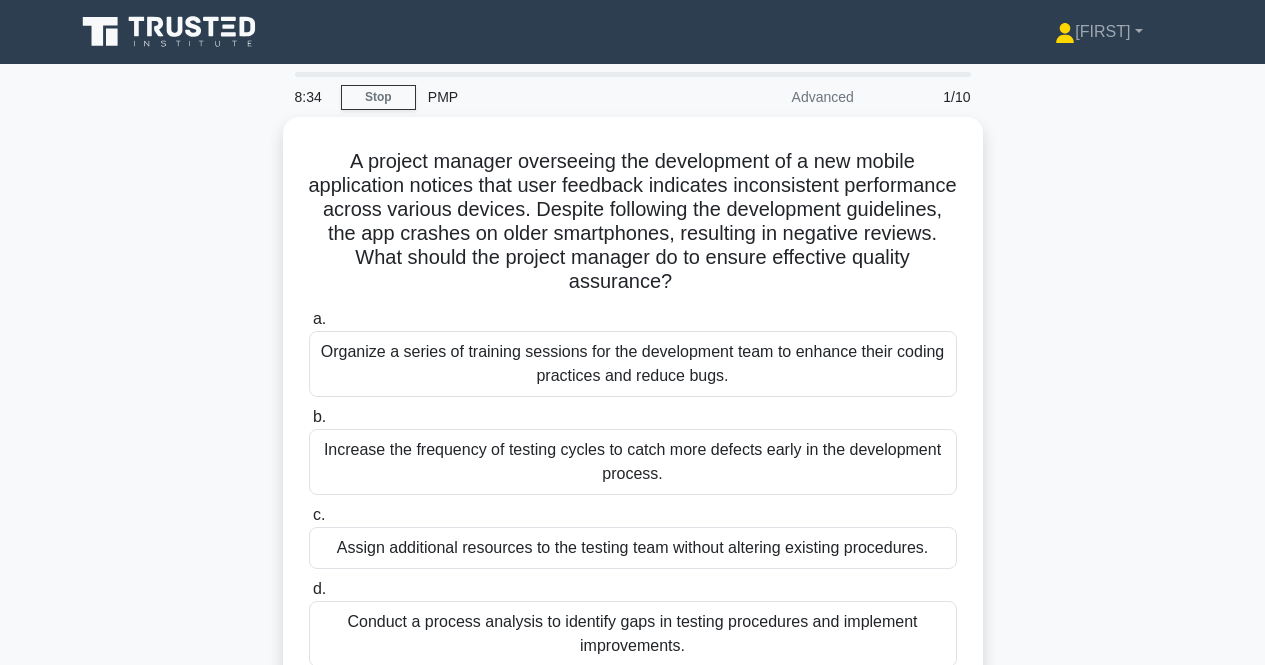 scroll, scrollTop: 0, scrollLeft: 0, axis: both 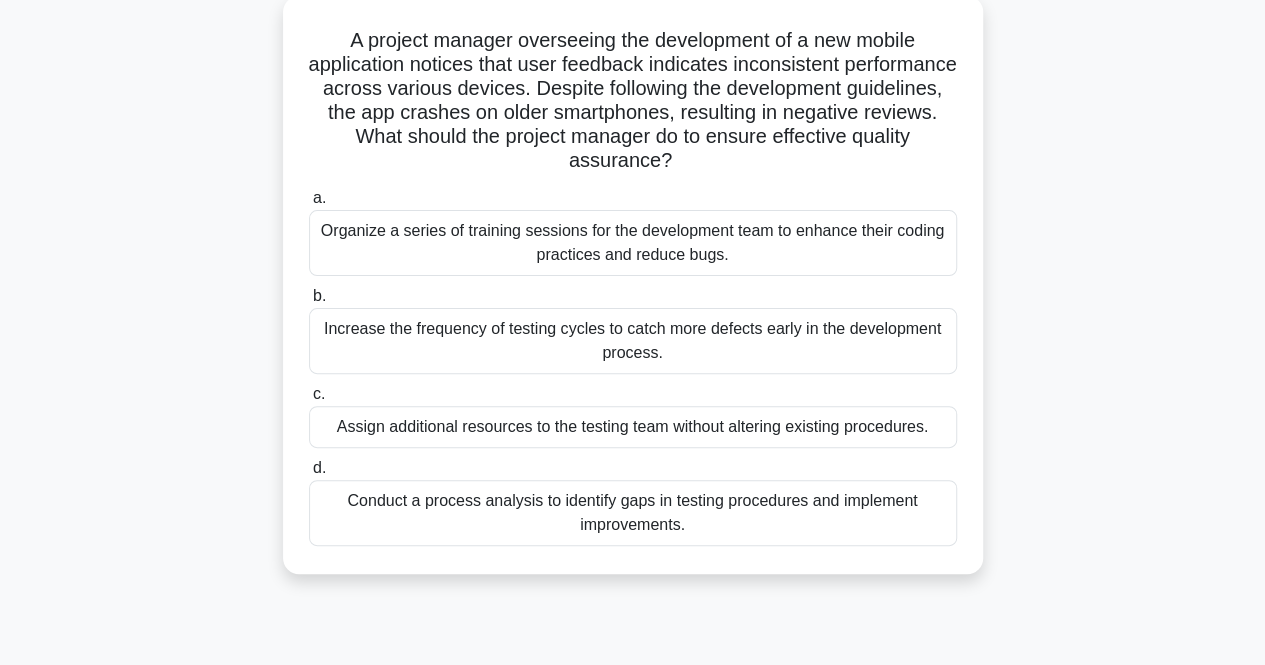 click on "Conduct a process analysis to identify gaps in testing procedures and implement improvements." at bounding box center (633, 513) 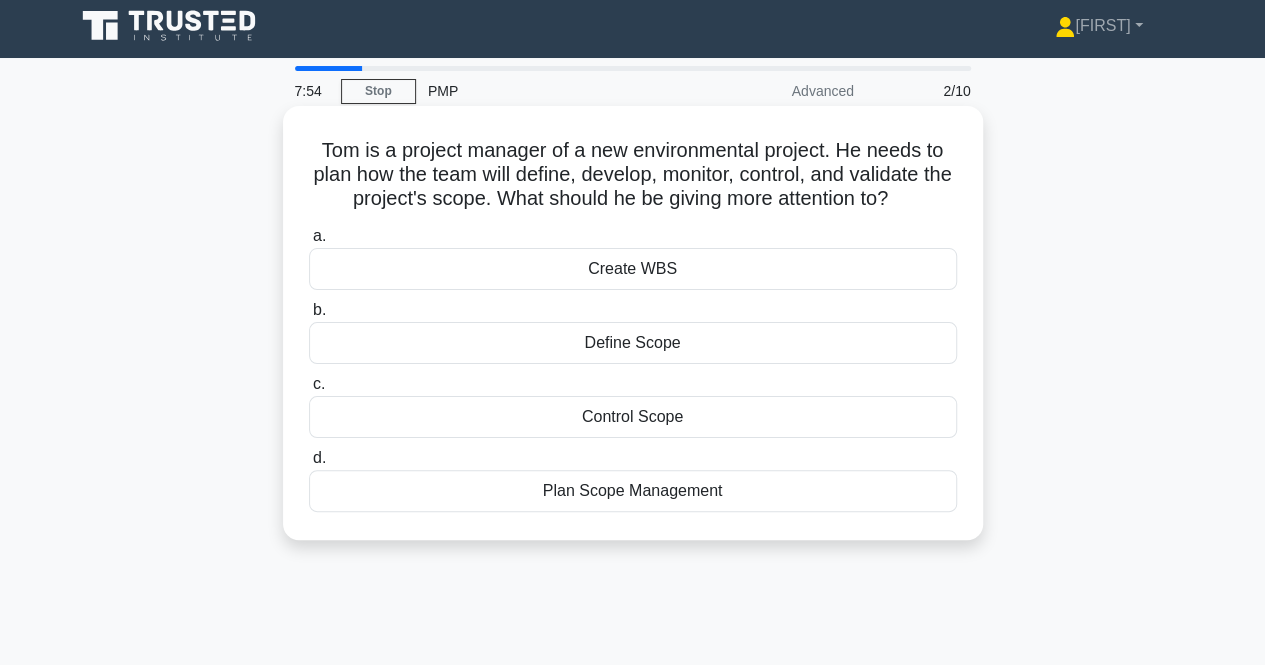 scroll, scrollTop: 0, scrollLeft: 0, axis: both 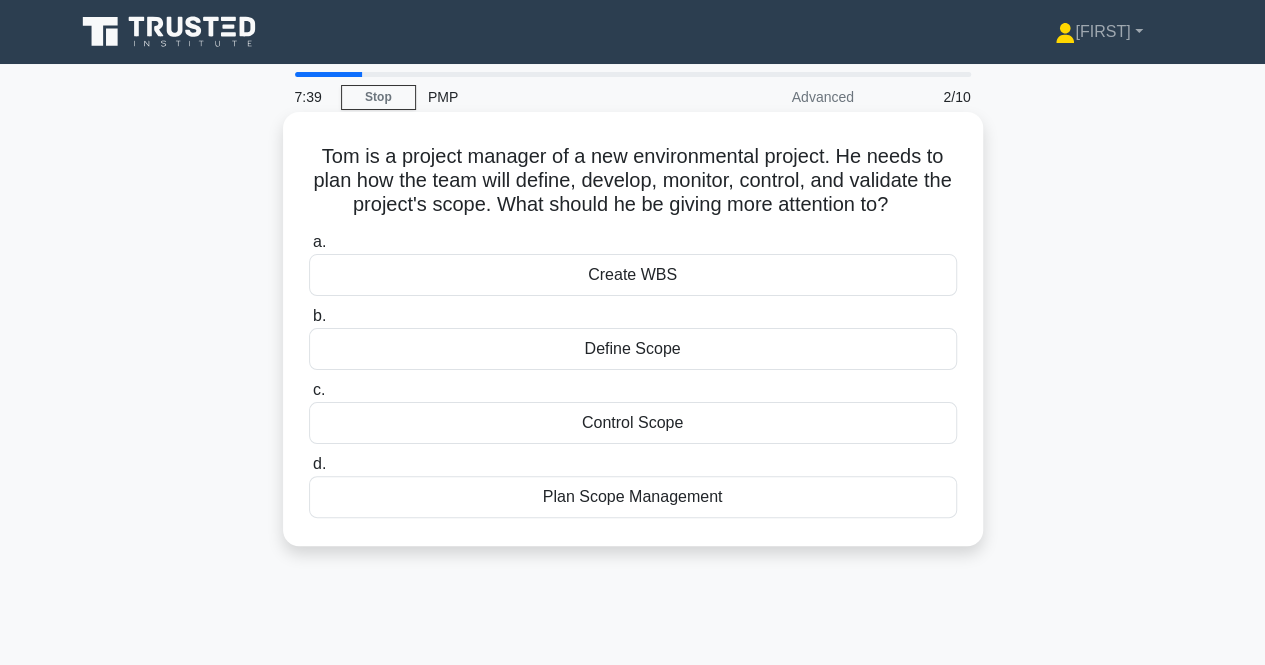 click on "Create WBS" at bounding box center (633, 275) 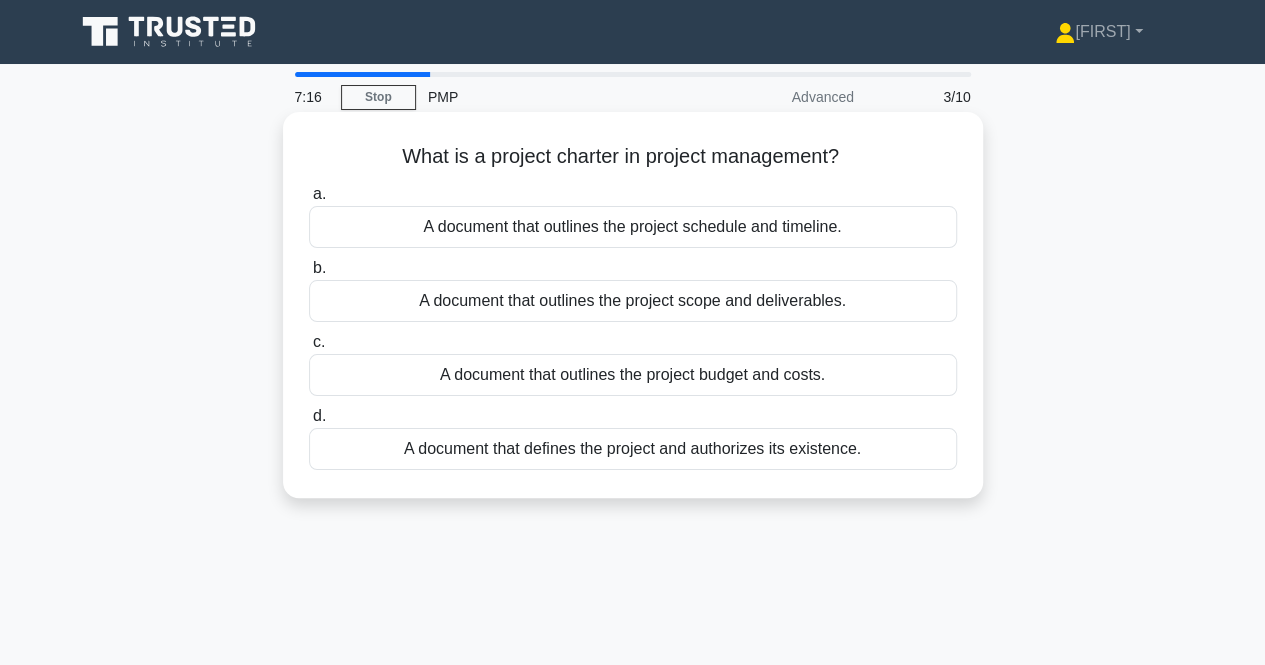 click on "A document that outlines the project budget and costs." at bounding box center [633, 375] 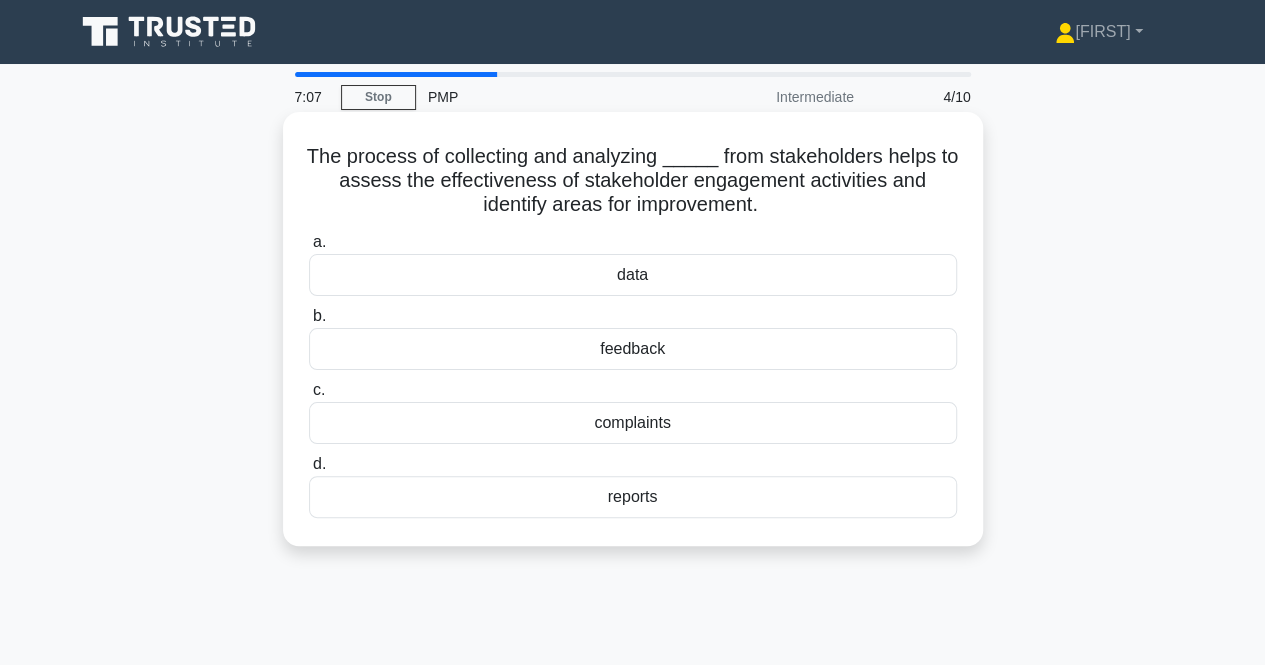 click on "feedback" at bounding box center (633, 349) 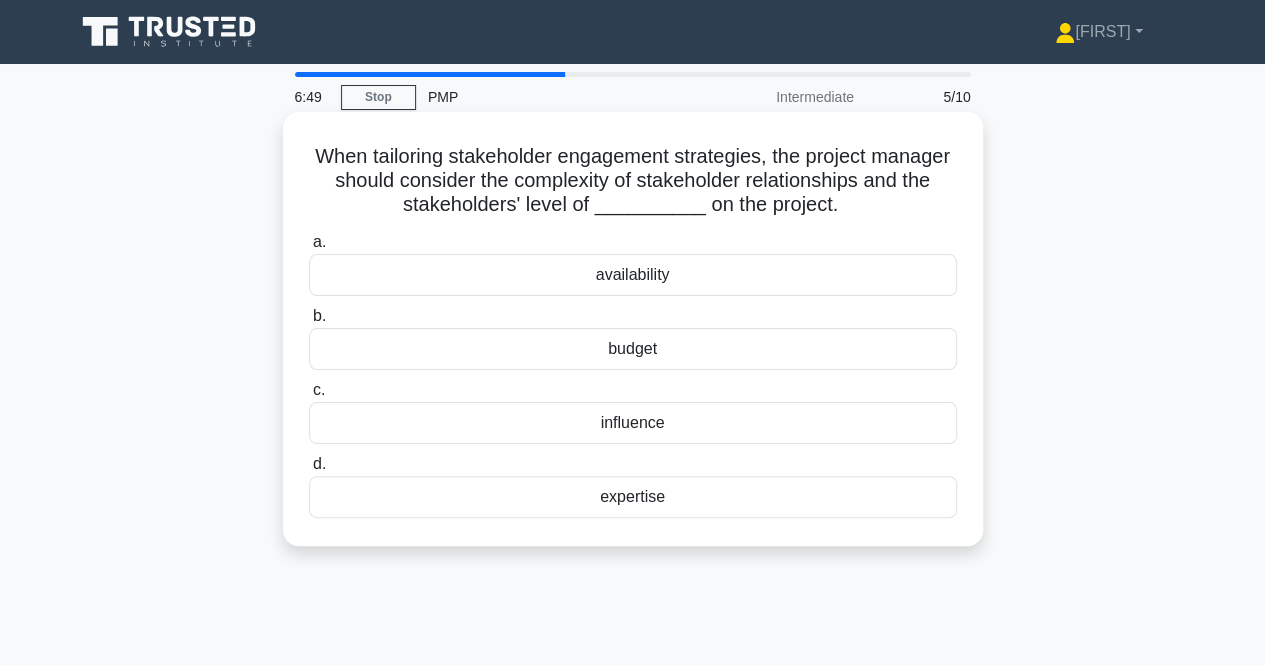 click on "influence" at bounding box center [633, 423] 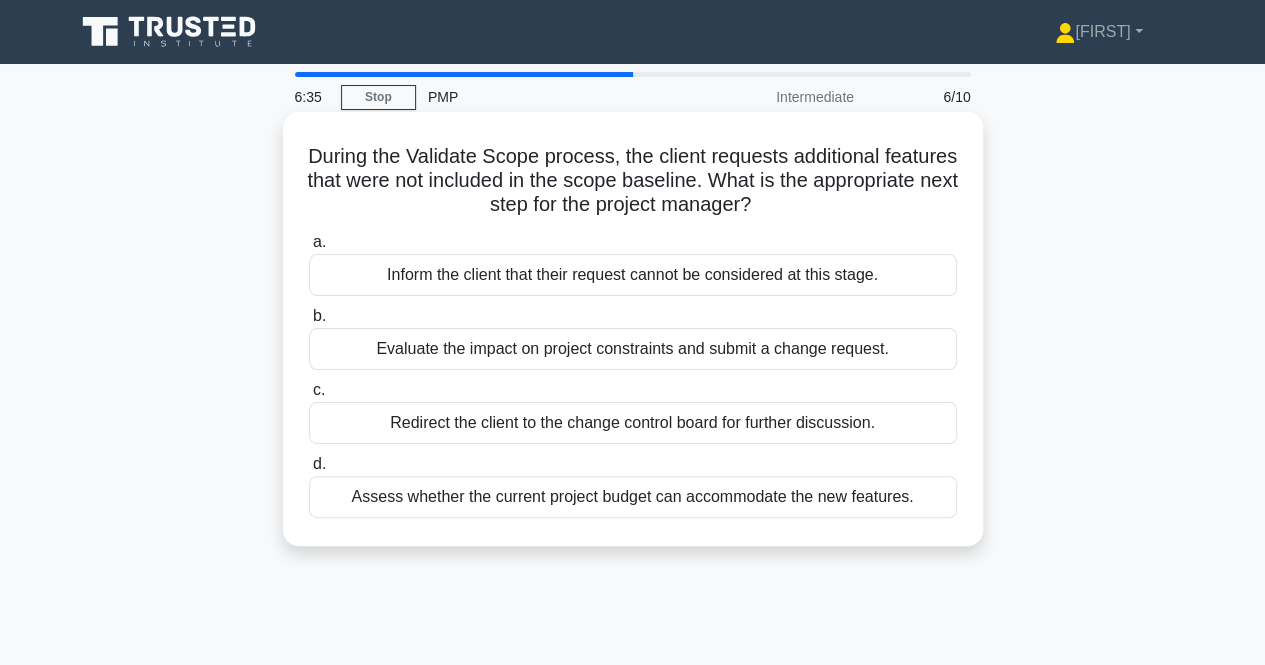click on "Assess whether the current project budget can accommodate the new features." at bounding box center (633, 497) 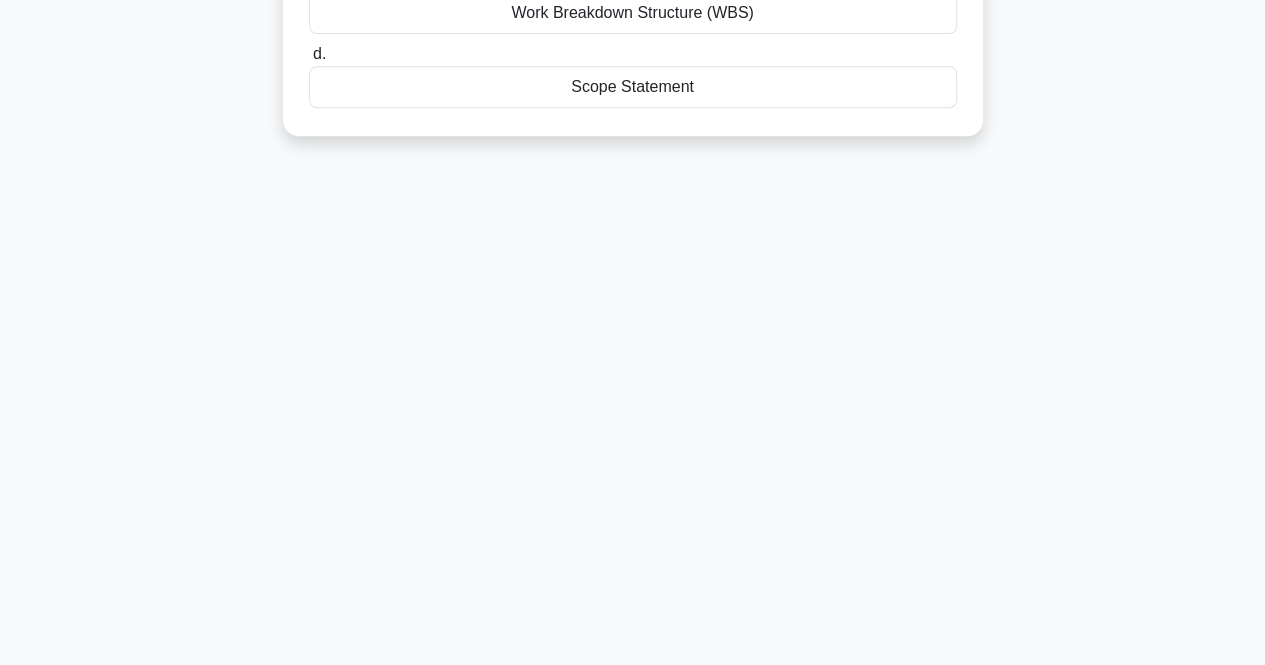 scroll, scrollTop: 0, scrollLeft: 0, axis: both 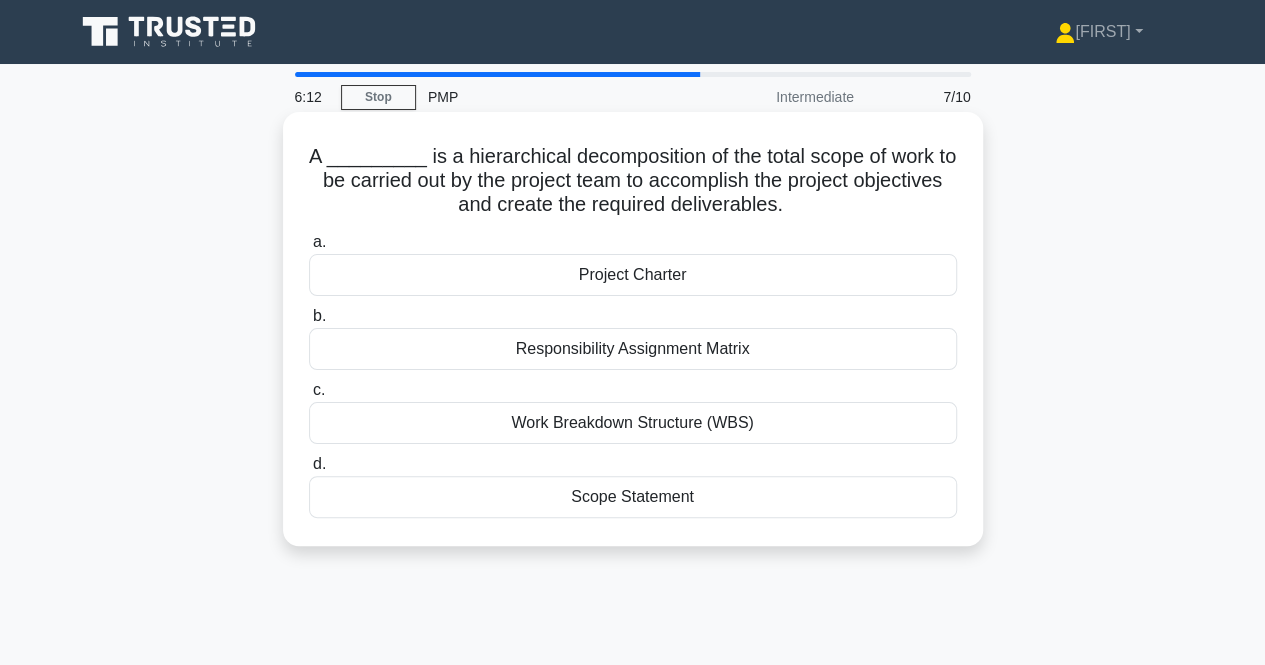 click on "d.
Scope Statement" at bounding box center [633, 485] 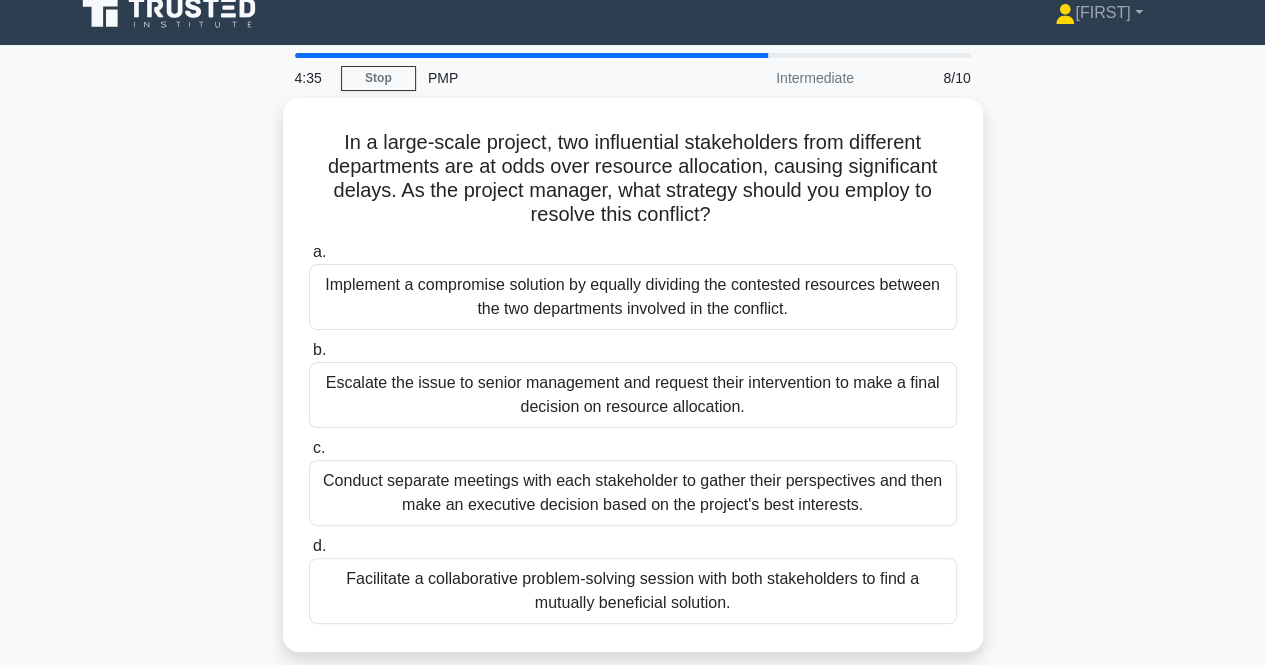 scroll, scrollTop: 17, scrollLeft: 0, axis: vertical 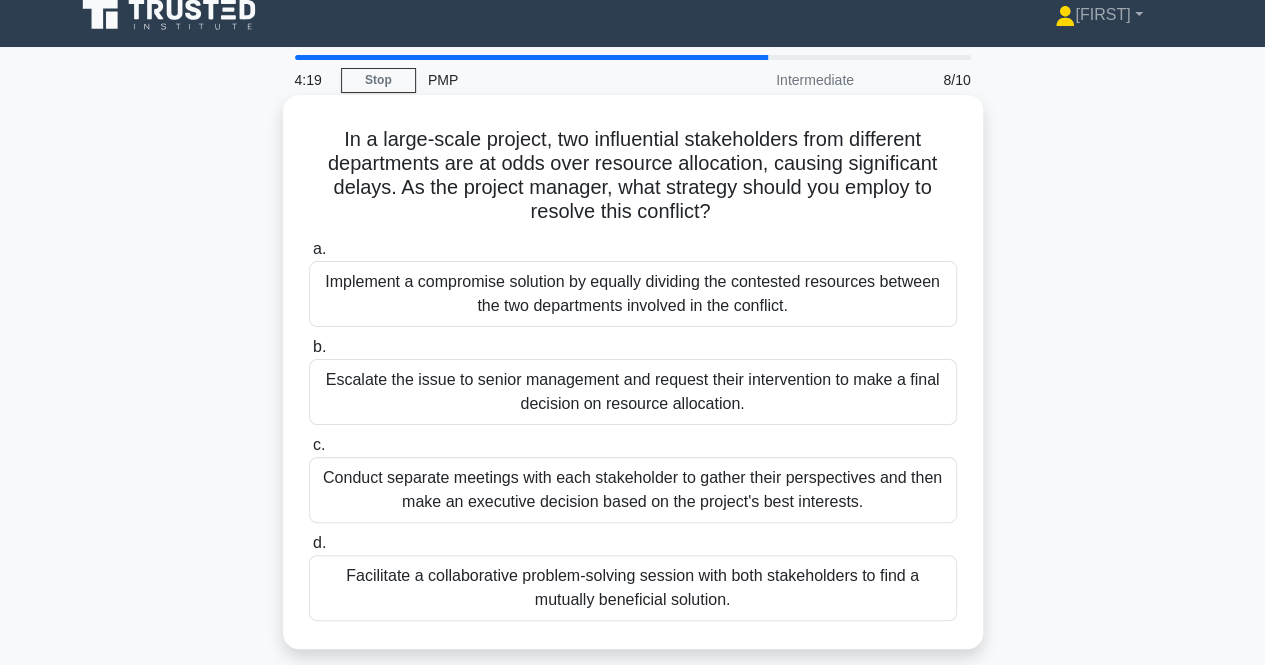 click on "Facilitate a collaborative problem-solving session with both stakeholders to find a mutually beneficial solution." at bounding box center [633, 588] 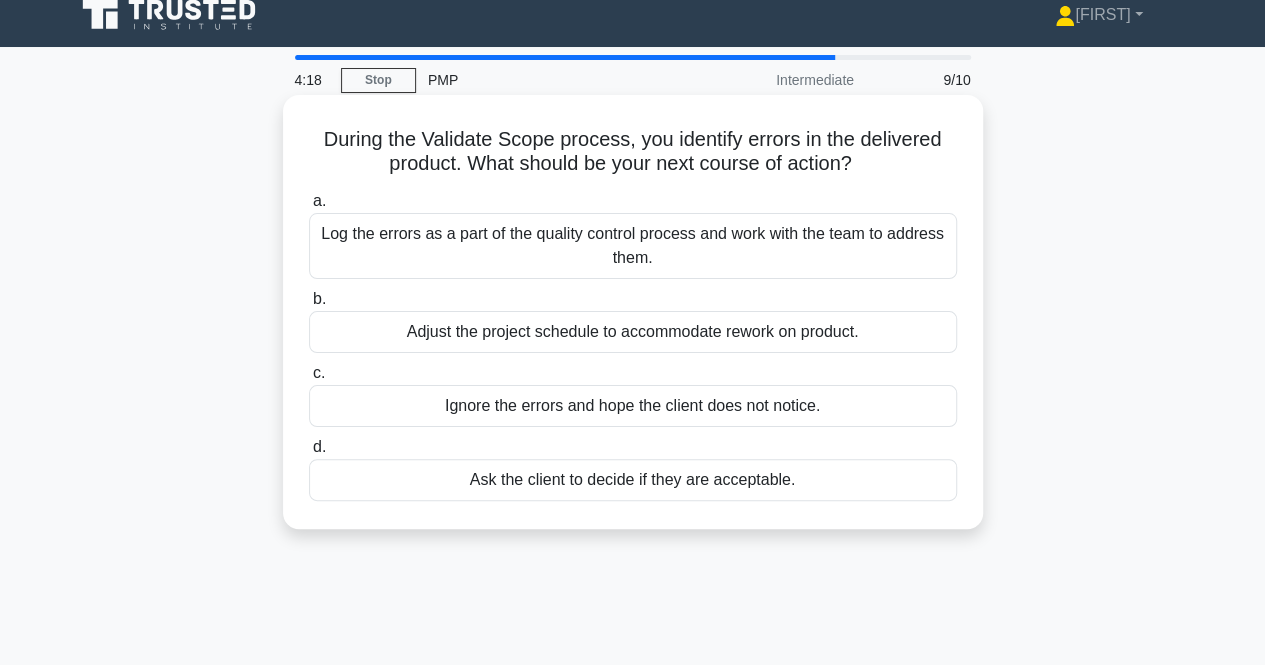 scroll, scrollTop: 0, scrollLeft: 0, axis: both 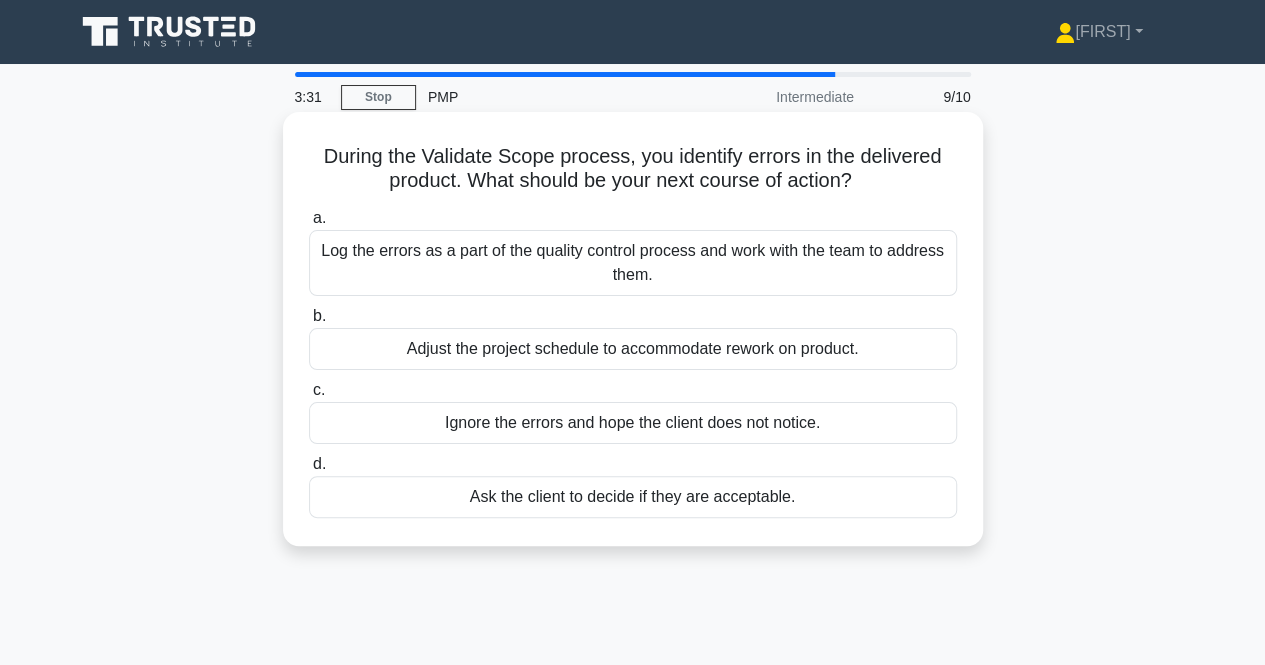 click on "Ask the client to decide if they are acceptable." at bounding box center [633, 497] 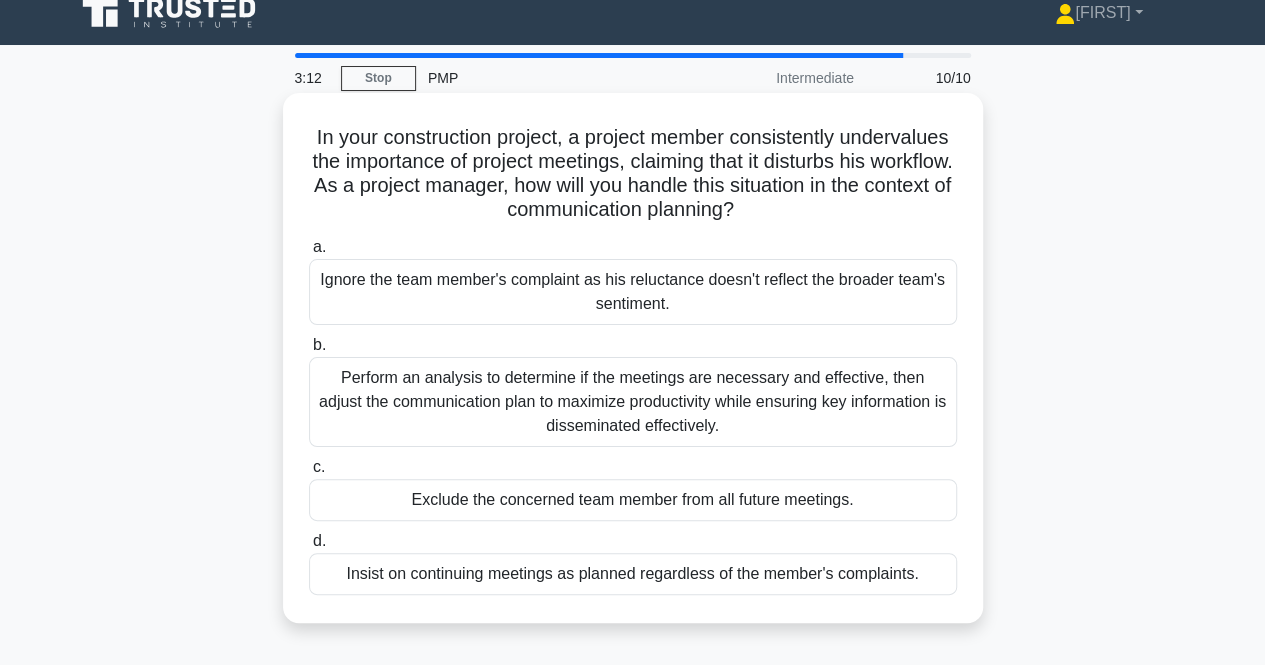 scroll, scrollTop: 20, scrollLeft: 0, axis: vertical 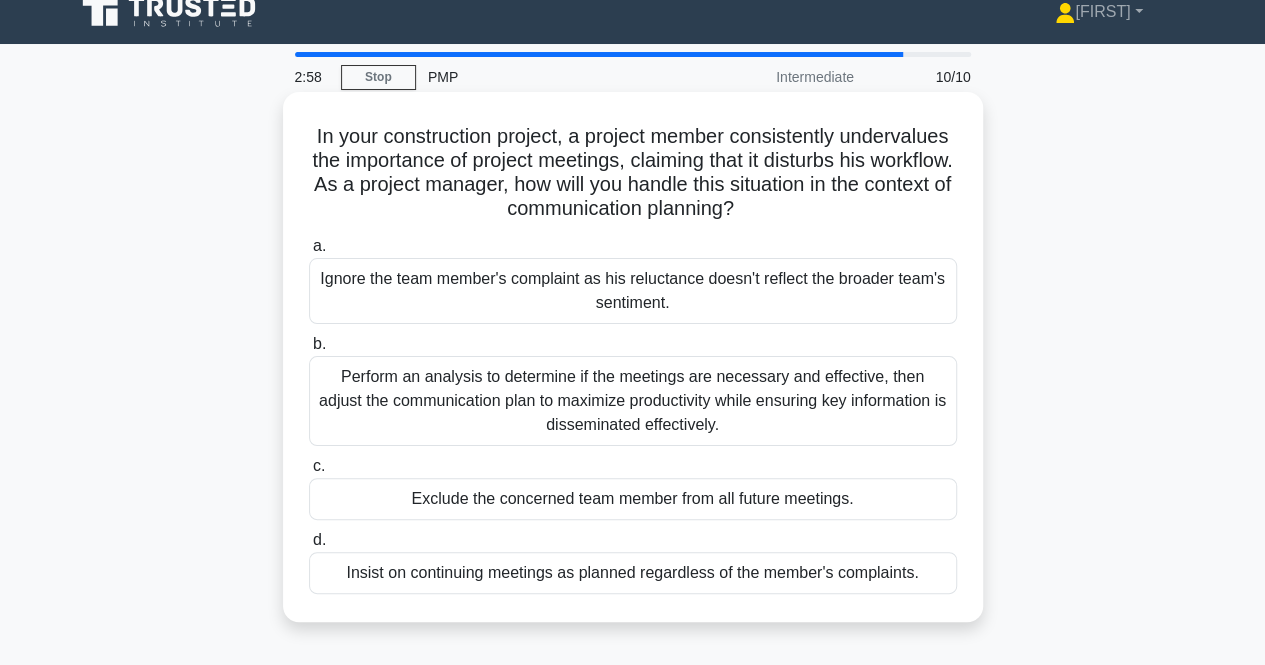 click on "Perform an analysis to determine if the meetings are necessary and effective, then adjust the communication plan to maximize productivity while ensuring key information is disseminated effectively." at bounding box center [633, 401] 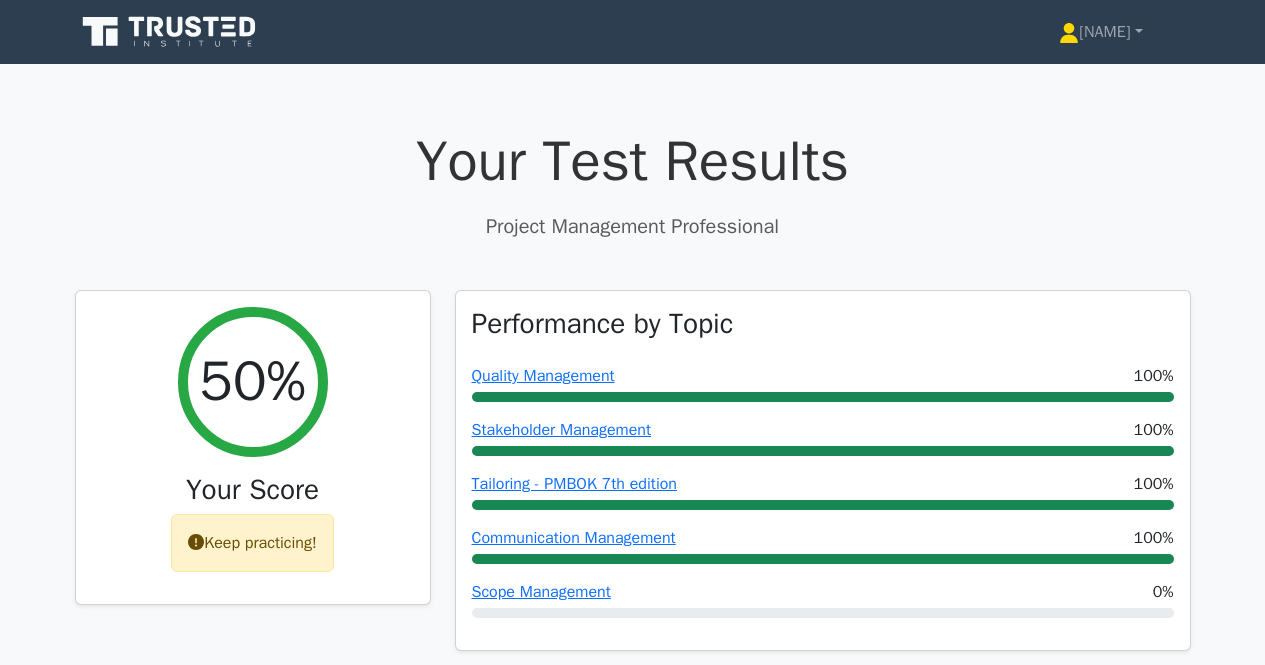 scroll, scrollTop: 115, scrollLeft: 0, axis: vertical 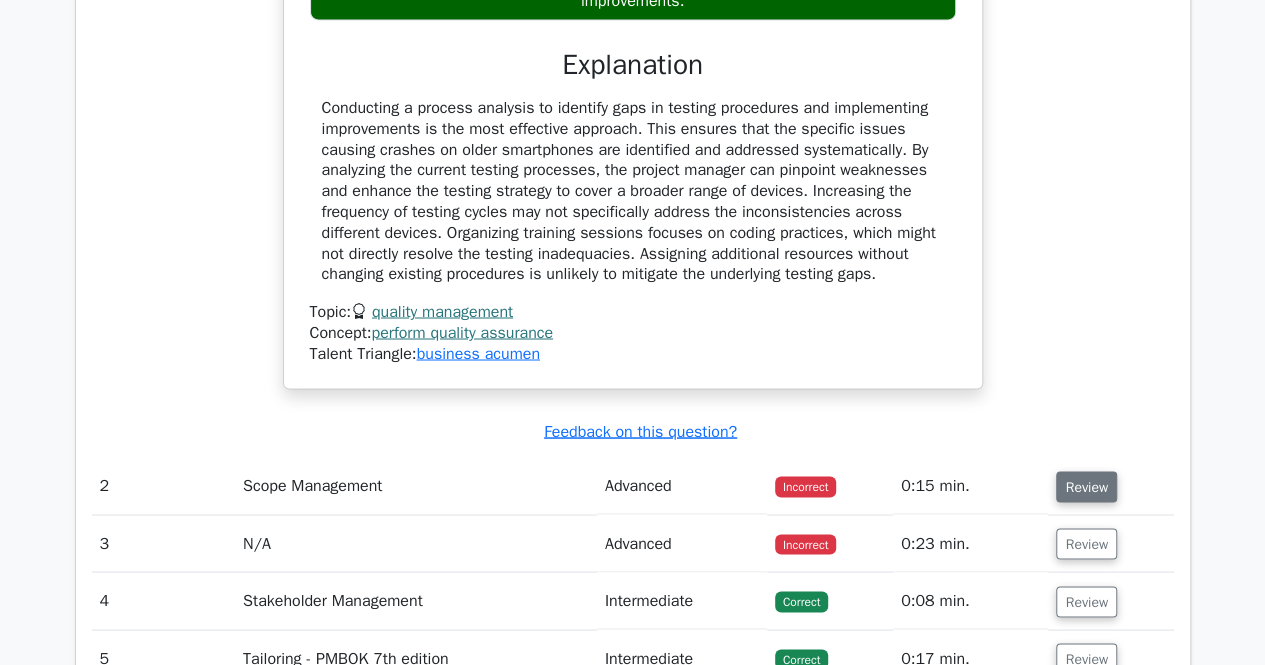 click on "Review" at bounding box center (1086, 486) 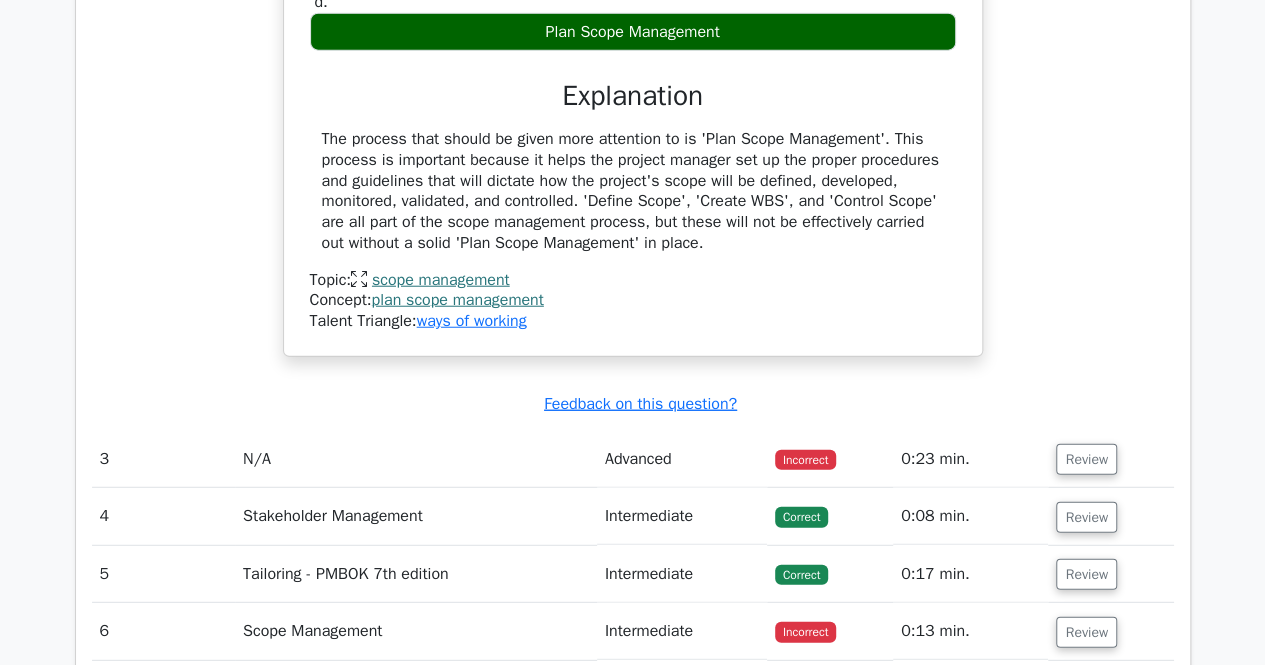 scroll, scrollTop: 2565, scrollLeft: 0, axis: vertical 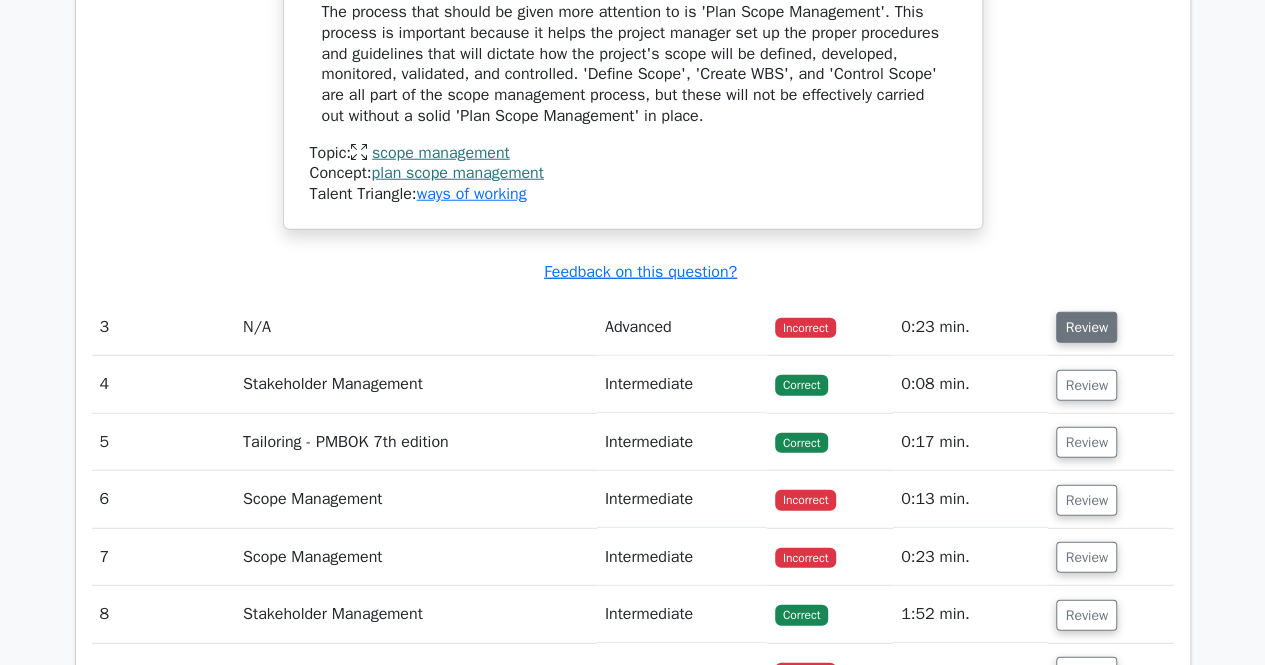click on "Review" at bounding box center (1086, 327) 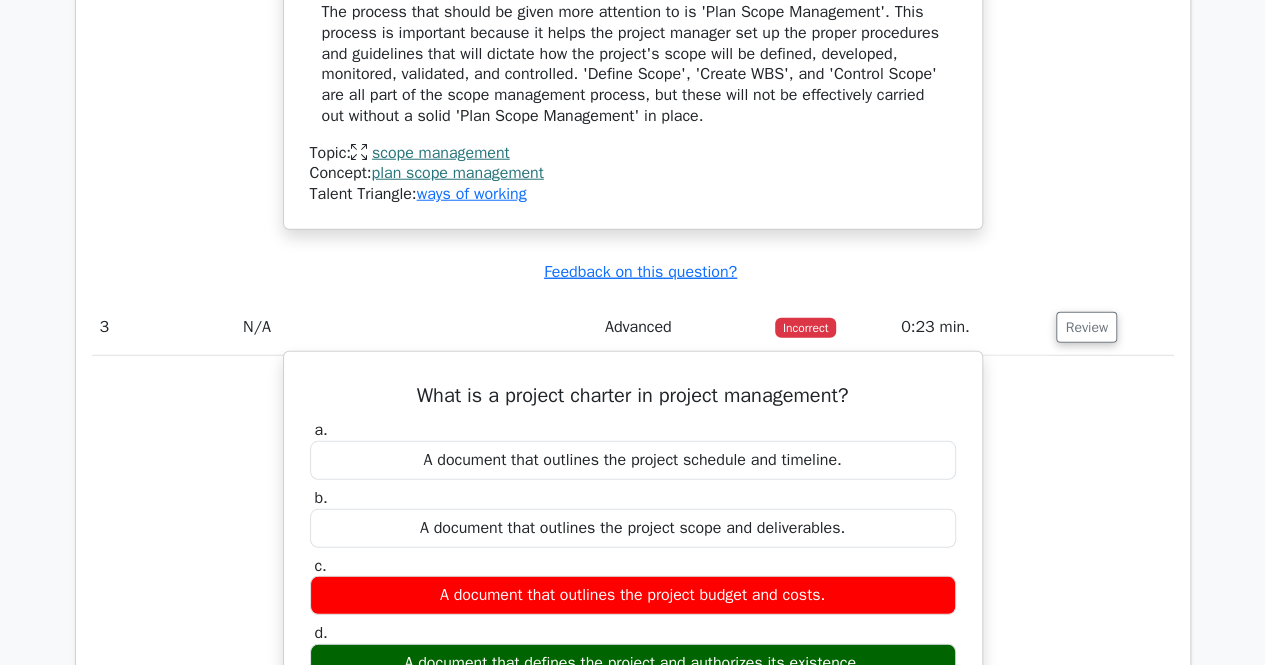 scroll, scrollTop: 0, scrollLeft: 12, axis: horizontal 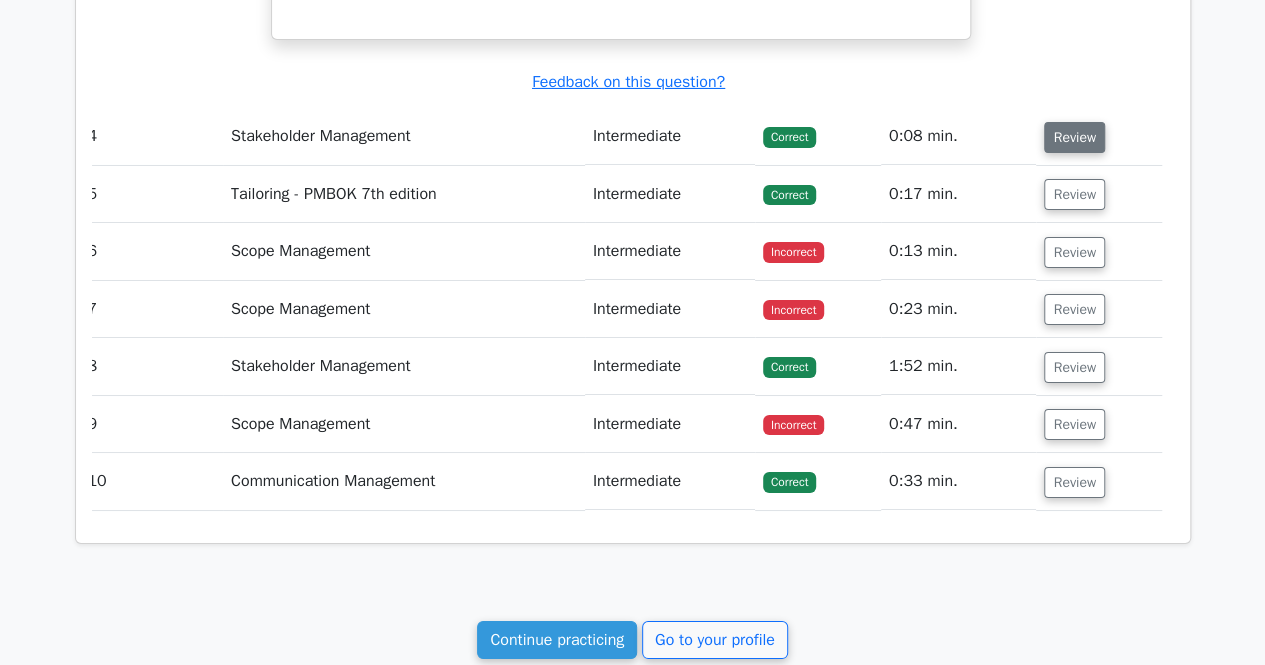 click on "Review" at bounding box center (1074, 137) 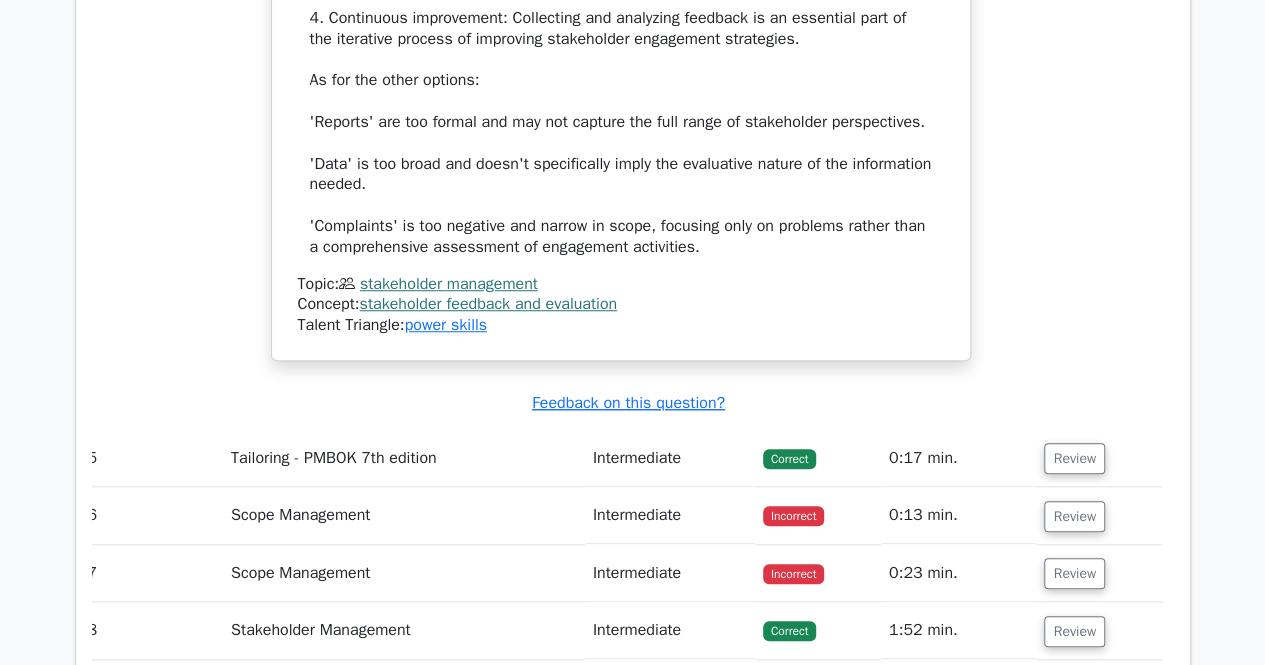 scroll, scrollTop: 4435, scrollLeft: 0, axis: vertical 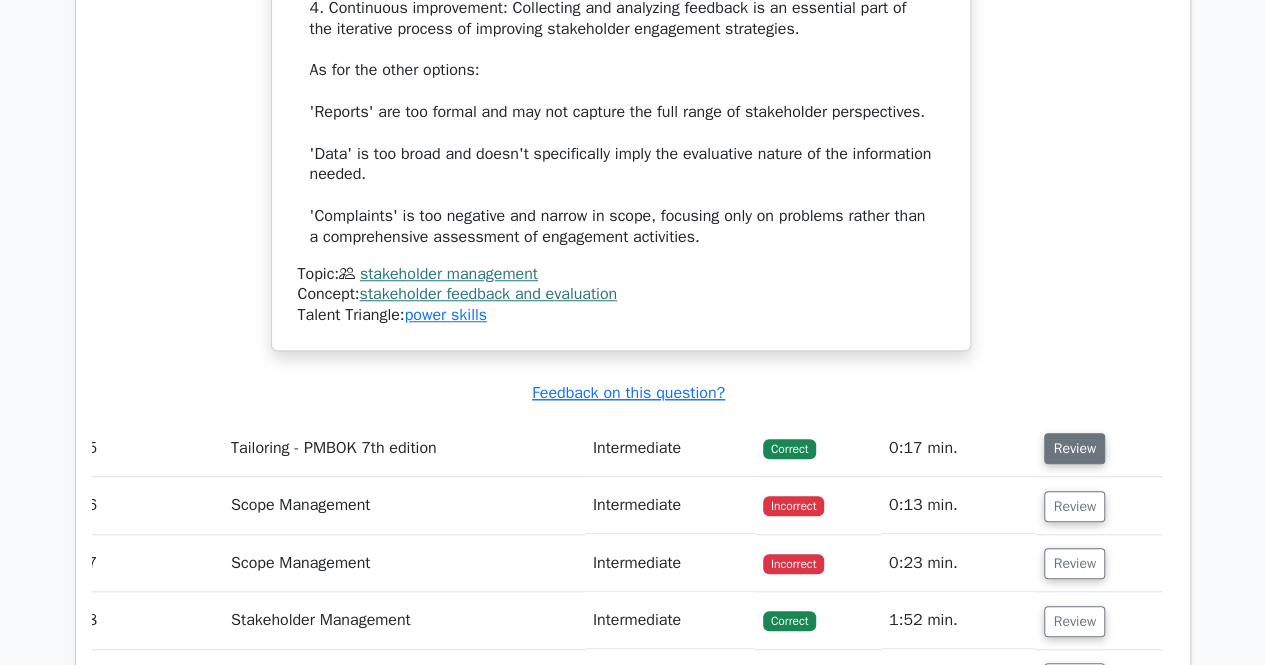 click on "Review" at bounding box center (1074, 448) 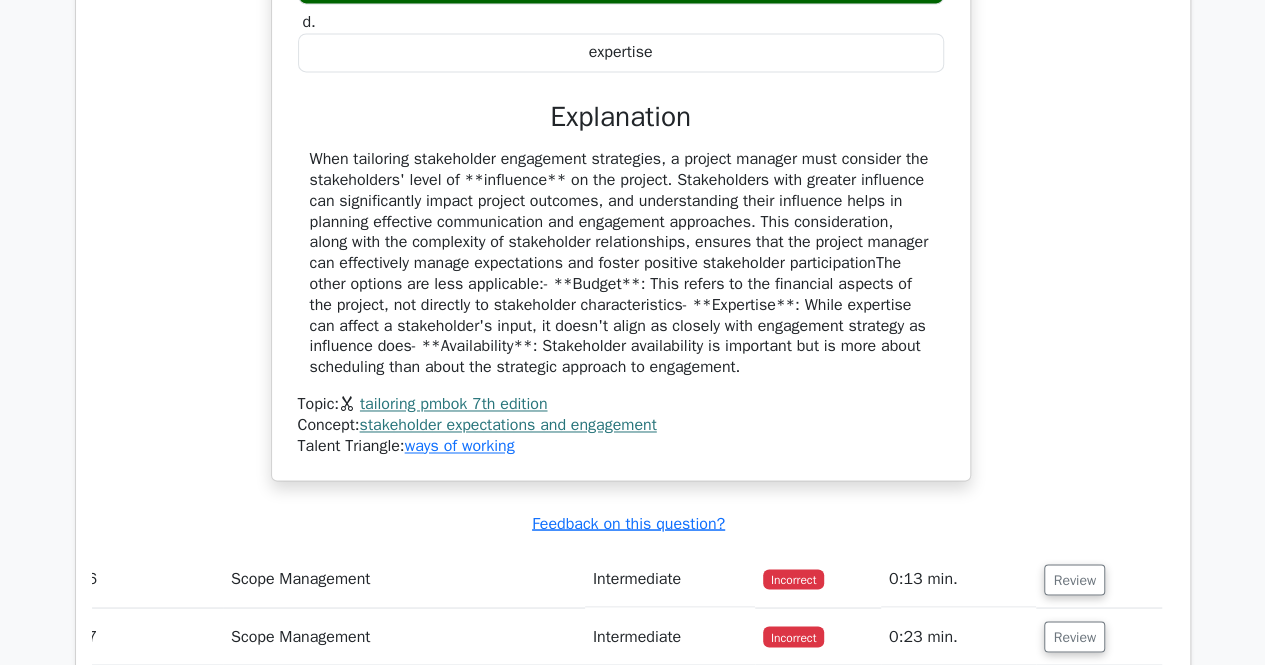 scroll, scrollTop: 5253, scrollLeft: 0, axis: vertical 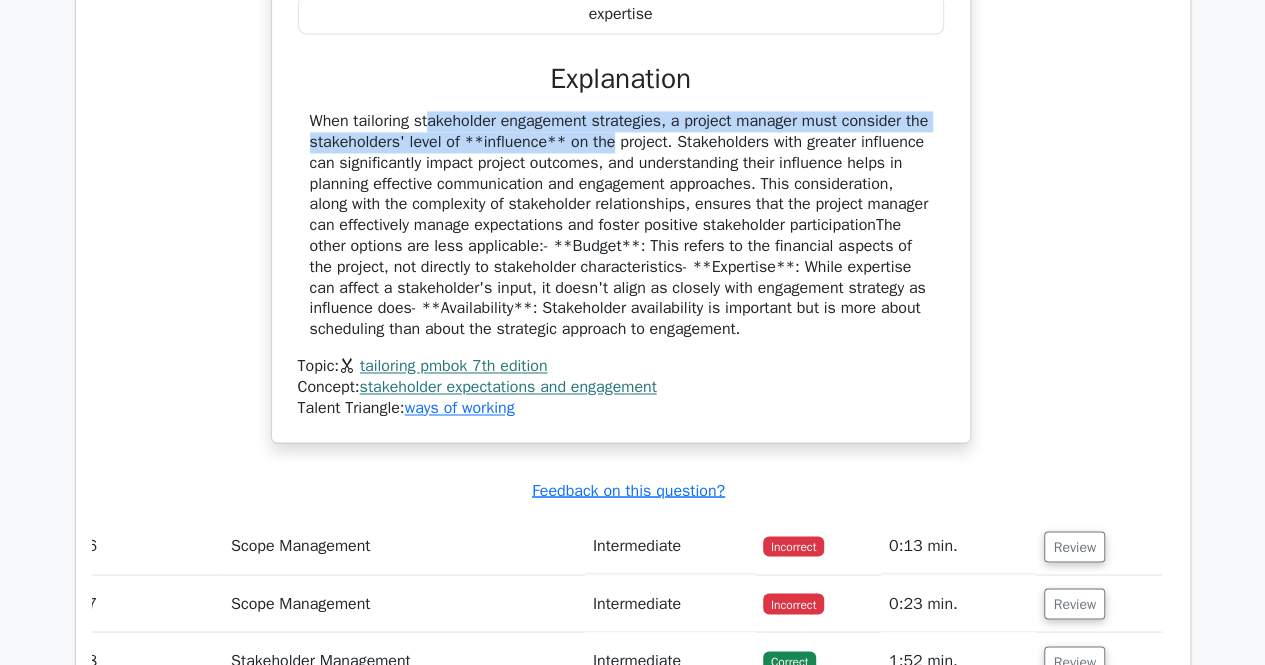 drag, startPoint x: 306, startPoint y: 121, endPoint x: 508, endPoint y: 144, distance: 203.30519 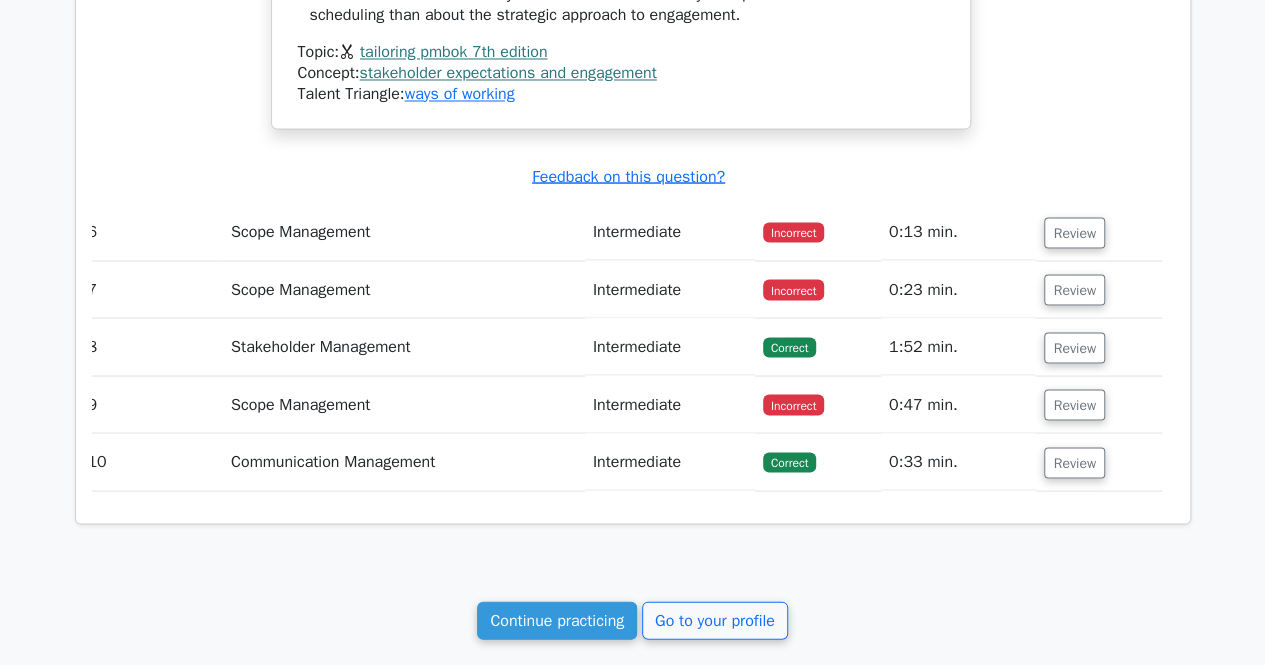 scroll, scrollTop: 5575, scrollLeft: 0, axis: vertical 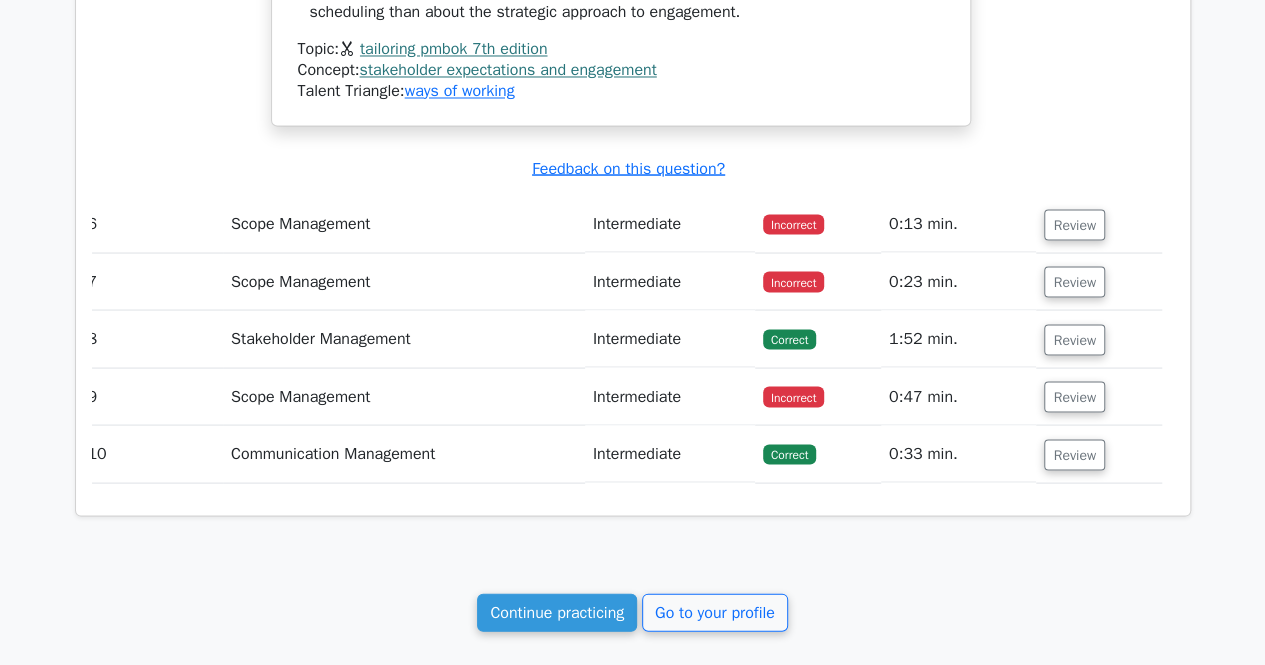 click on "Review" at bounding box center [1098, 223] 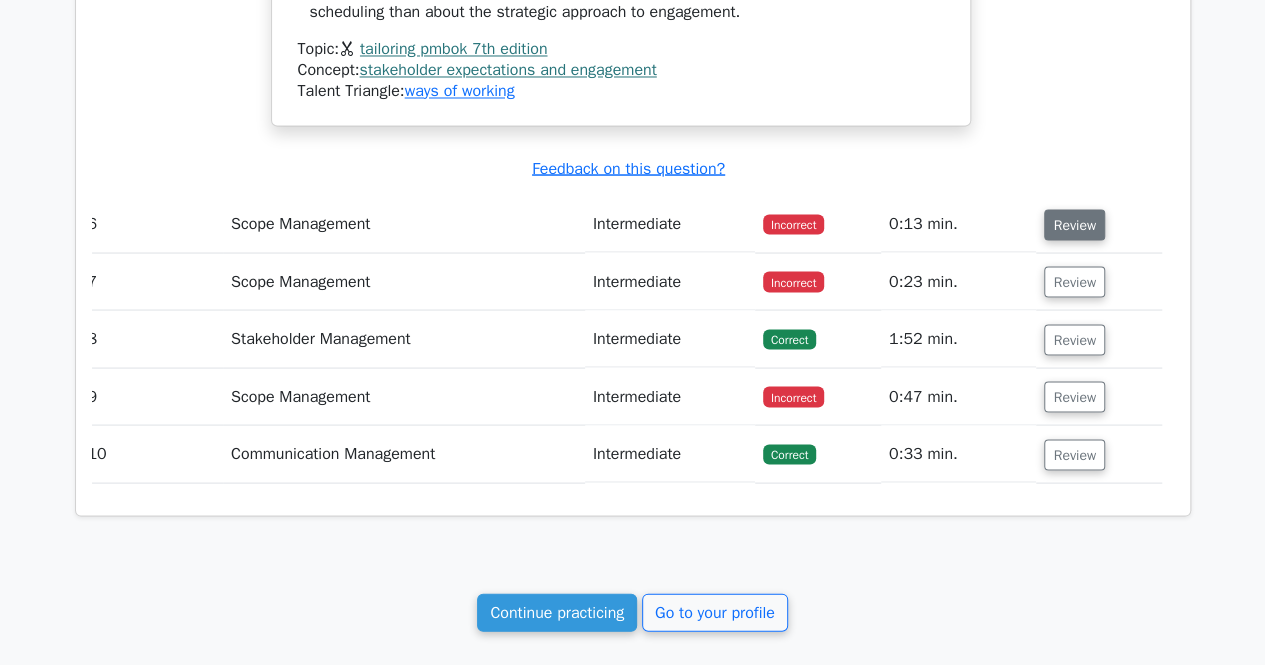 click on "Review" at bounding box center (1074, 224) 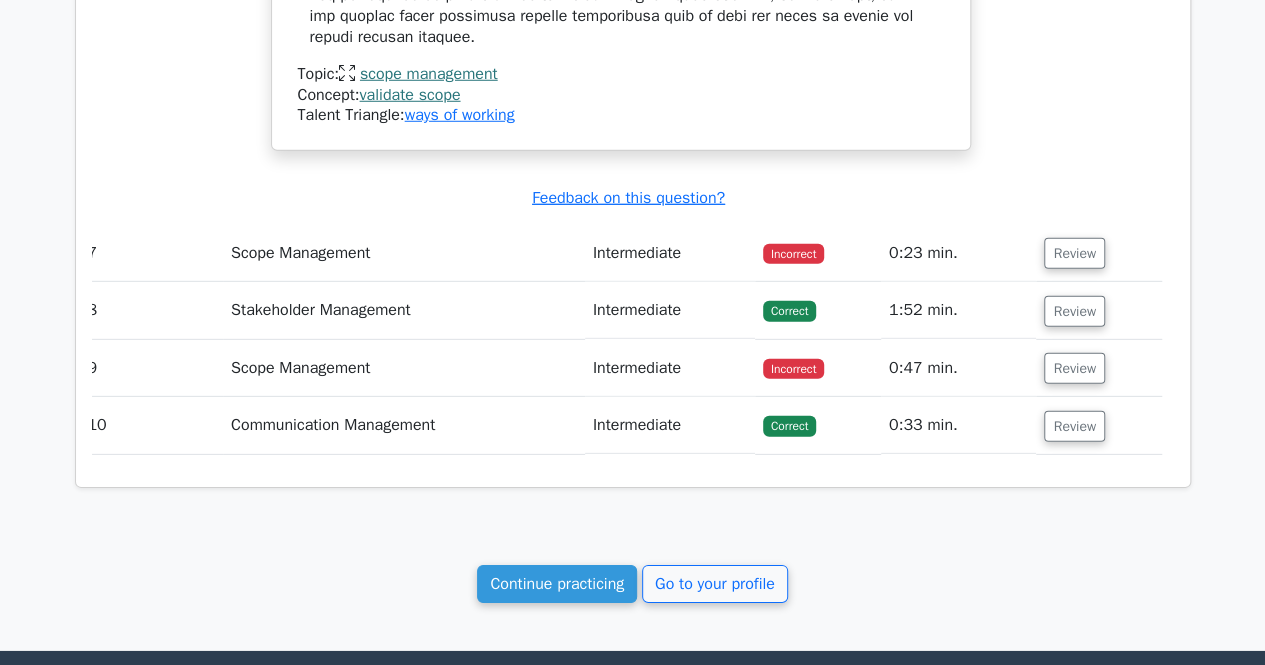 scroll, scrollTop: 6634, scrollLeft: 0, axis: vertical 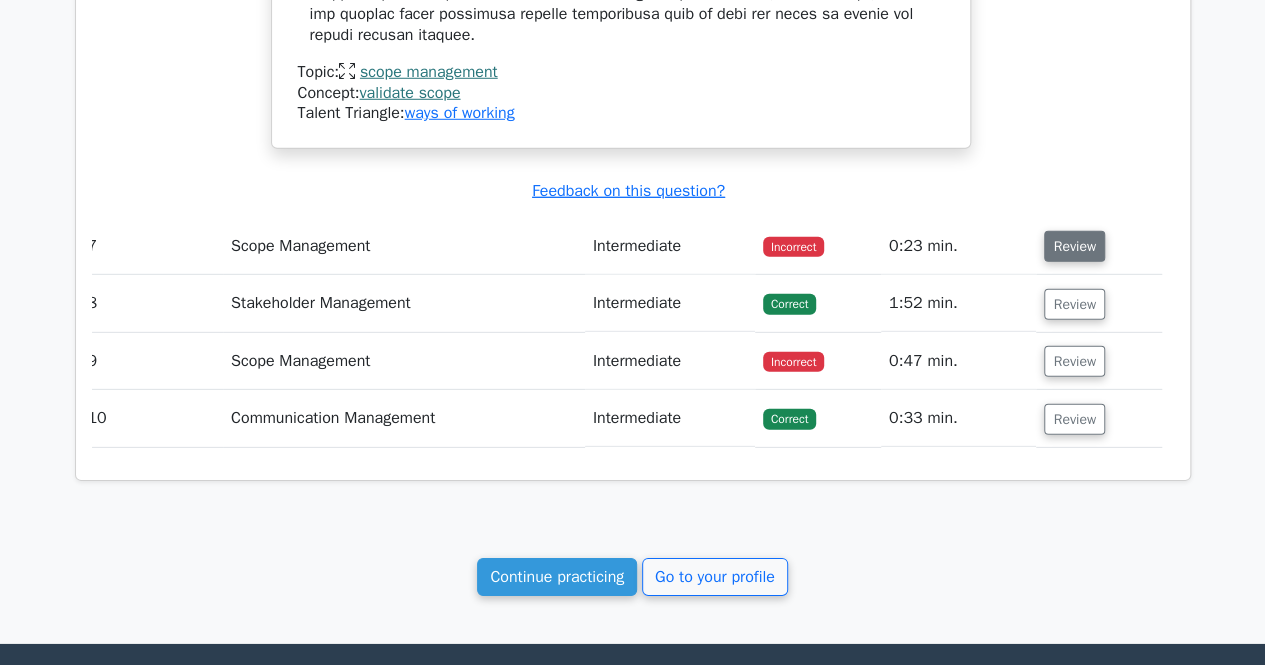 click on "Review" at bounding box center (1074, 246) 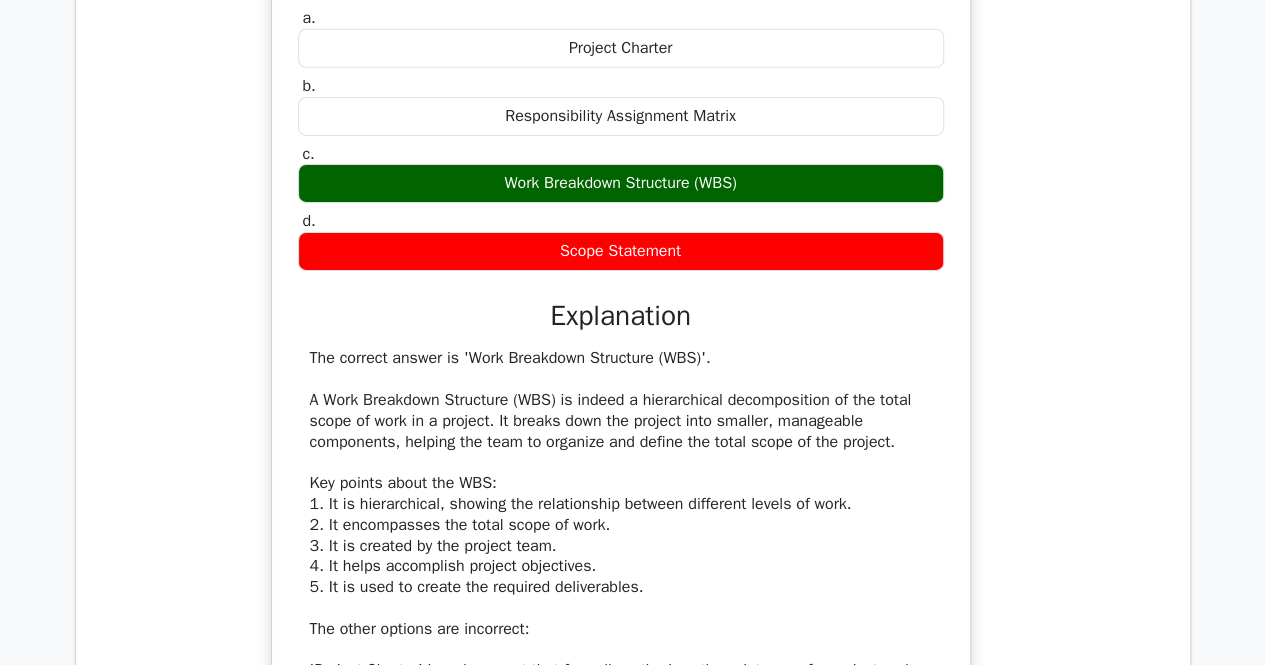 scroll, scrollTop: 7175, scrollLeft: 0, axis: vertical 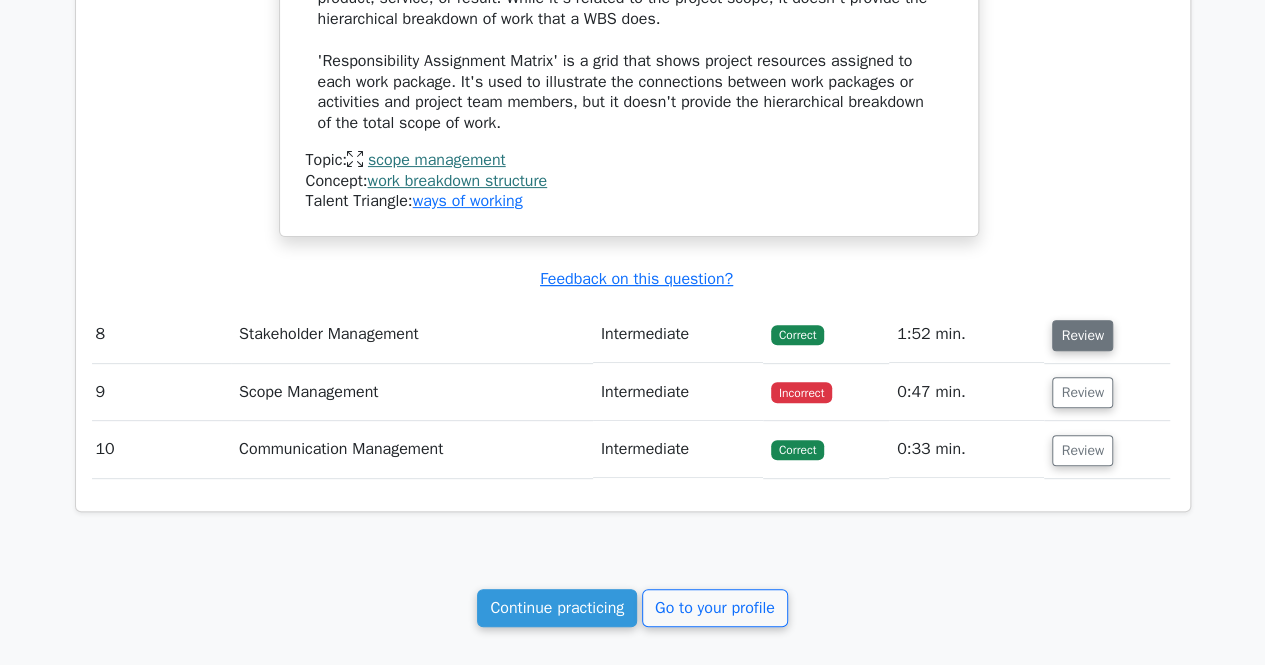 click on "Review" at bounding box center [1082, 335] 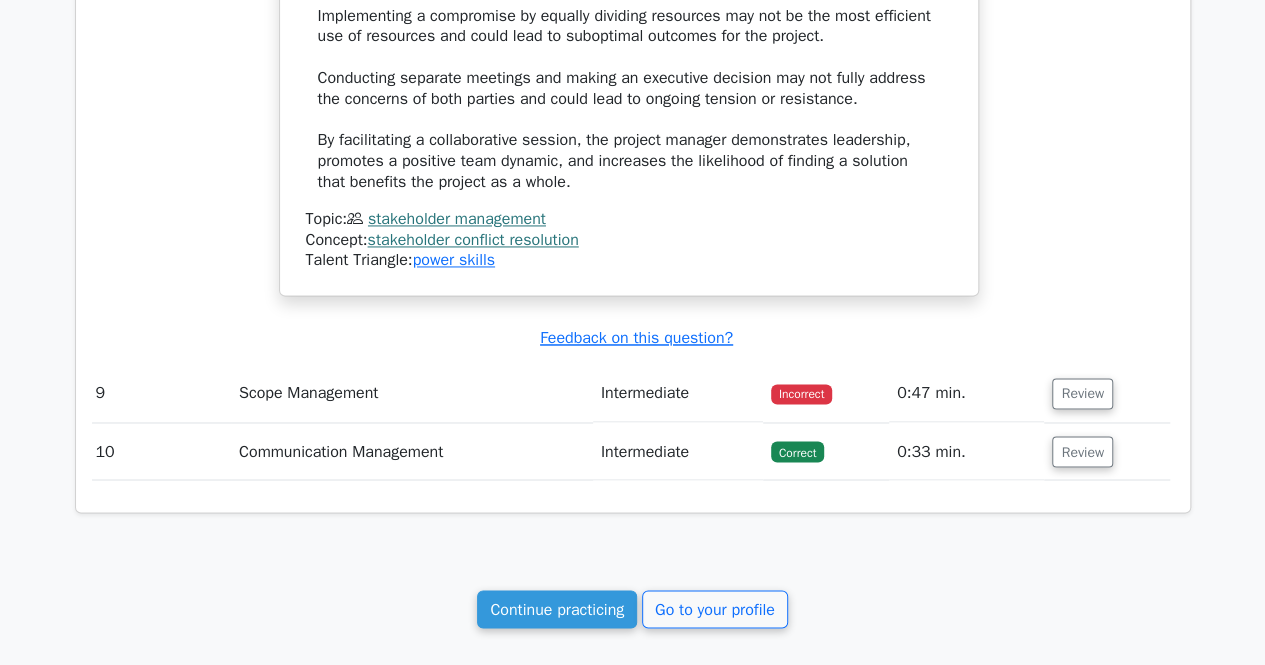 scroll, scrollTop: 9029, scrollLeft: 0, axis: vertical 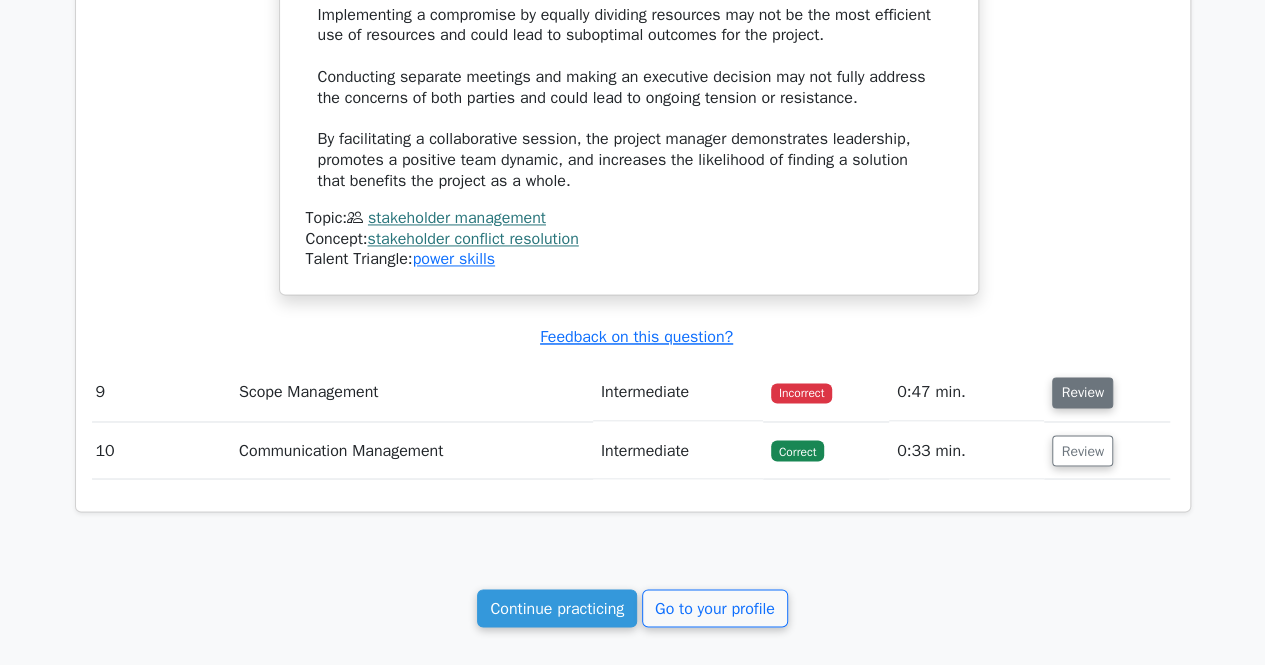 click on "Review" at bounding box center [1082, 392] 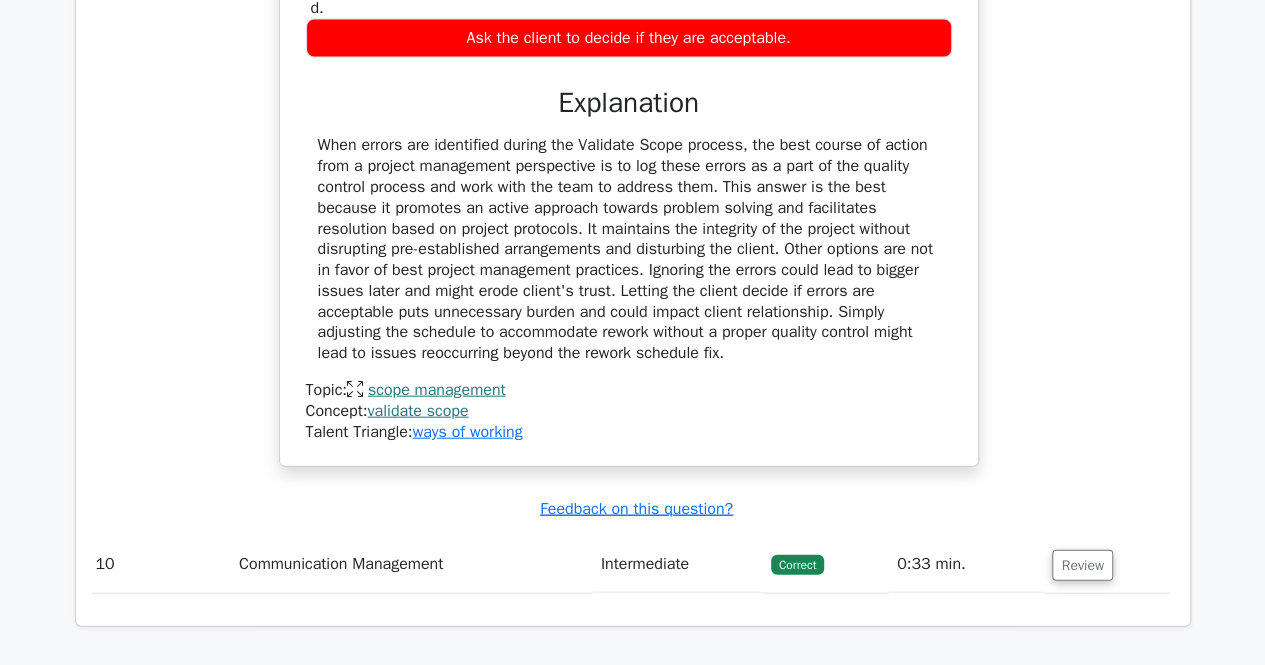 scroll, scrollTop: 9876, scrollLeft: 0, axis: vertical 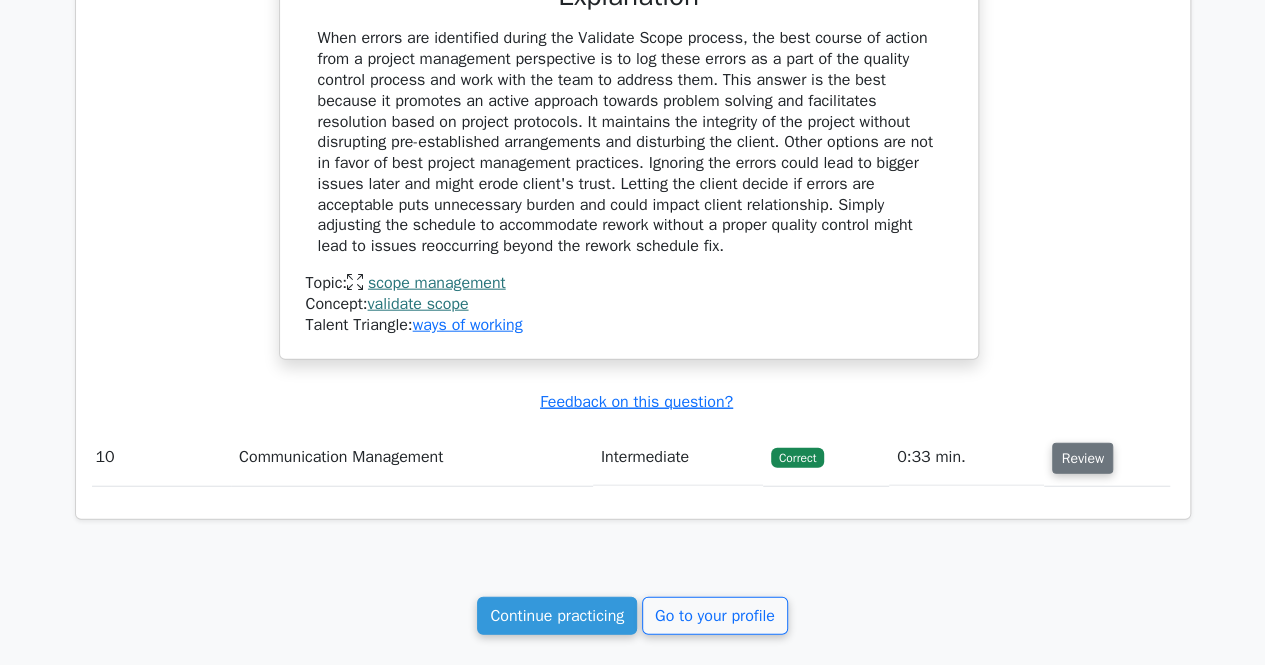 click on "Review" at bounding box center (1082, 458) 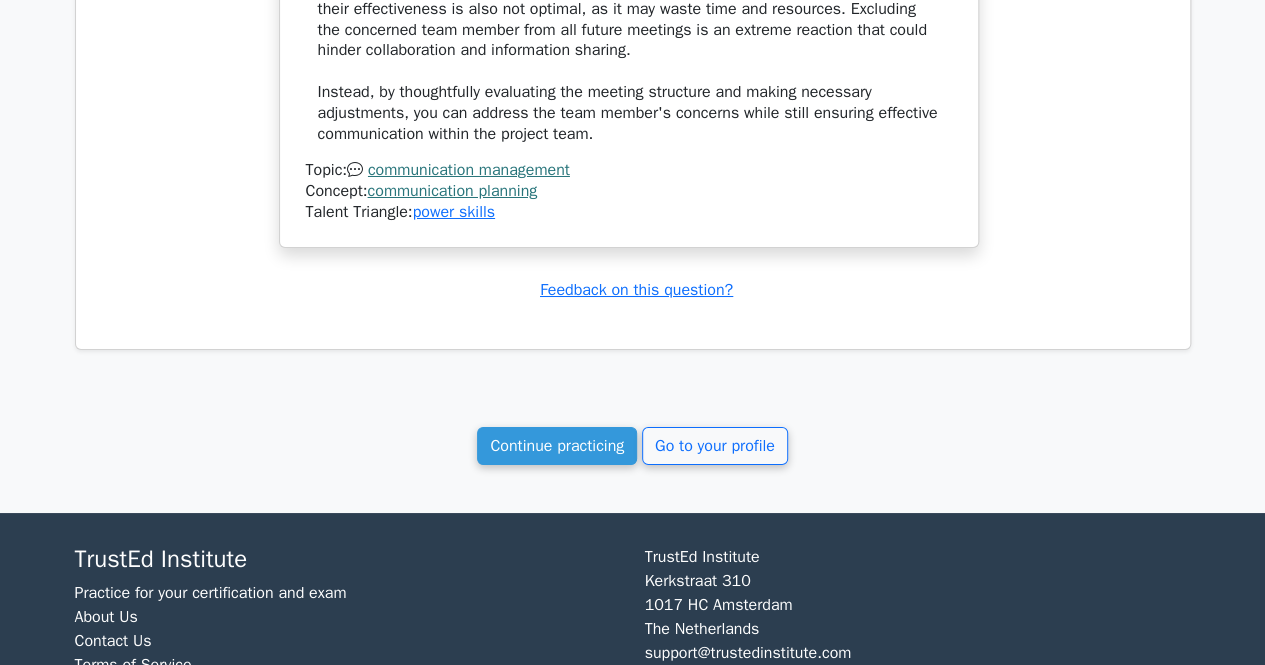 scroll, scrollTop: 11240, scrollLeft: 0, axis: vertical 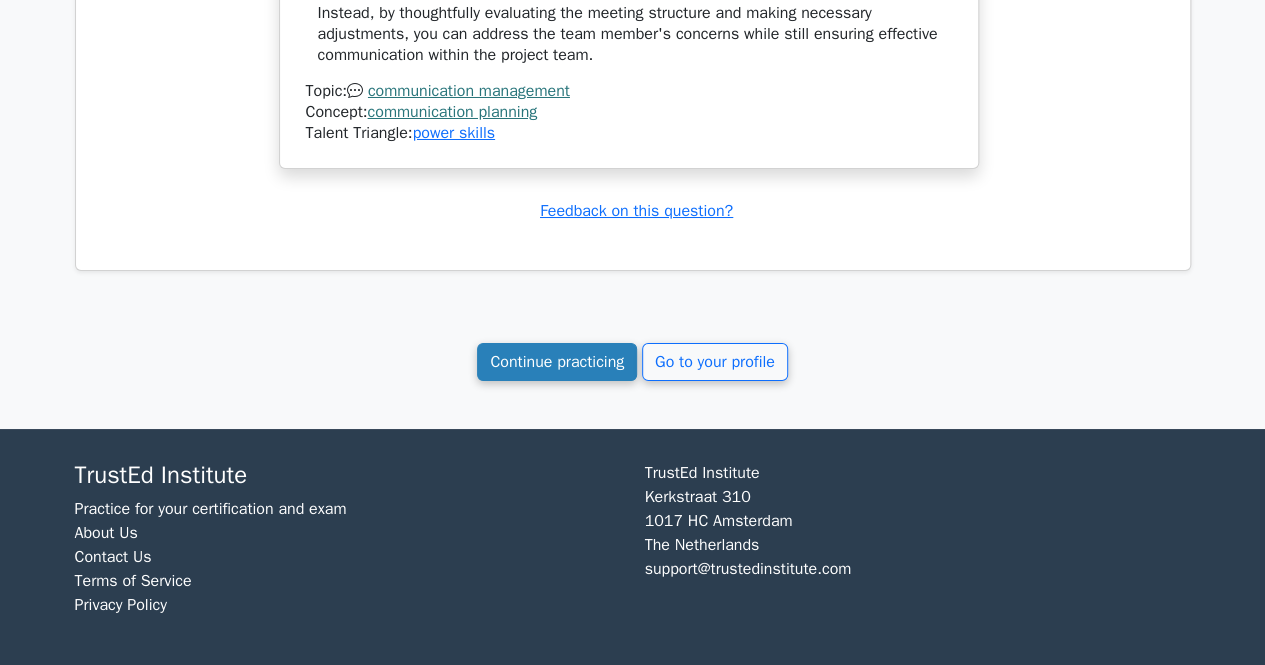 click on "Continue practicing" at bounding box center (557, 362) 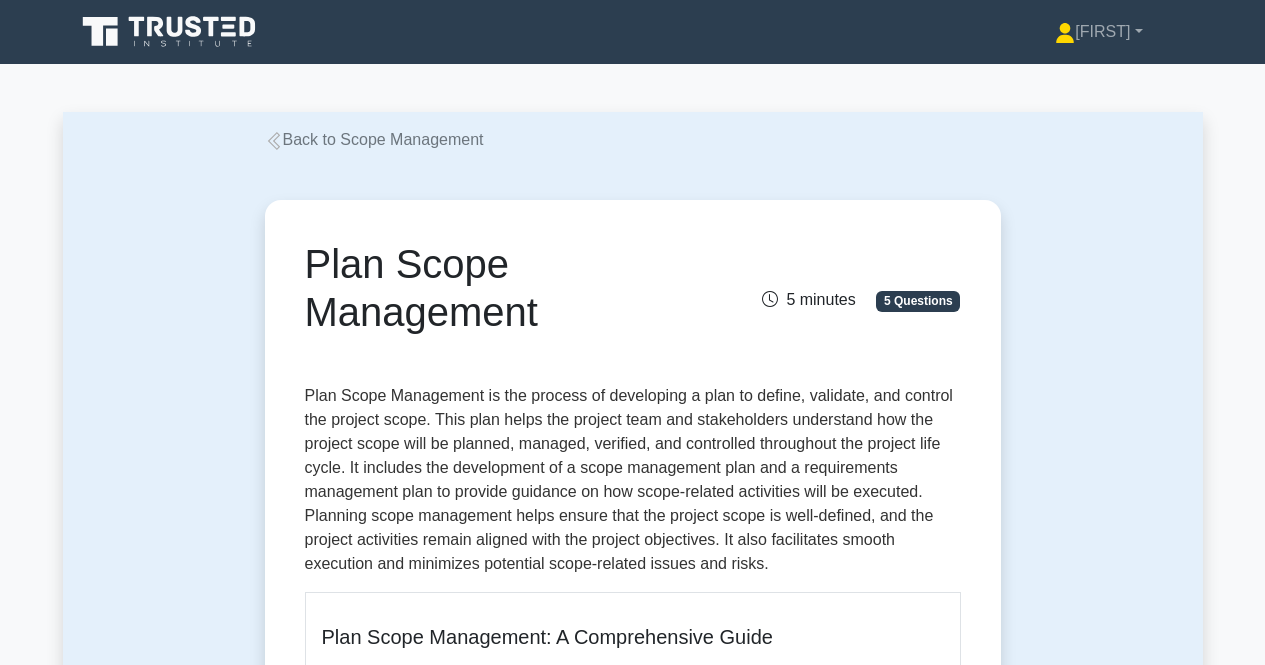 scroll, scrollTop: 0, scrollLeft: 0, axis: both 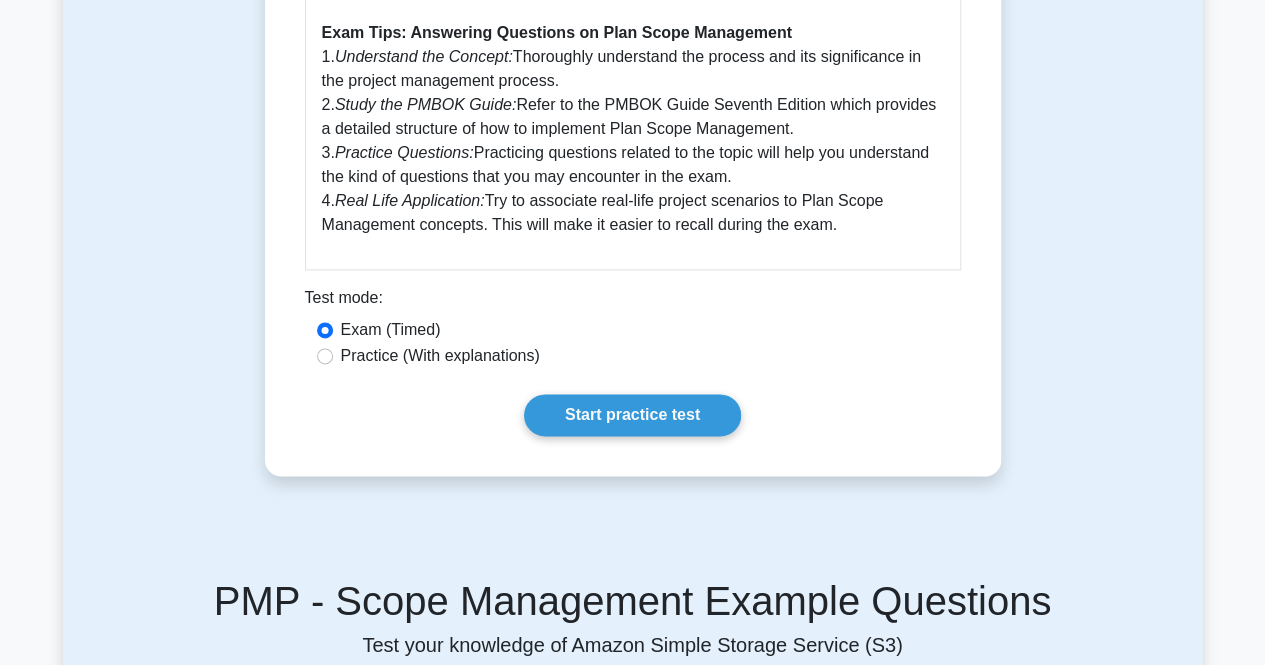click on "Plan Scope Management
5 minutes
5 Questions
Plan Scope Management: A Comprehensive Guide
Plan Scope Management is a crucial step in the project management process as defined by the PMBOK Guide Seventh Edition. It involves creating a detailed plan outlining how the project scope will be defined, managed, controlled, and validated.   Why is it Important?   What is It?   How Does it Work?      1.  Understand the Concept:" at bounding box center [633, -248] 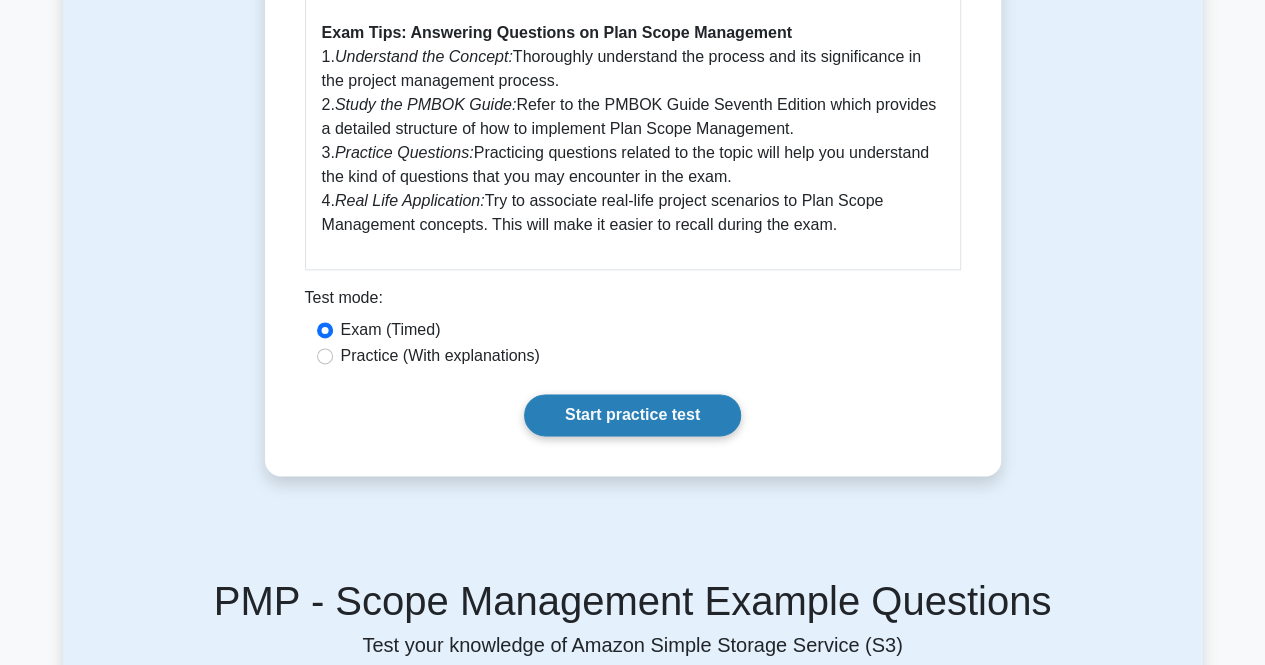 click on "Start practice test" at bounding box center (632, 415) 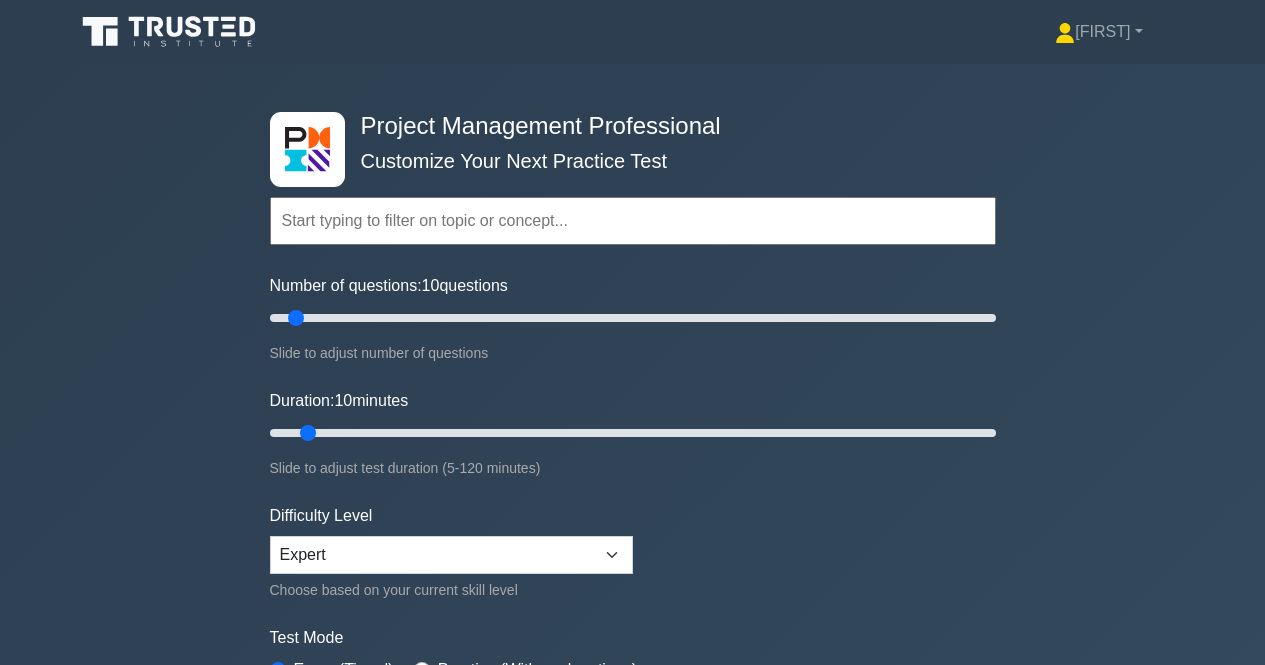 scroll, scrollTop: 0, scrollLeft: 0, axis: both 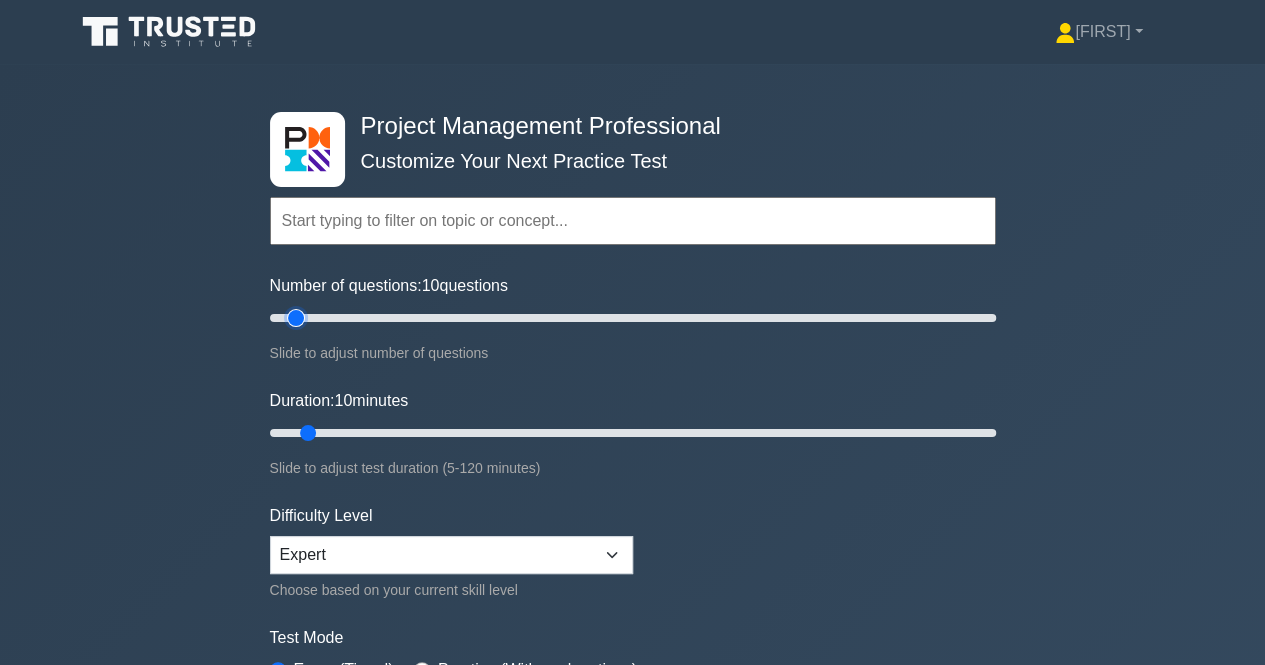 click on "Number of questions:  10  questions" at bounding box center [633, 318] 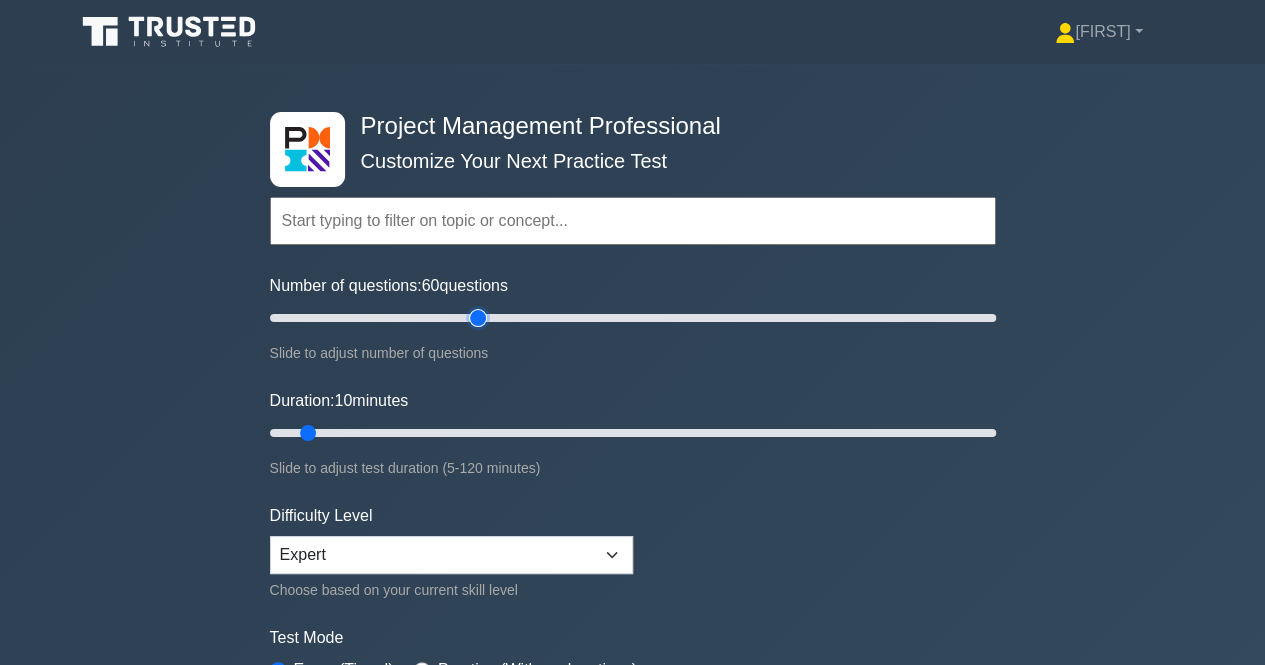drag, startPoint x: 300, startPoint y: 311, endPoint x: 473, endPoint y: 325, distance: 173.56555 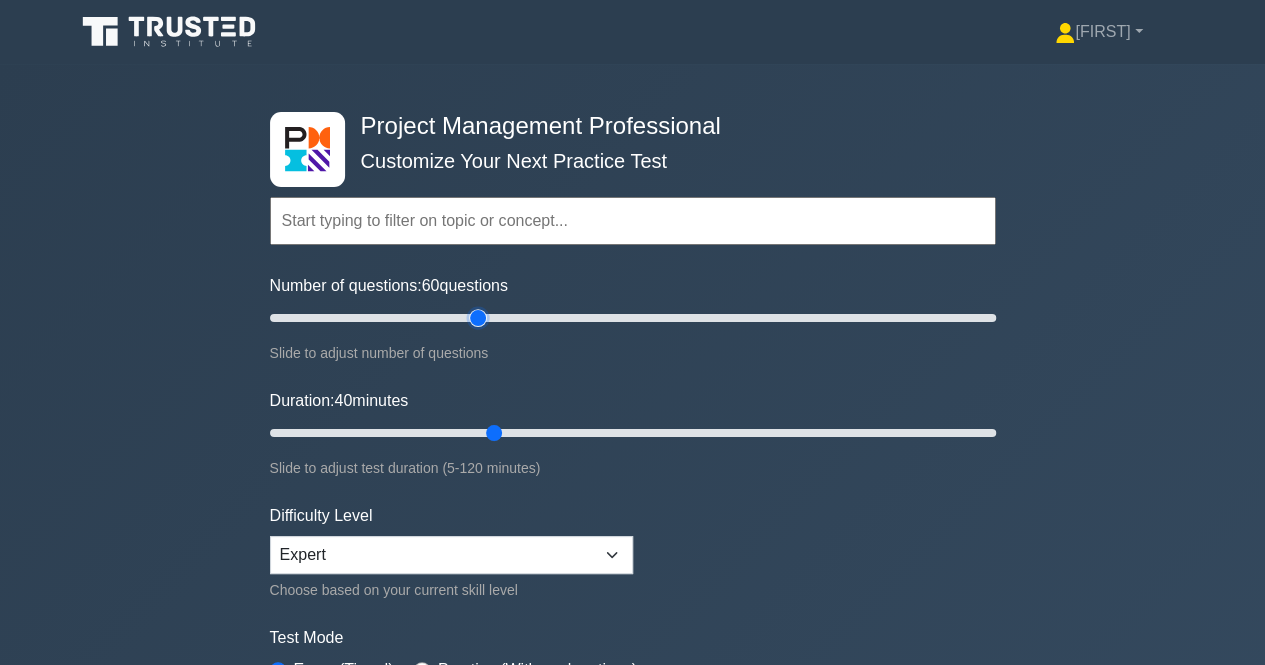 drag, startPoint x: 309, startPoint y: 431, endPoint x: 486, endPoint y: 445, distance: 177.55281 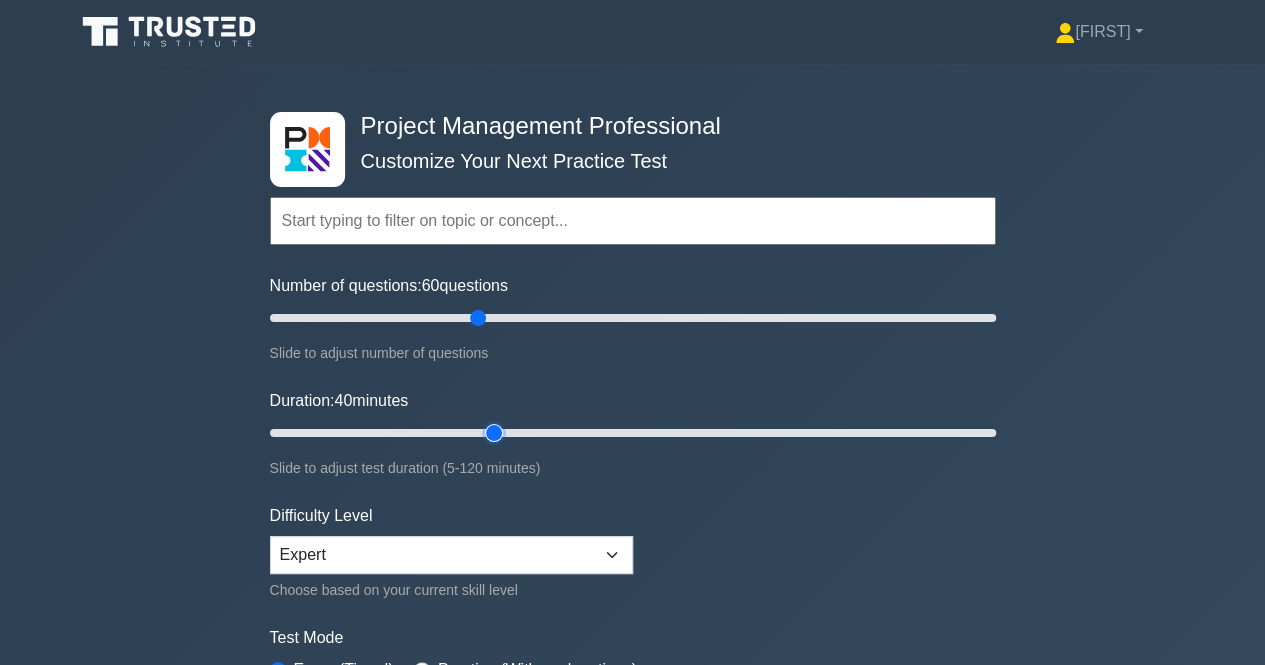 click on "Duration:  40  minutes" at bounding box center (633, 433) 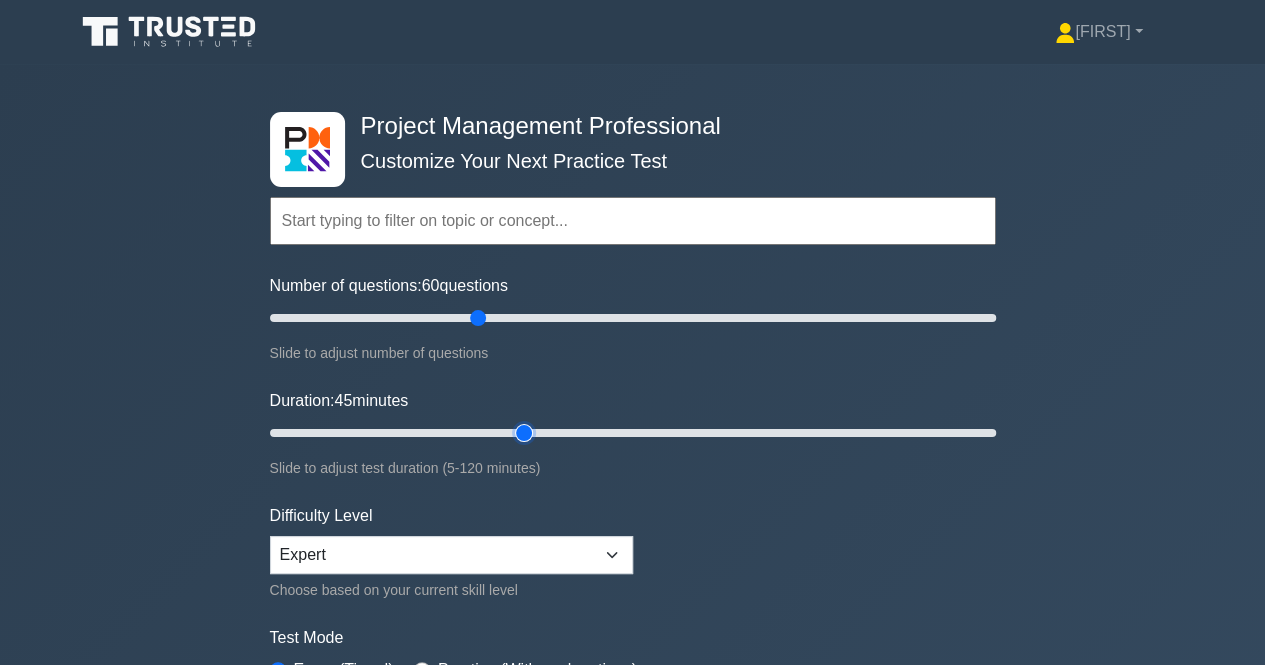 drag, startPoint x: 492, startPoint y: 432, endPoint x: 527, endPoint y: 441, distance: 36.138622 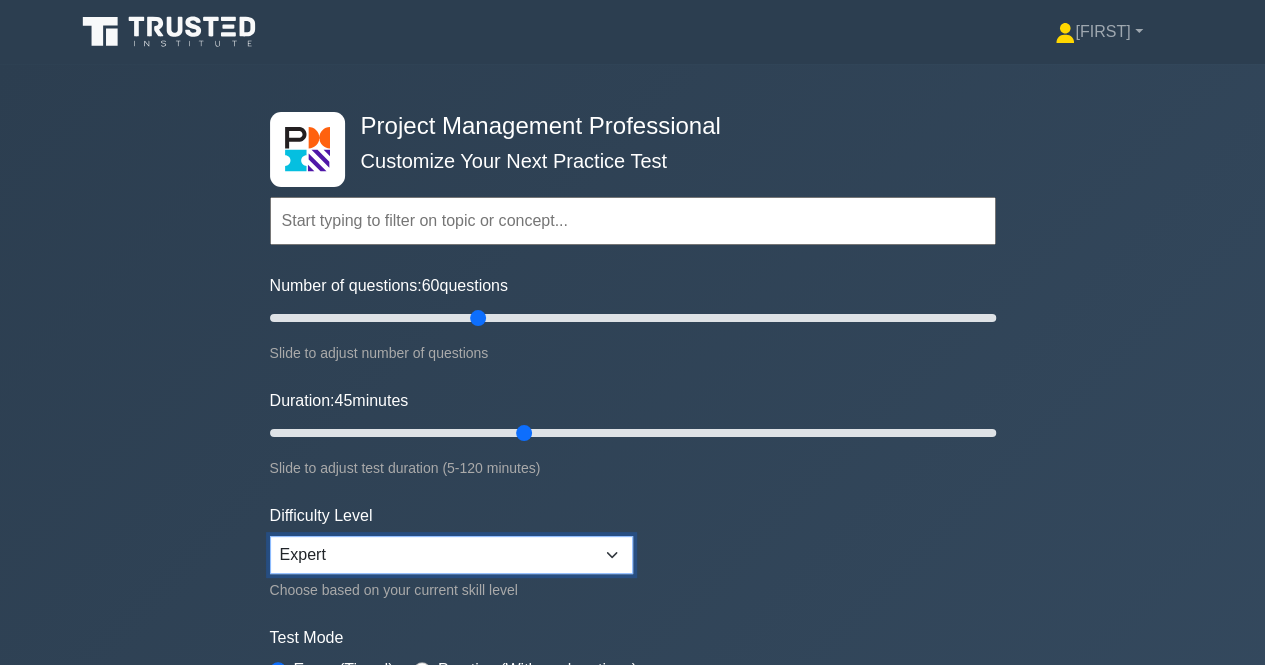 click on "Beginner
Intermediate
Expert" at bounding box center [451, 555] 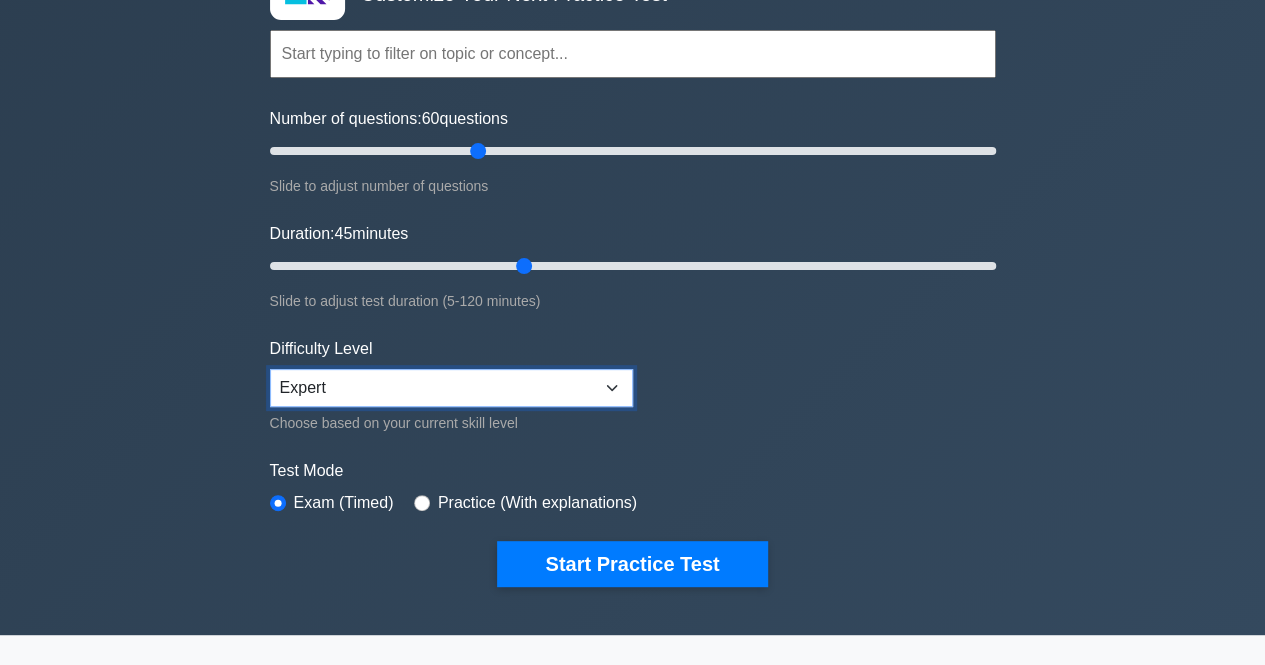 scroll, scrollTop: 168, scrollLeft: 0, axis: vertical 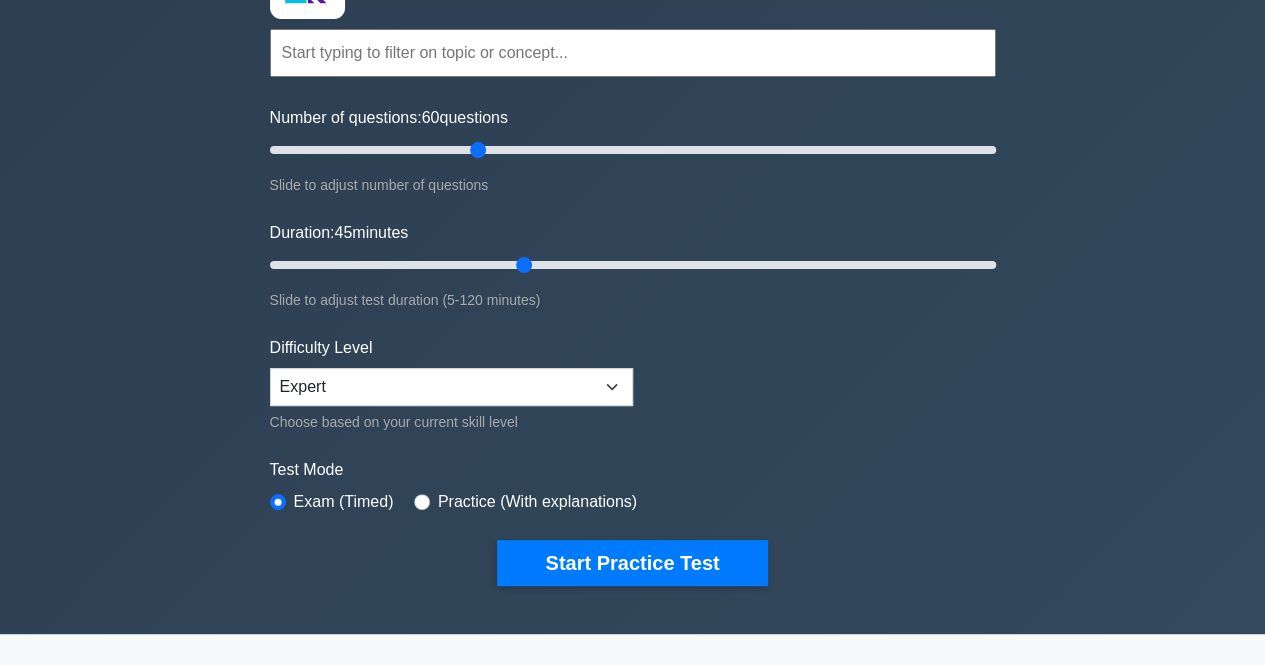 click on "Test Mode" at bounding box center (633, 470) 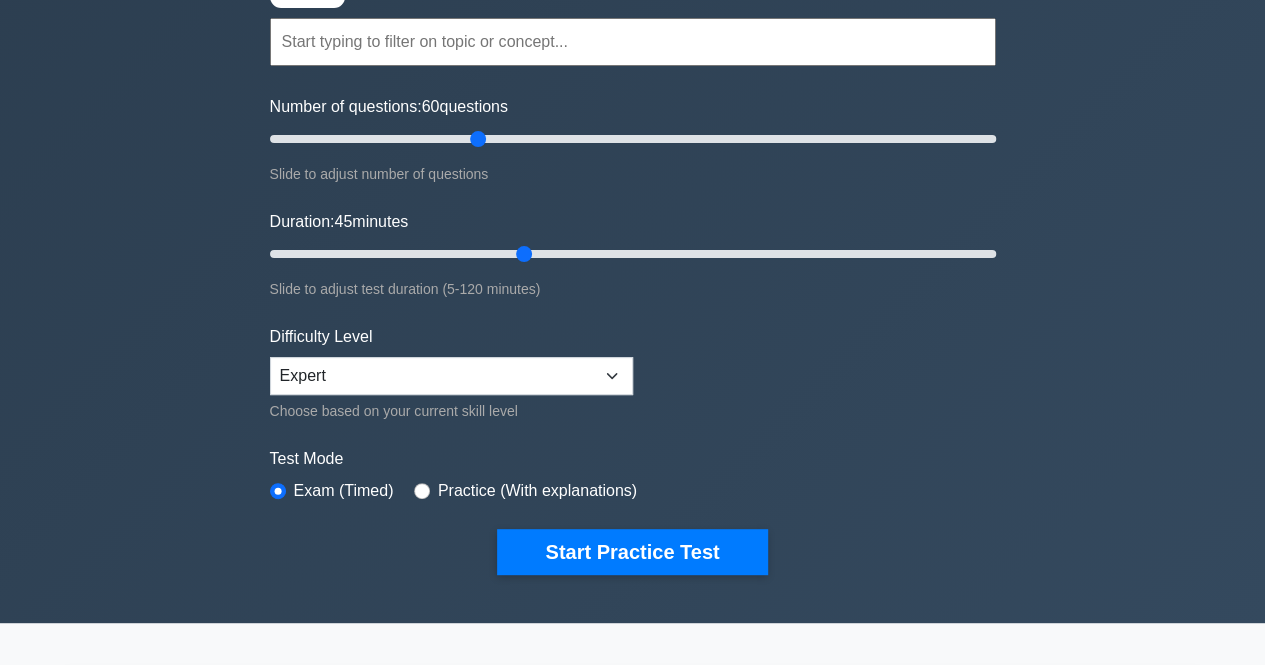 scroll, scrollTop: 154, scrollLeft: 0, axis: vertical 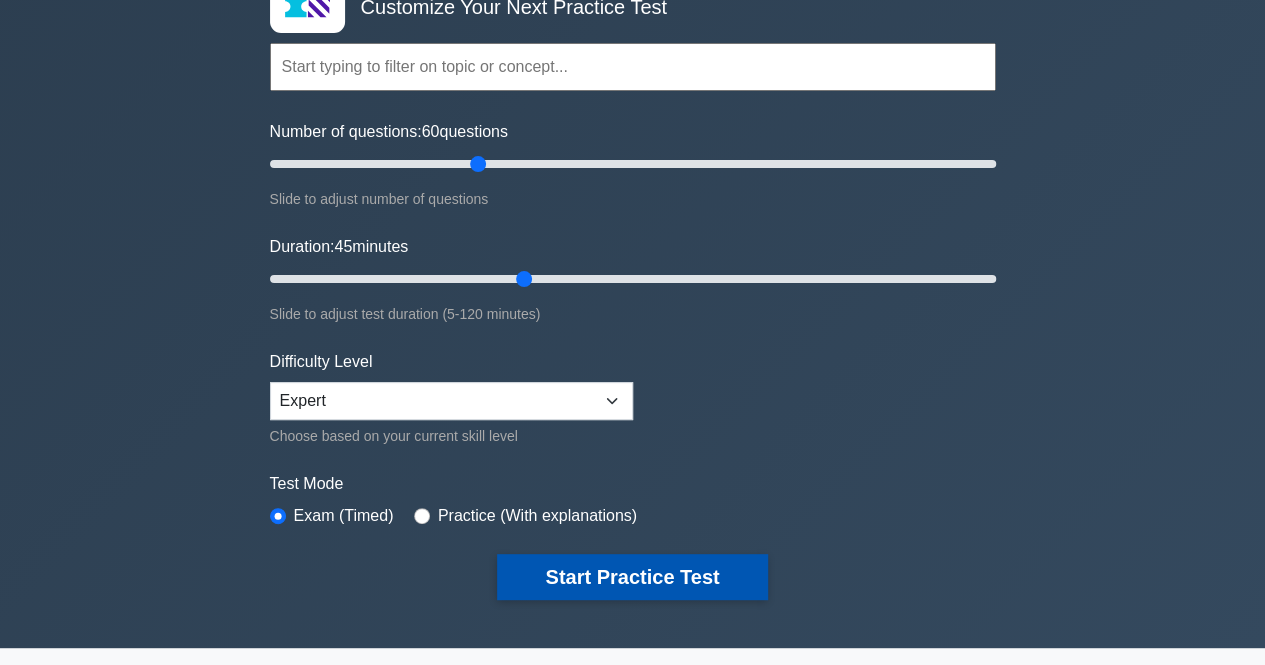 click on "Start Practice Test" at bounding box center [632, 577] 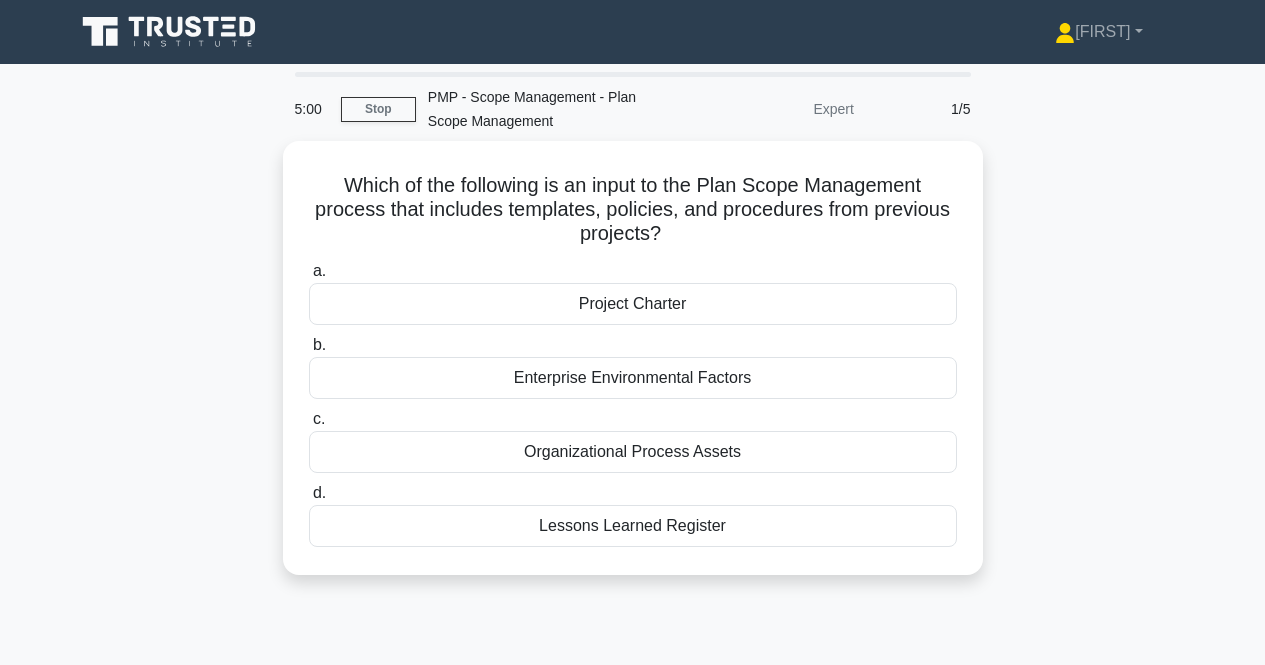 scroll, scrollTop: 0, scrollLeft: 0, axis: both 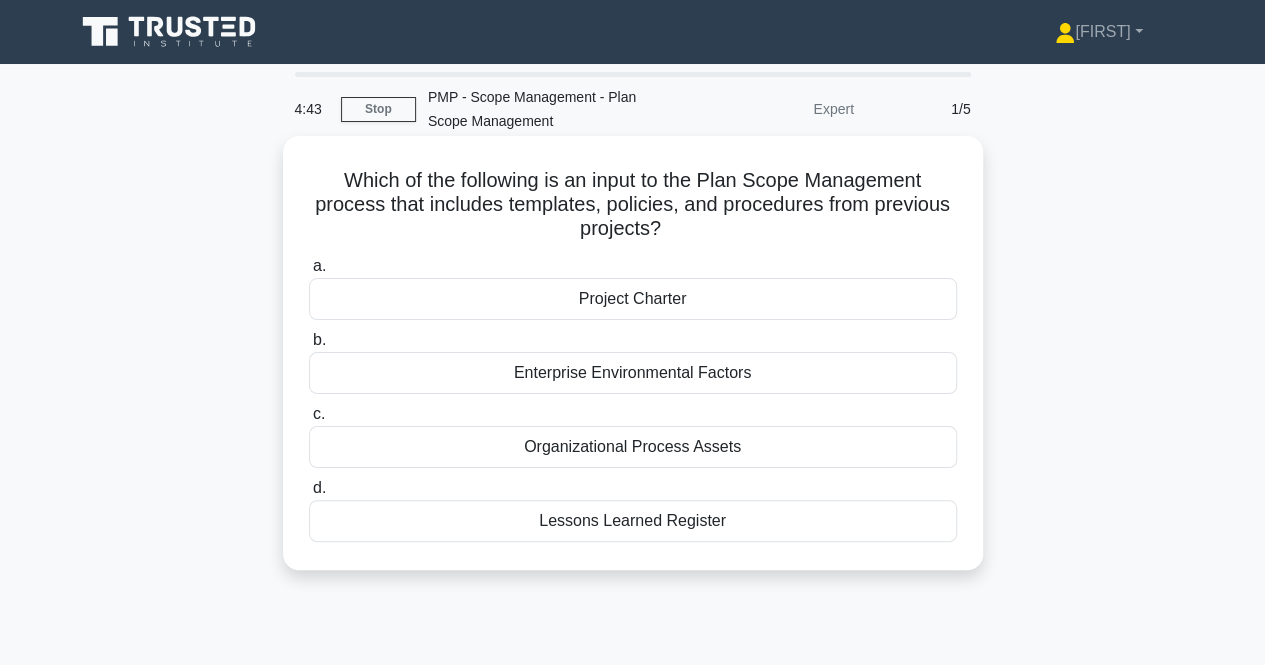 click on "Lessons Learned Register" at bounding box center (633, 521) 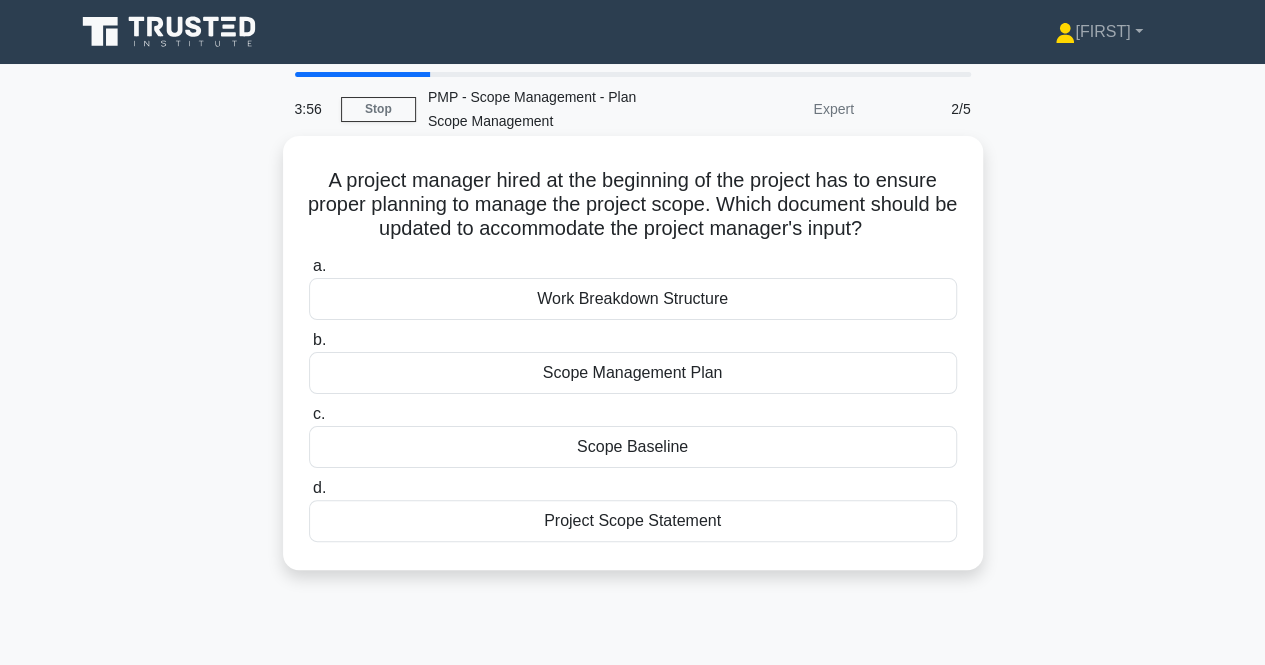 click on "a.
Work Breakdown Structure
b.
Scope Management Plan" at bounding box center (633, 398) 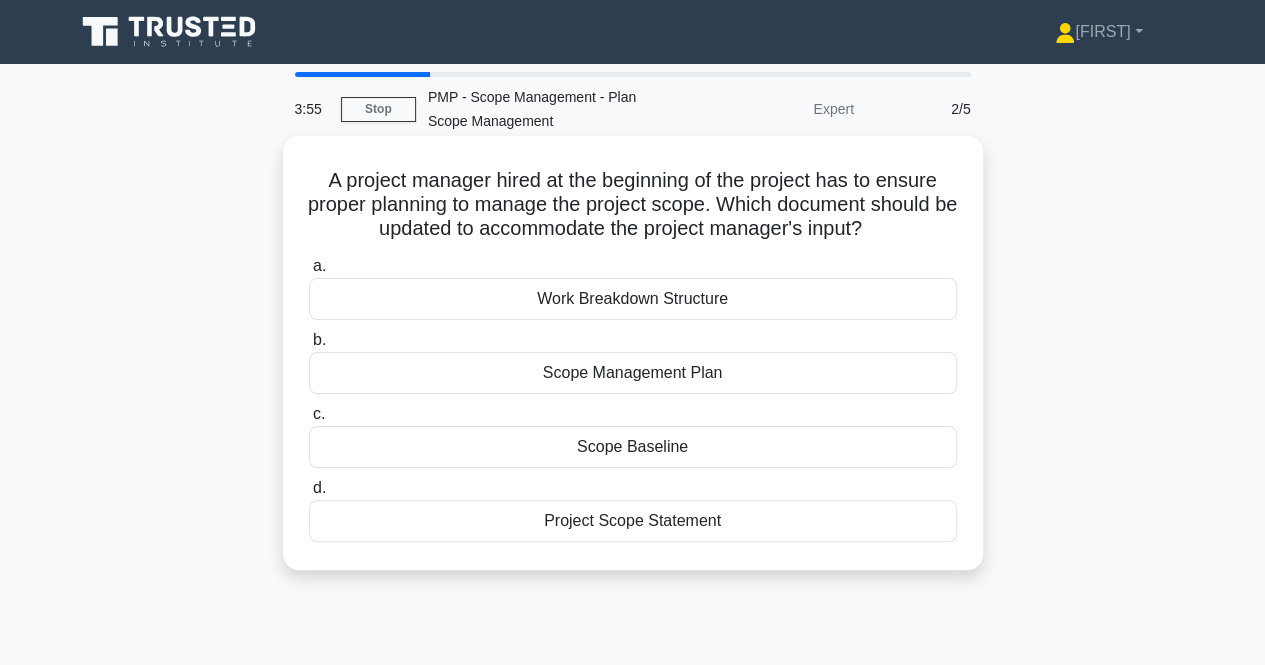click on "Scope Management Plan" at bounding box center (633, 373) 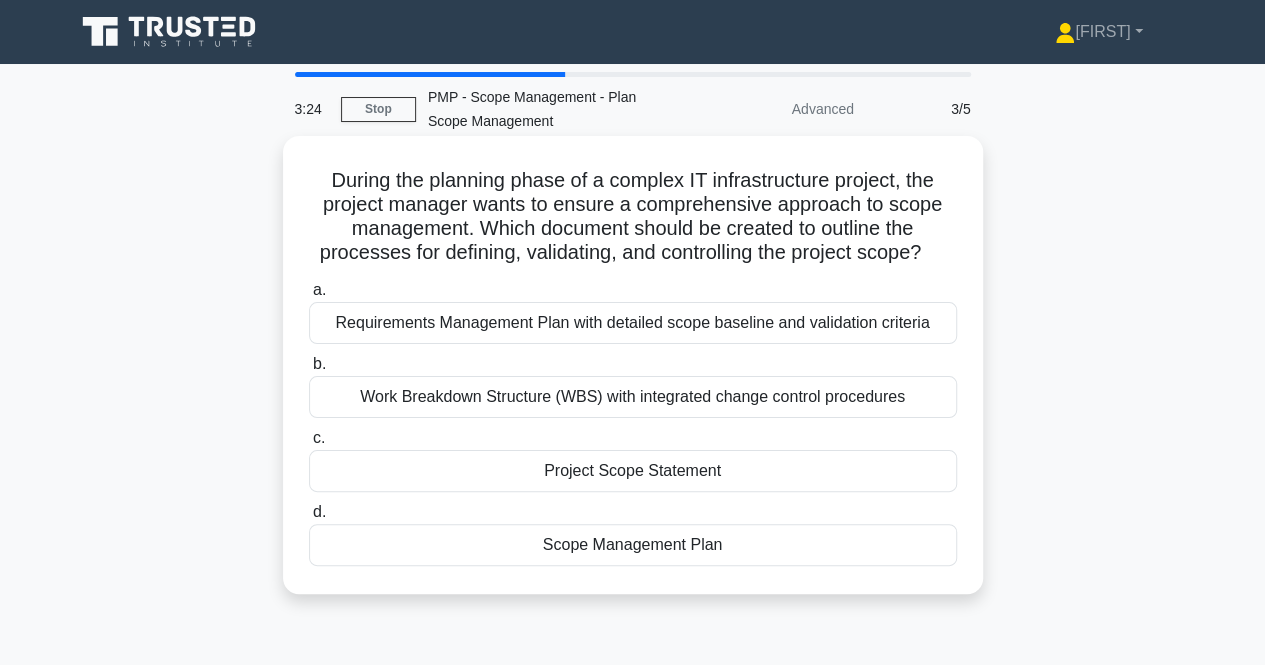 click on "Scope Management Plan" at bounding box center (633, 545) 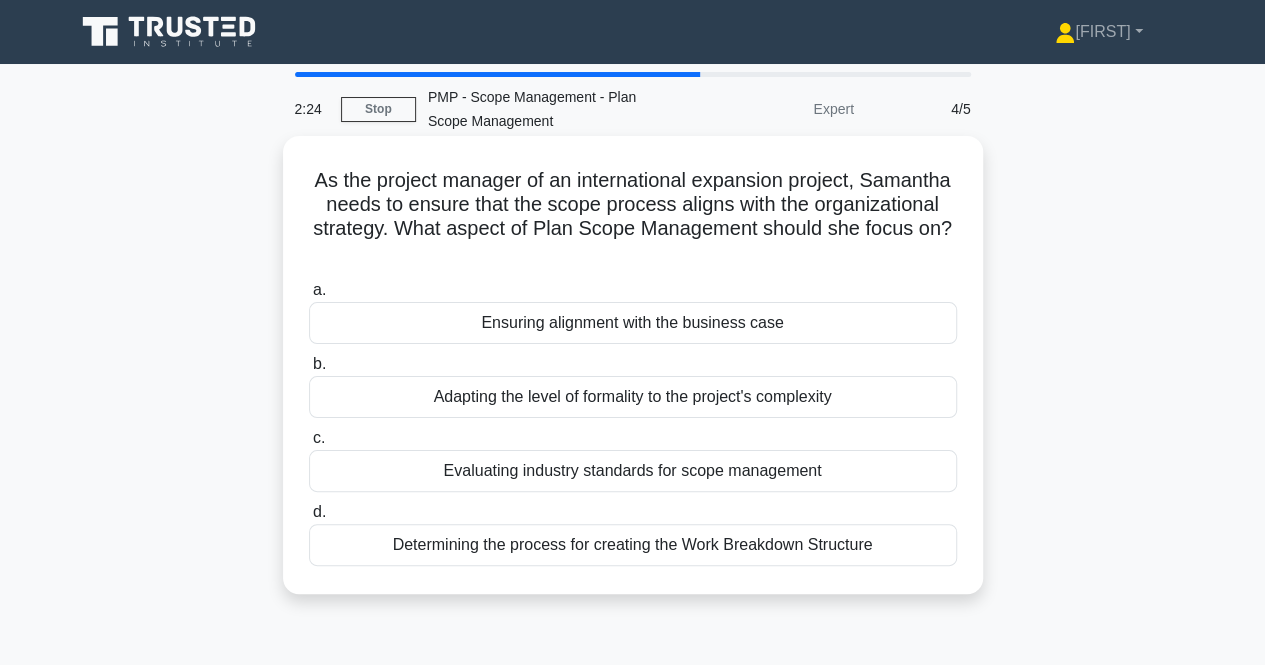 click on "Adapting the level of formality to the project's complexity" at bounding box center (633, 397) 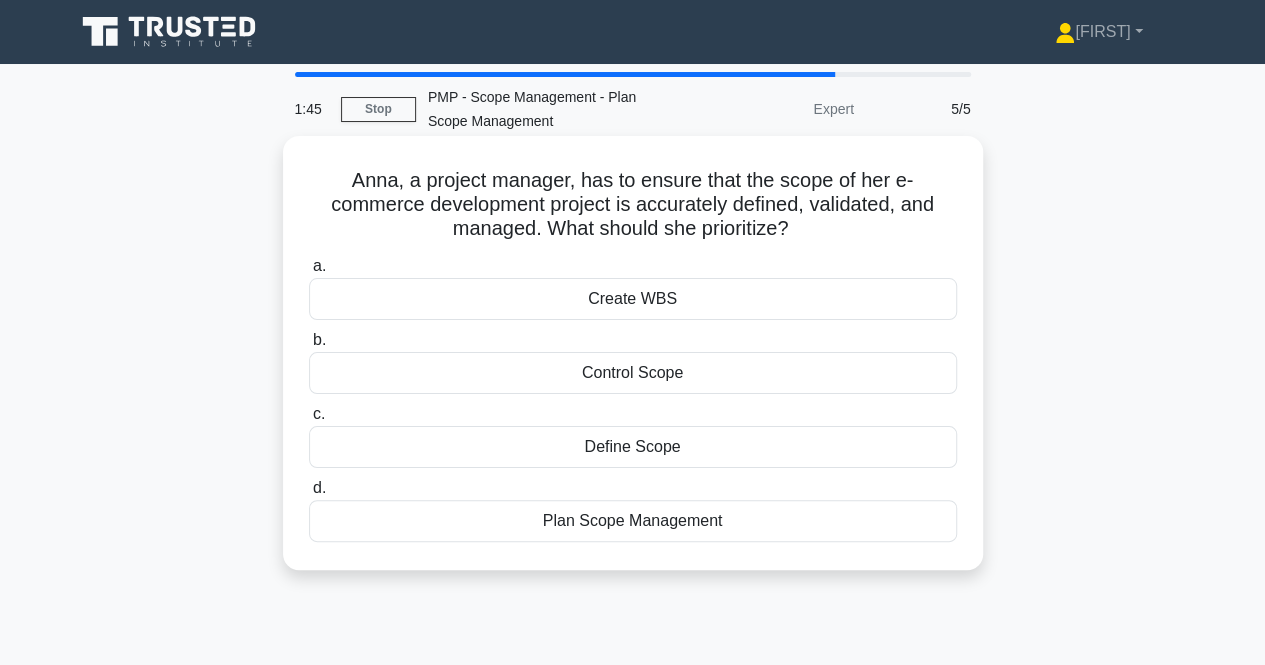 click on "Plan Scope Management" at bounding box center (633, 521) 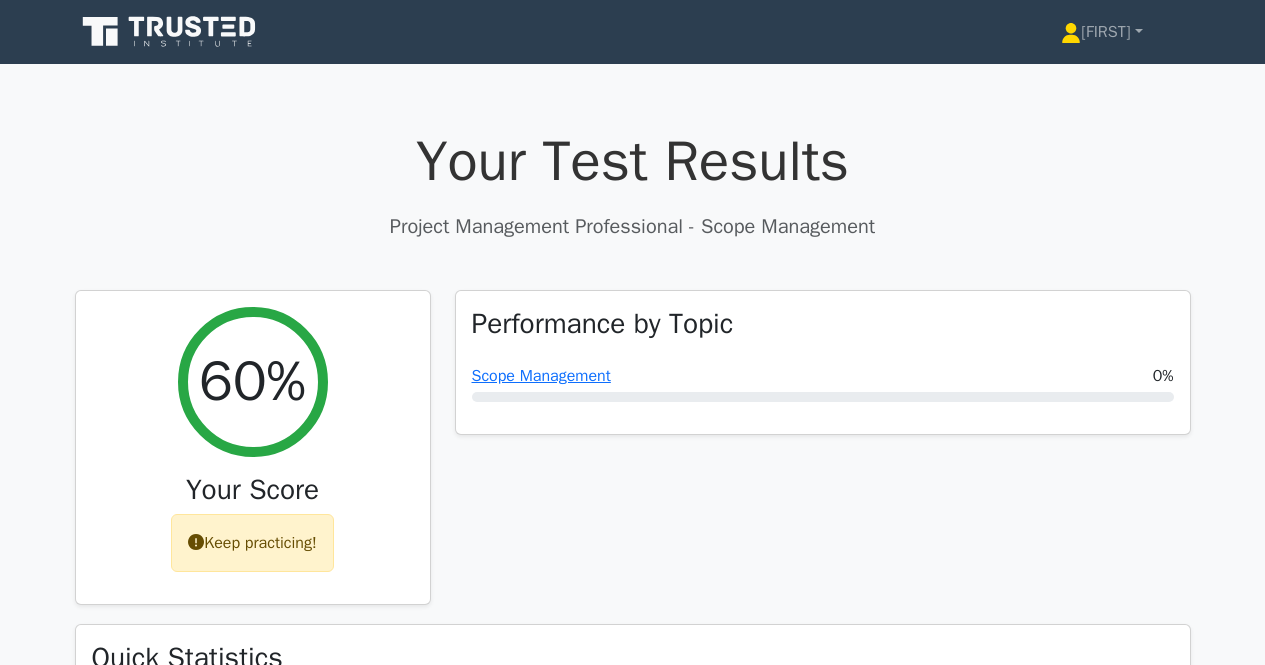 scroll, scrollTop: 149, scrollLeft: 0, axis: vertical 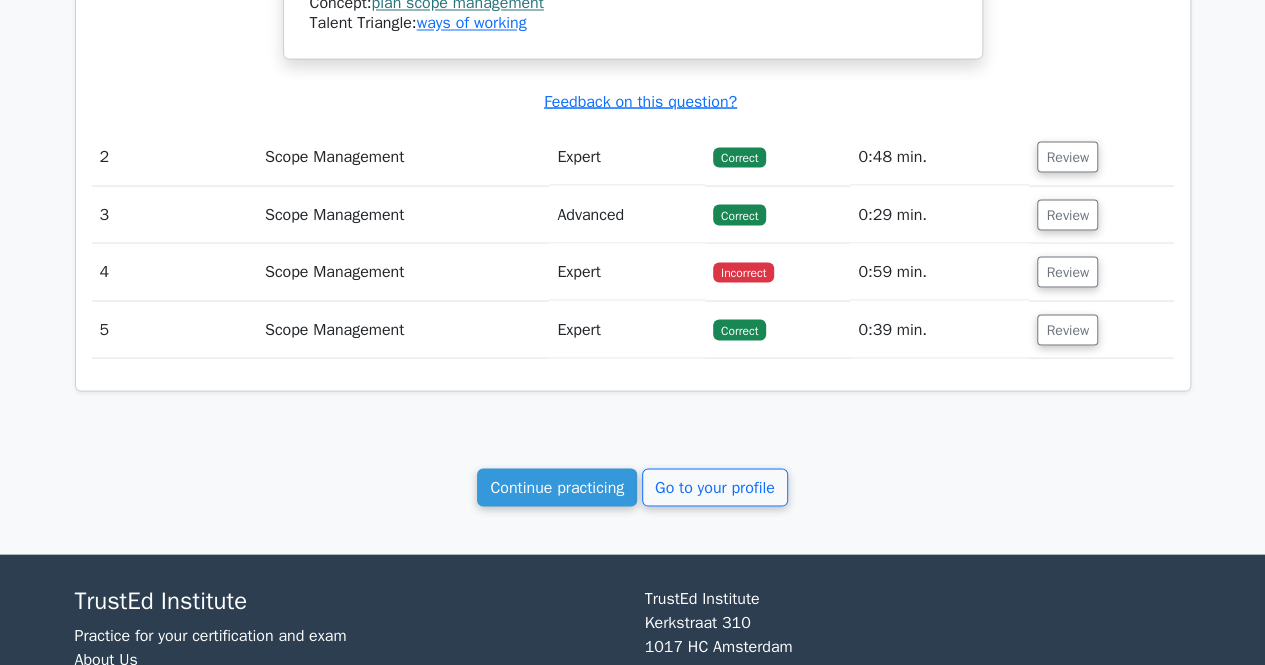 click on "Review" at bounding box center [1101, 156] 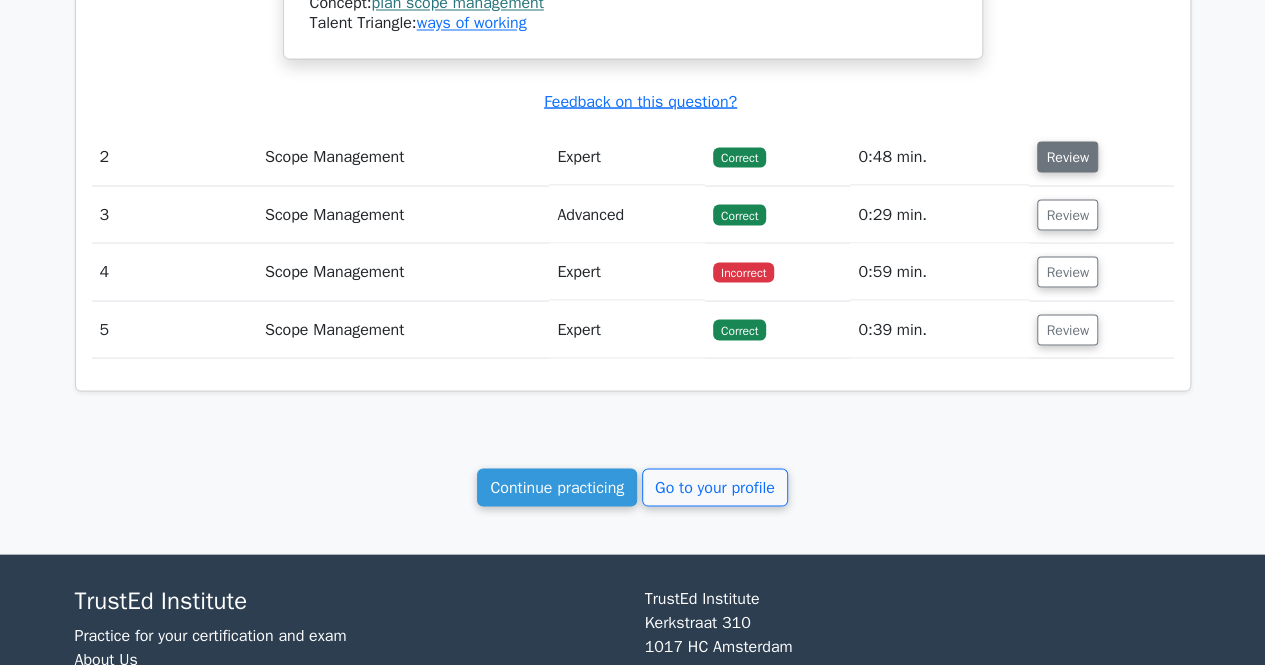 click on "Review" at bounding box center [1067, 156] 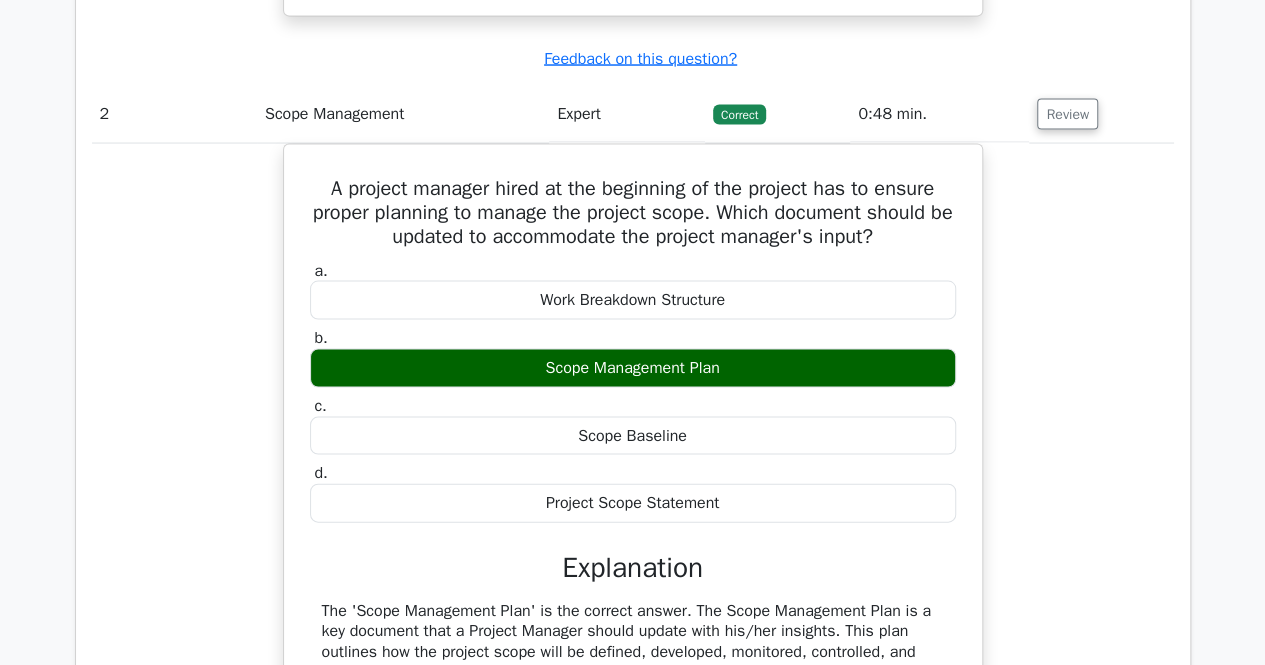 scroll, scrollTop: 1897, scrollLeft: 0, axis: vertical 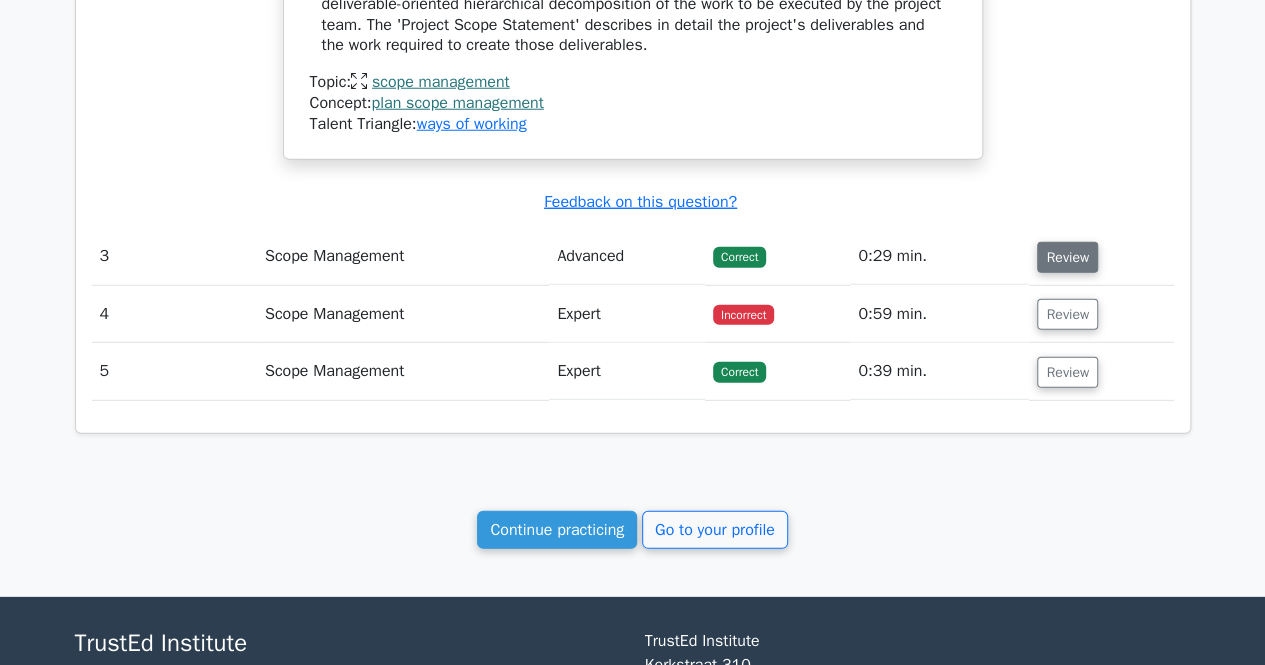 click on "Review" at bounding box center (1067, 257) 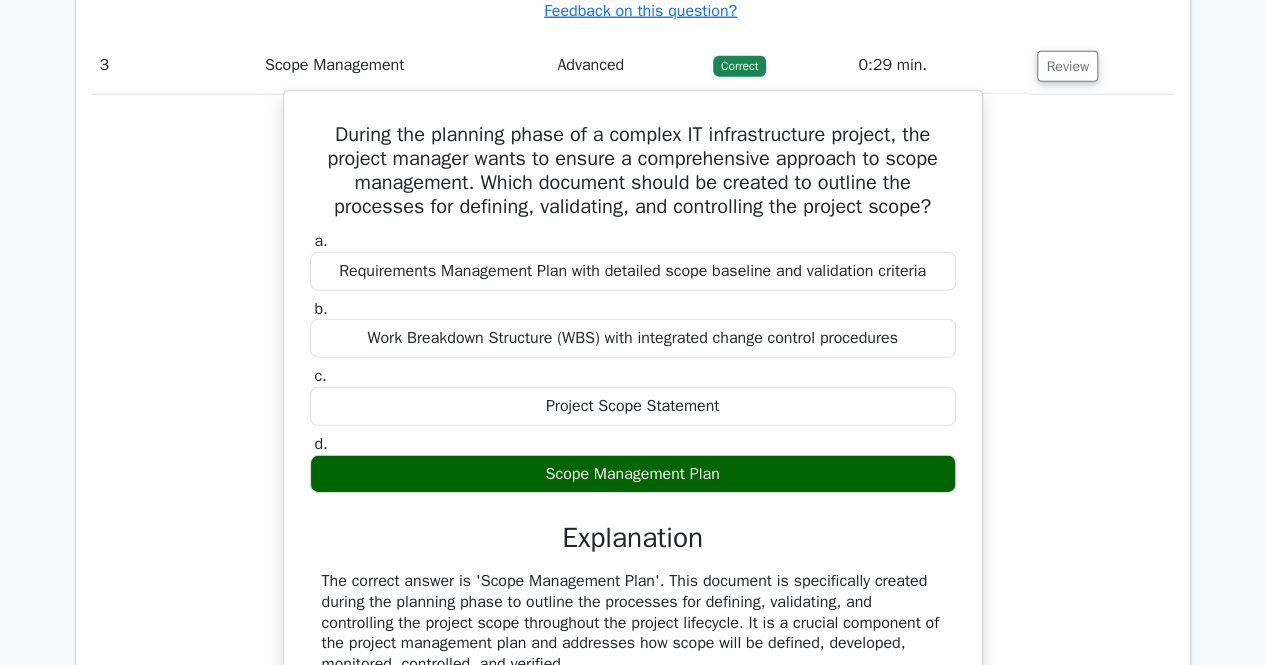 scroll, scrollTop: 2852, scrollLeft: 0, axis: vertical 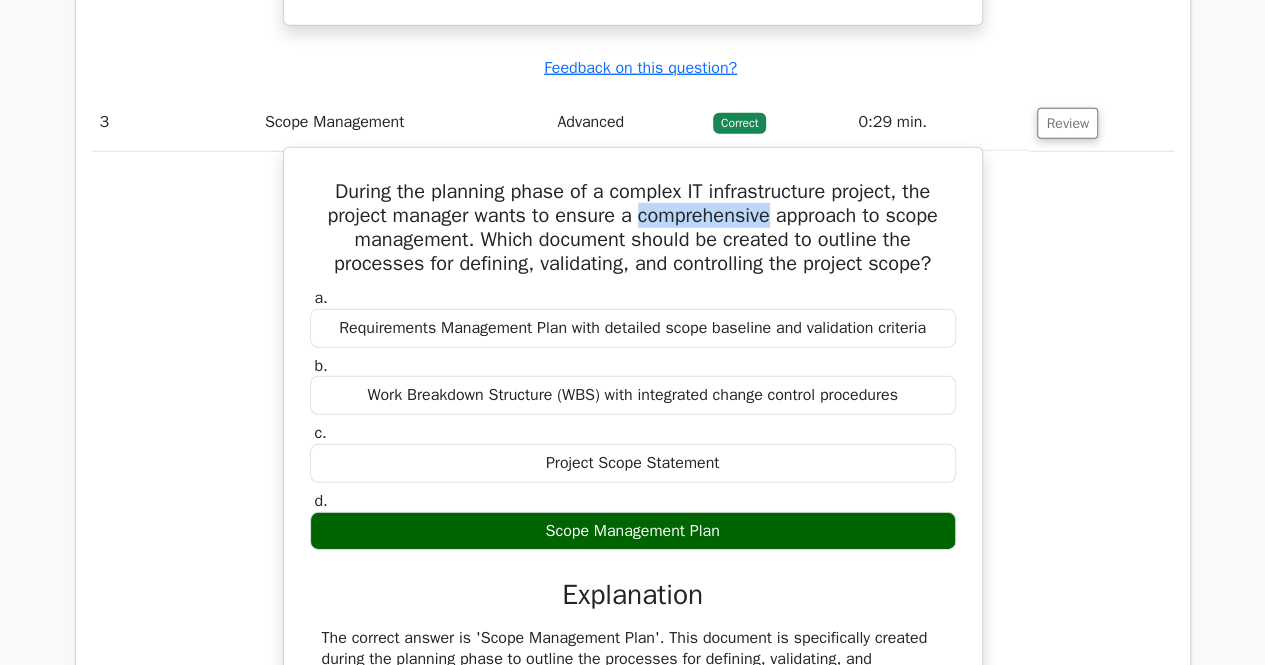 drag, startPoint x: 634, startPoint y: 229, endPoint x: 775, endPoint y: 229, distance: 141 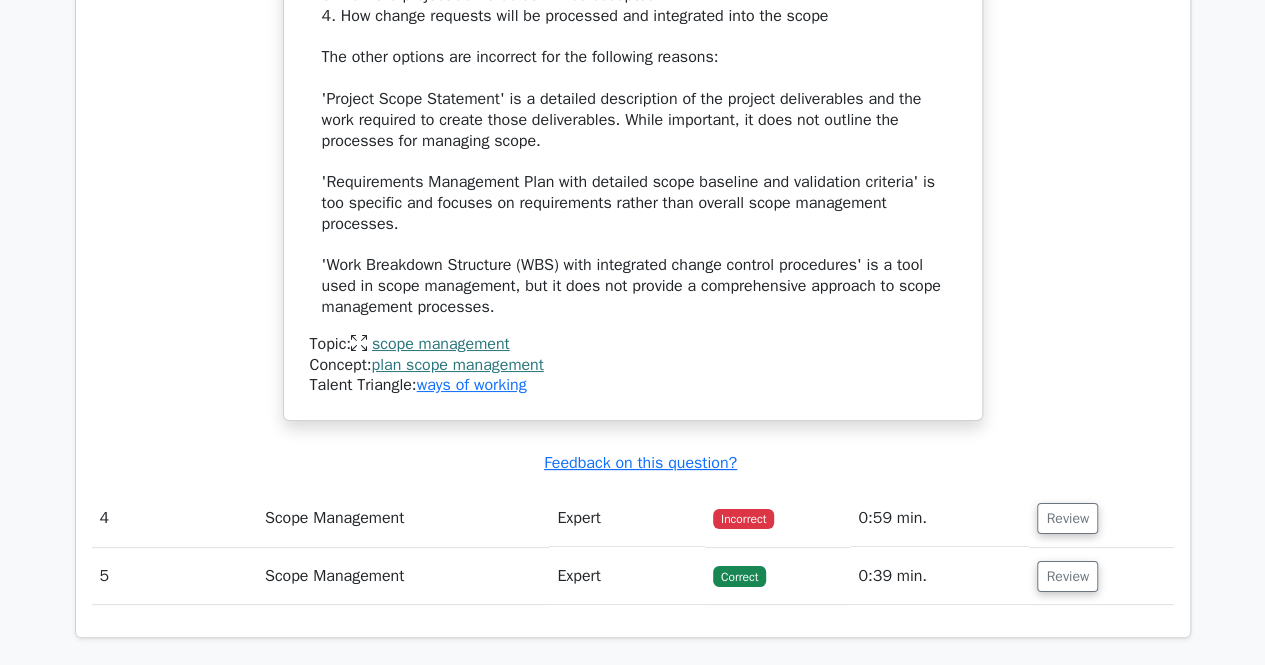 scroll, scrollTop: 3635, scrollLeft: 0, axis: vertical 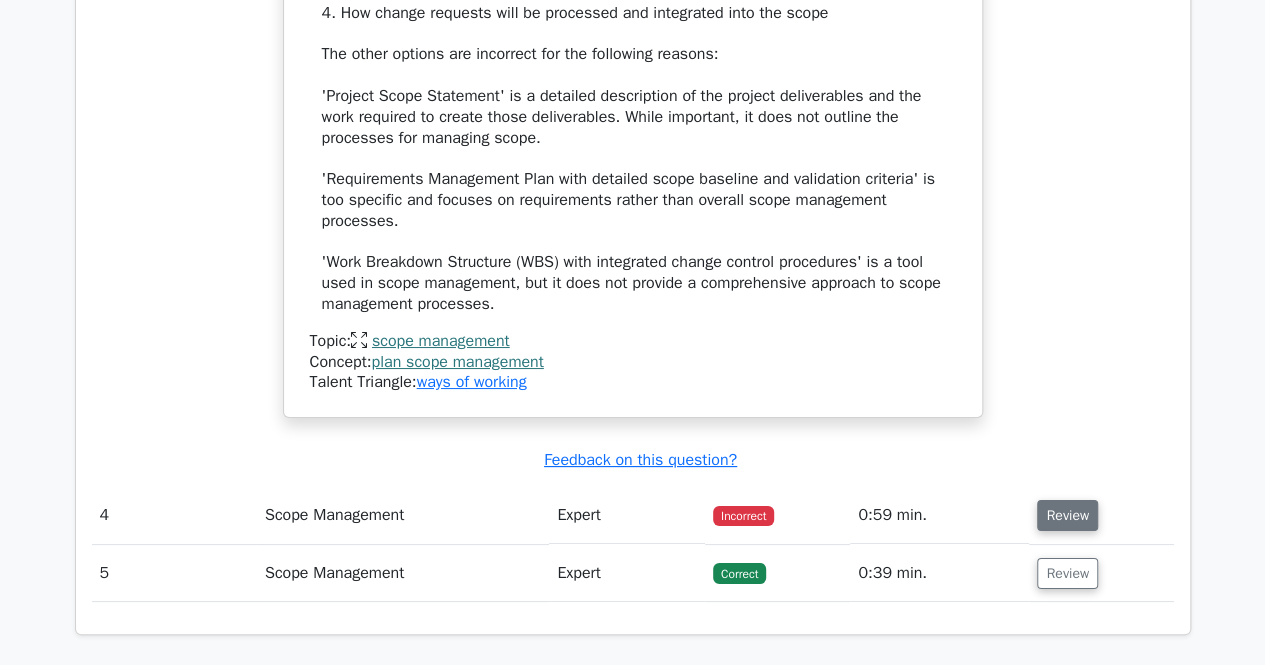 click on "Review" at bounding box center [1067, 515] 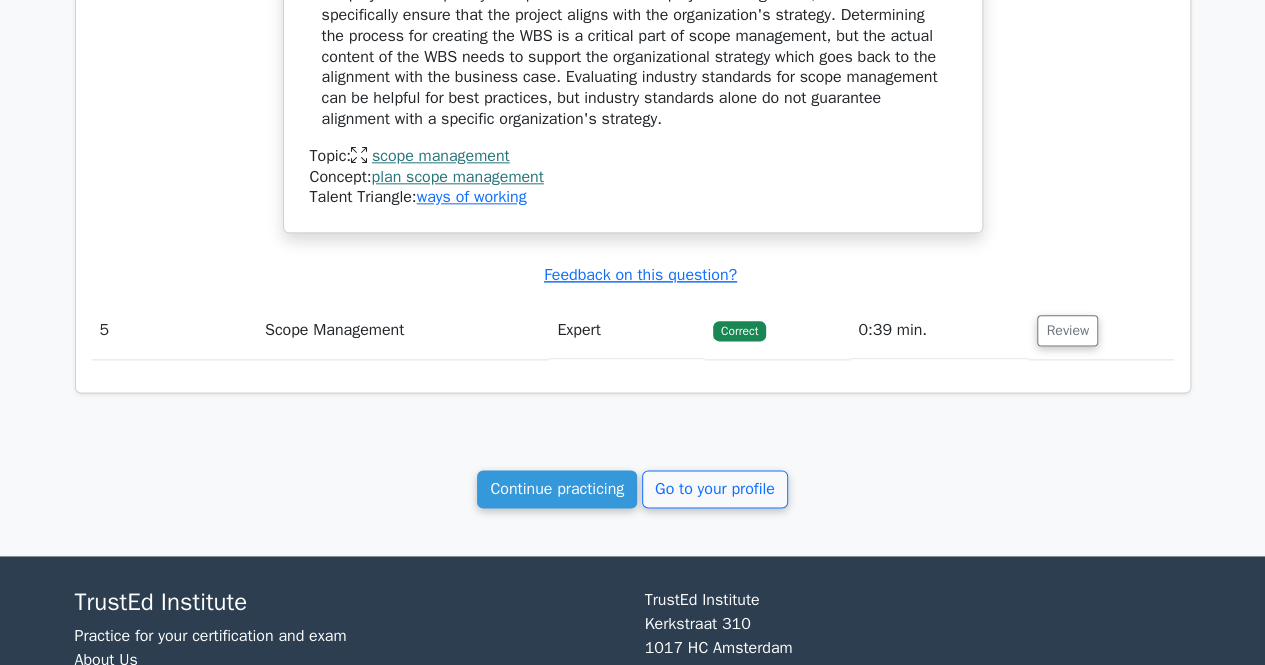 scroll, scrollTop: 4891, scrollLeft: 0, axis: vertical 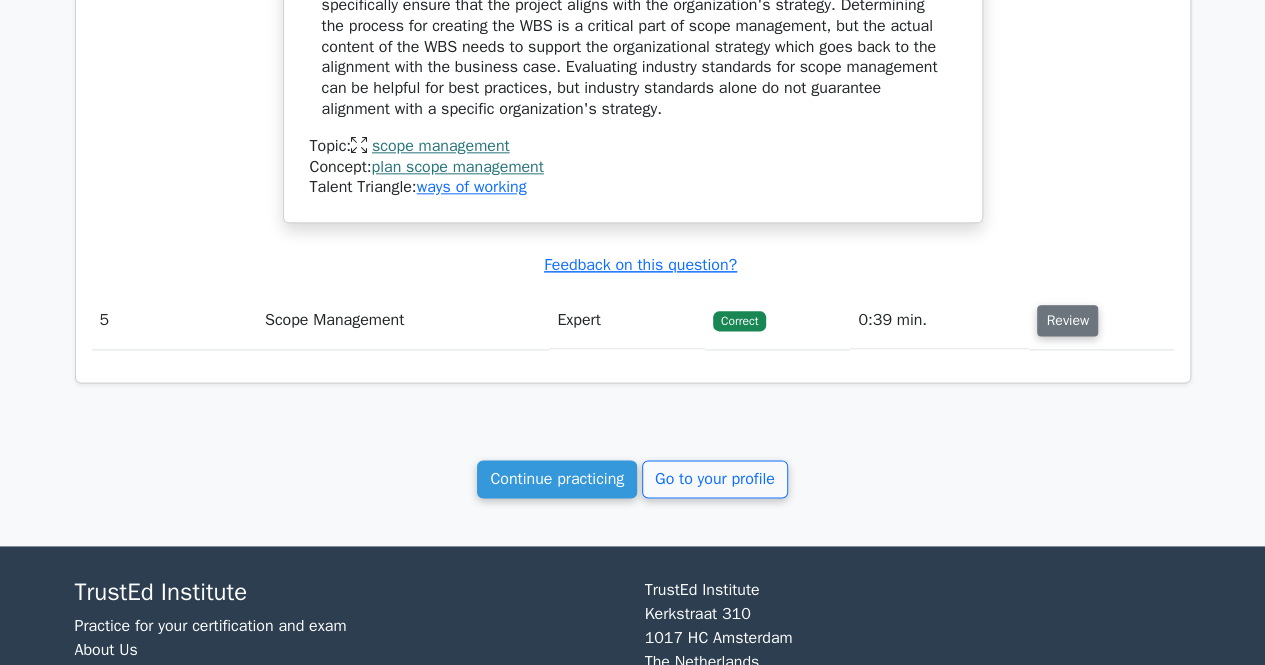 click on "Review" at bounding box center (1067, 320) 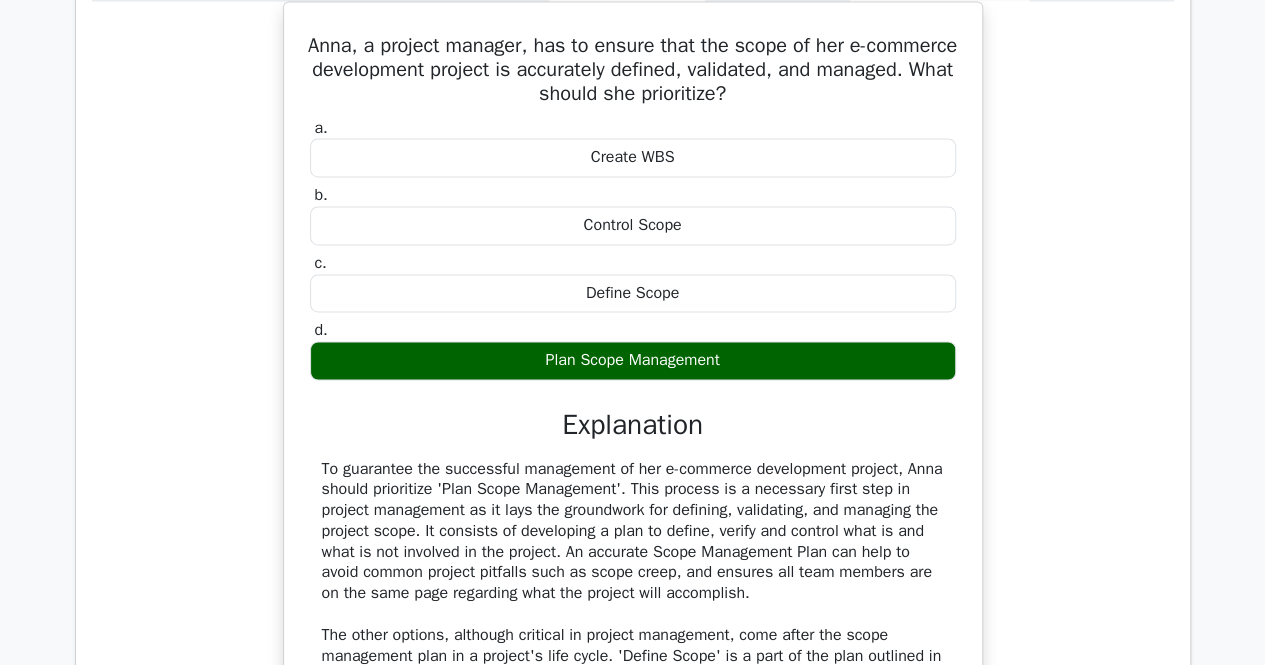 scroll, scrollTop: 5242, scrollLeft: 0, axis: vertical 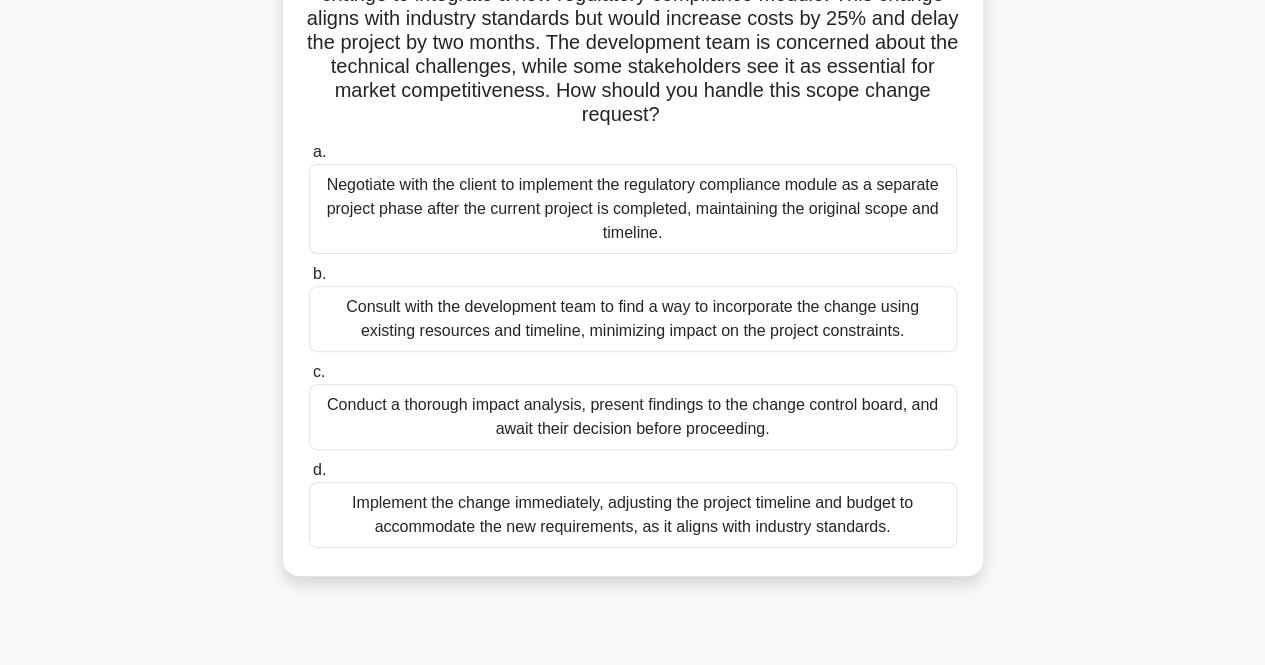click on "Negotiate with the client to implement the regulatory compliance module as a separate project phase after the current project is completed, maintaining the original scope and timeline." at bounding box center (633, 209) 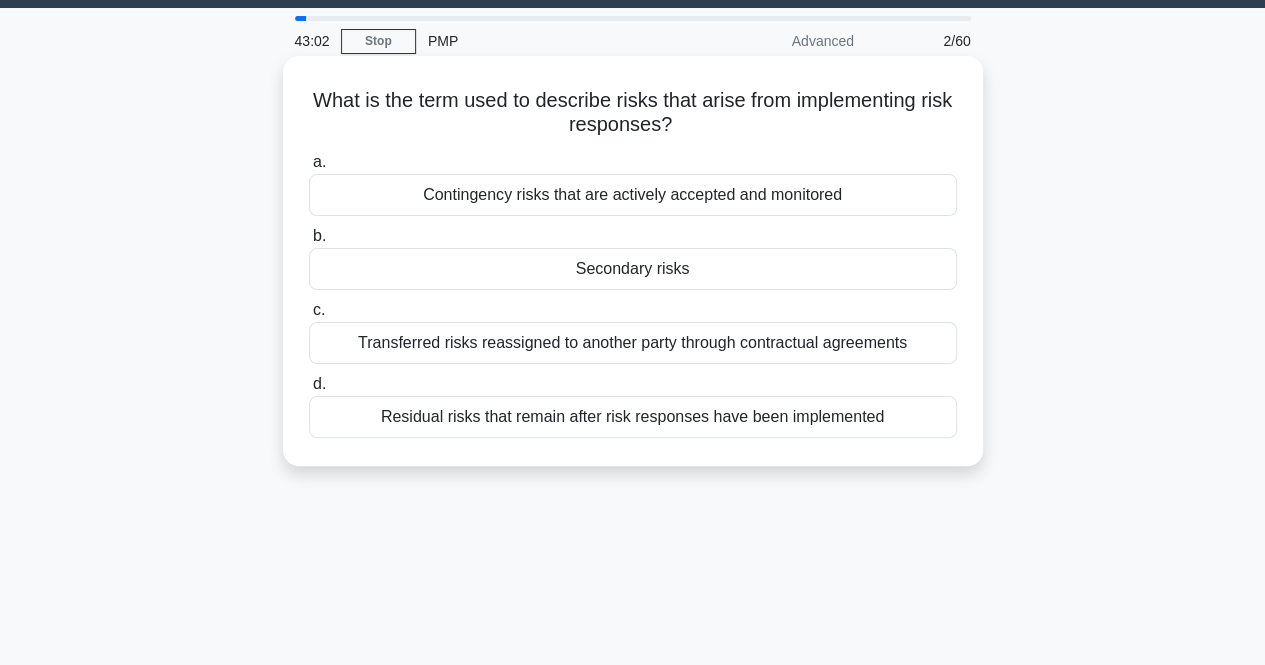 scroll, scrollTop: 0, scrollLeft: 0, axis: both 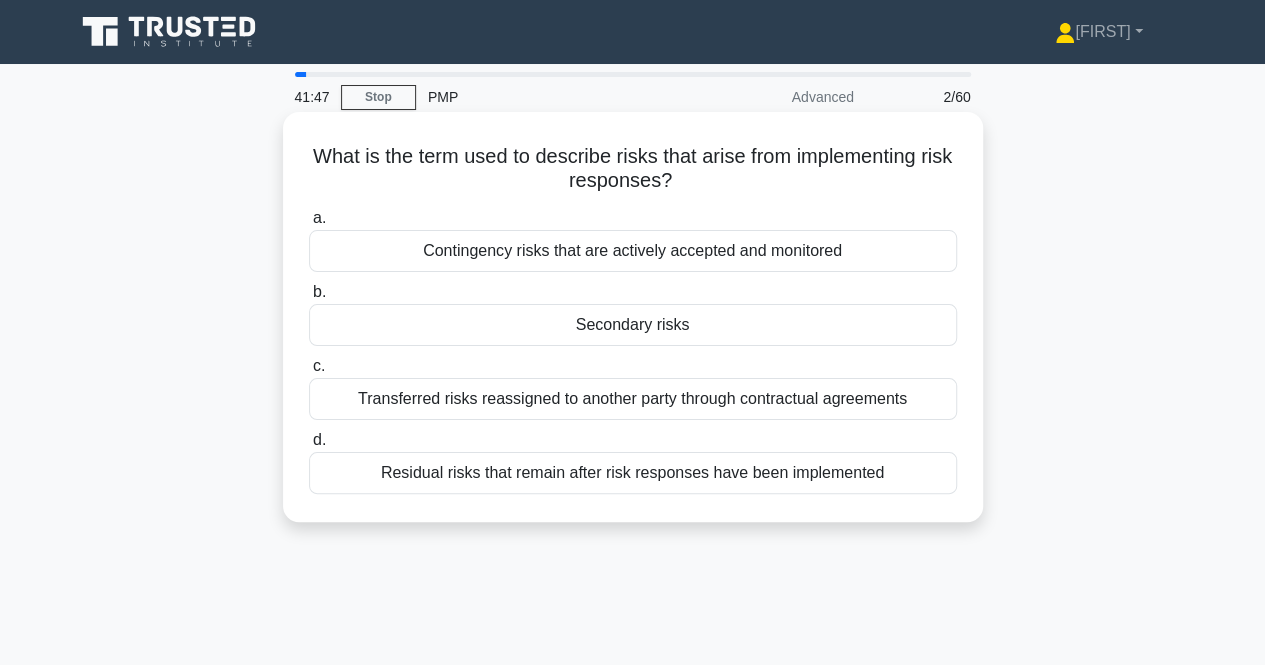 click on "Secondary risks" at bounding box center [633, 325] 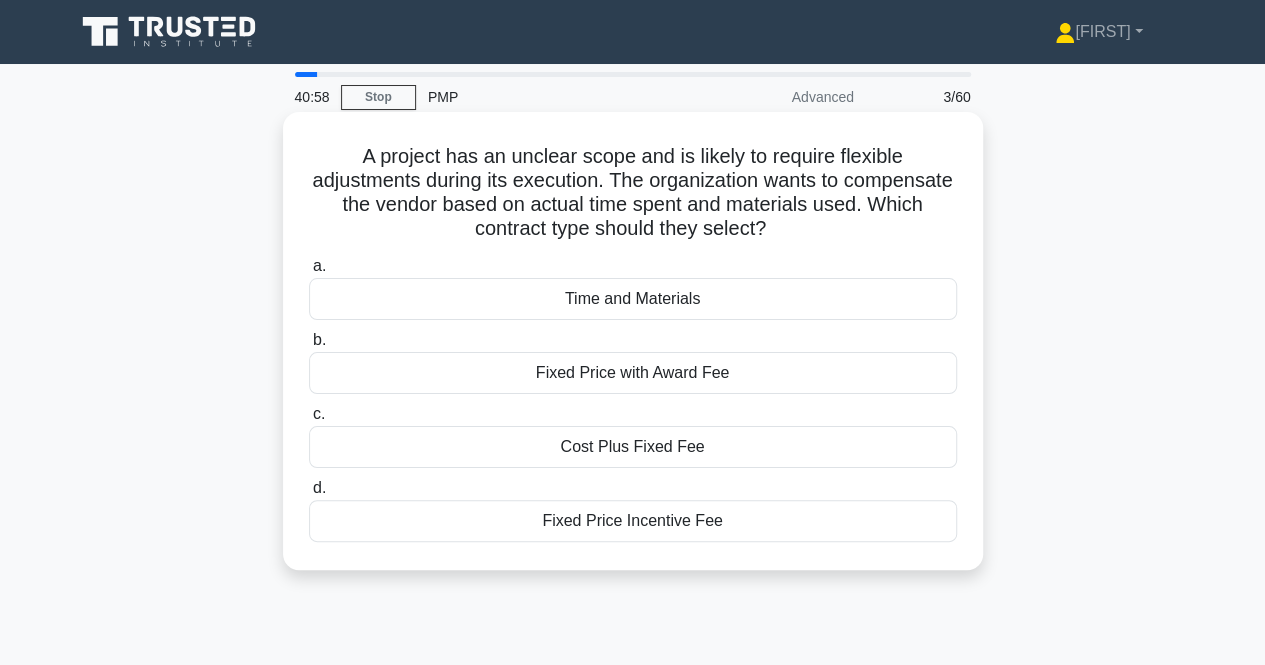 click on "Time and Materials" at bounding box center (633, 299) 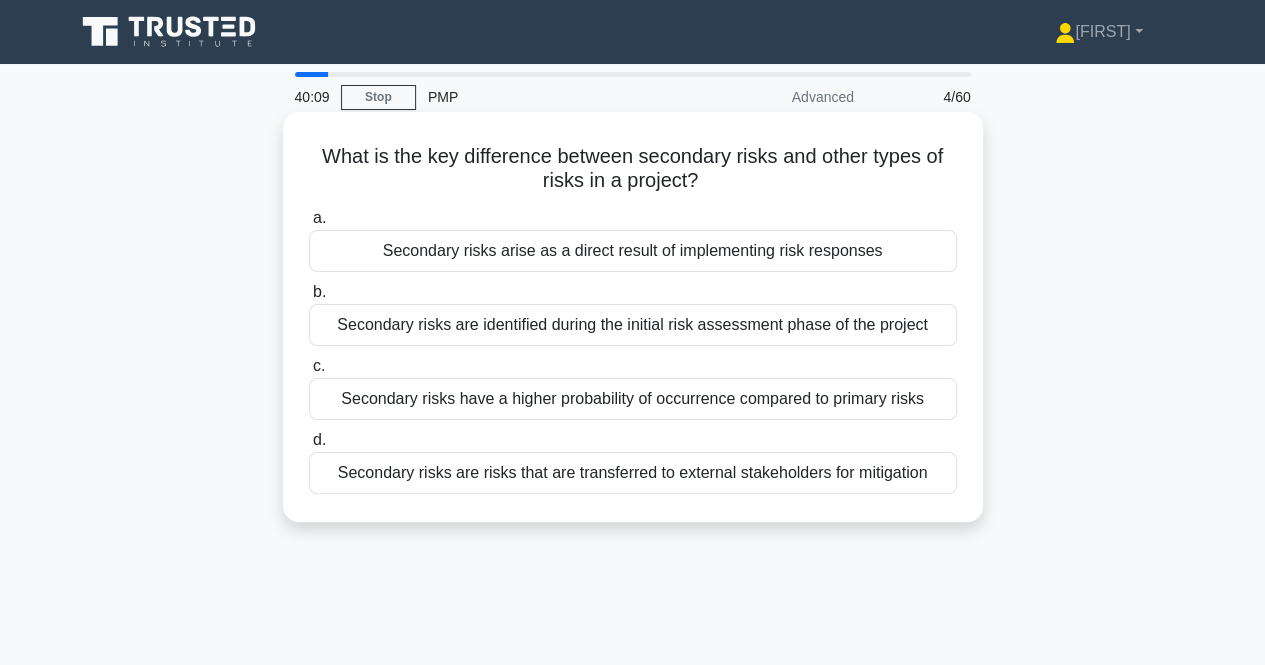 click on "Secondary risks have a higher probability of occurrence compared to primary risks" at bounding box center [633, 399] 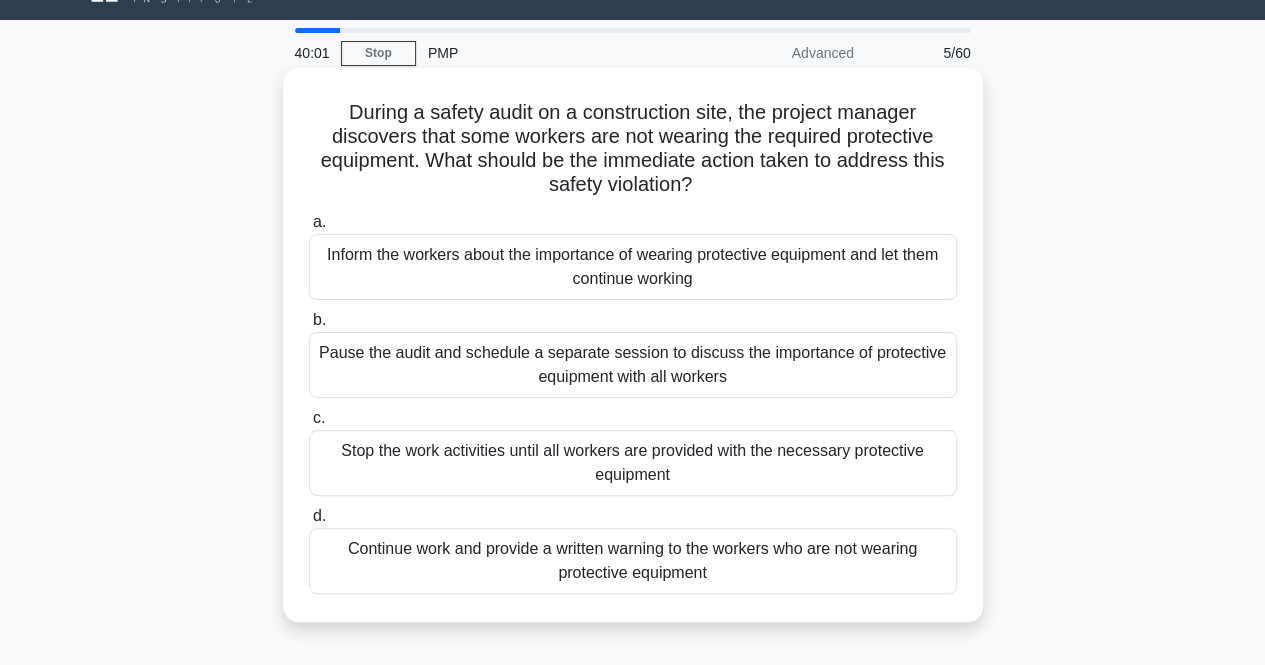scroll, scrollTop: 73, scrollLeft: 0, axis: vertical 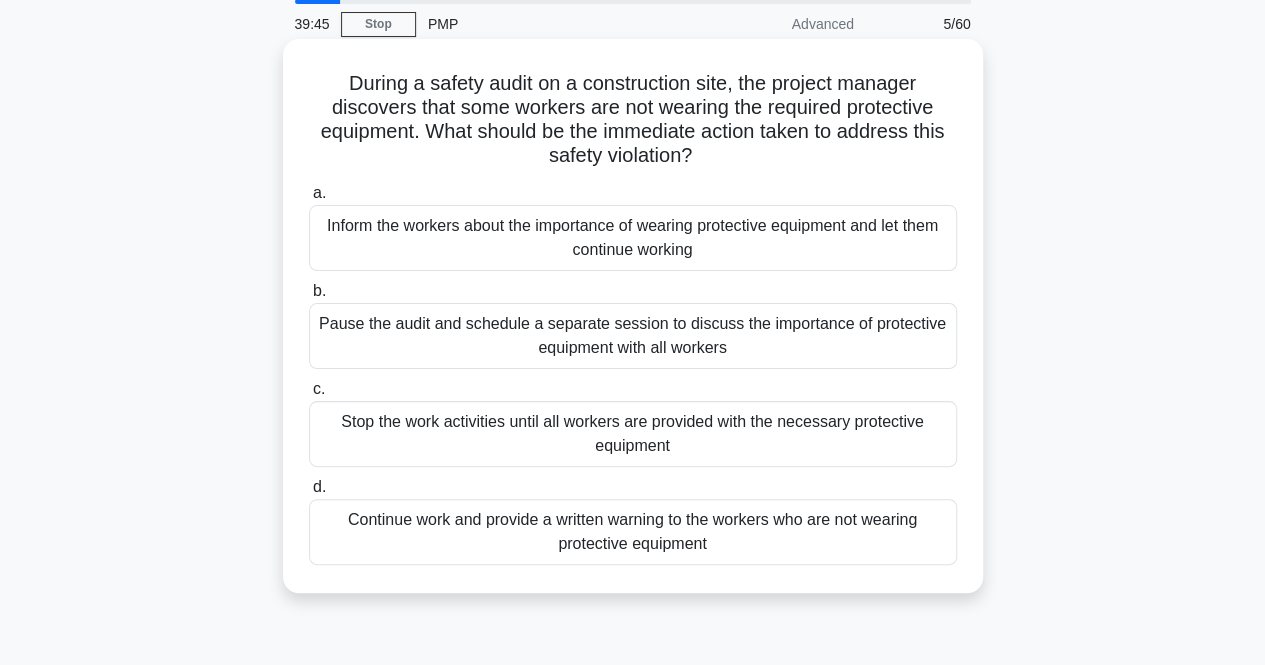 click on "Stop the work activities until all workers are provided with the necessary protective equipment" at bounding box center (633, 434) 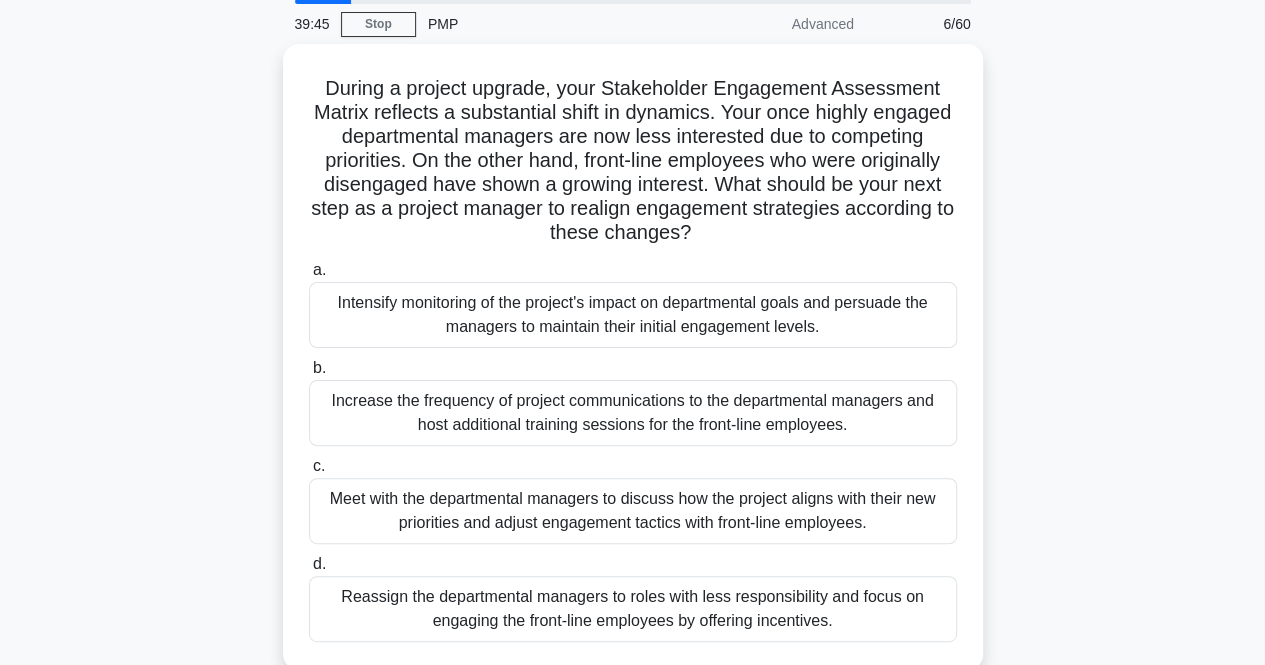 scroll, scrollTop: 0, scrollLeft: 0, axis: both 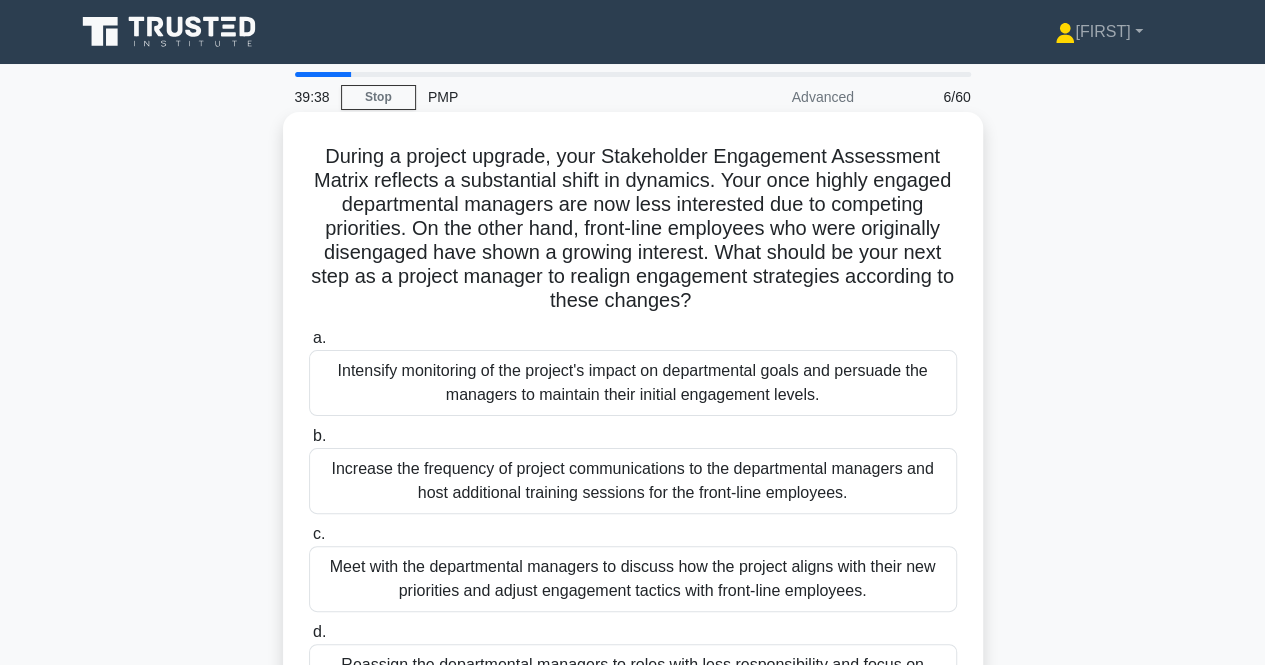 click on "During a project upgrade, your Stakeholder Engagement Assessment Matrix reflects a substantial shift in dynamics. Your once highly engaged departmental managers are now less interested due to competing priorities. On the other hand, front-line employees who were originally disengaged have shown a growing interest. What should be your next step as a project manager to realign engagement strategies according to these changes?
.spinner_0XTQ{transform-origin:center;animation:spinner_y6GP .75s linear infinite}@keyframes spinner_y6GP{100%{transform:rotate(360deg)}}" at bounding box center [633, 229] 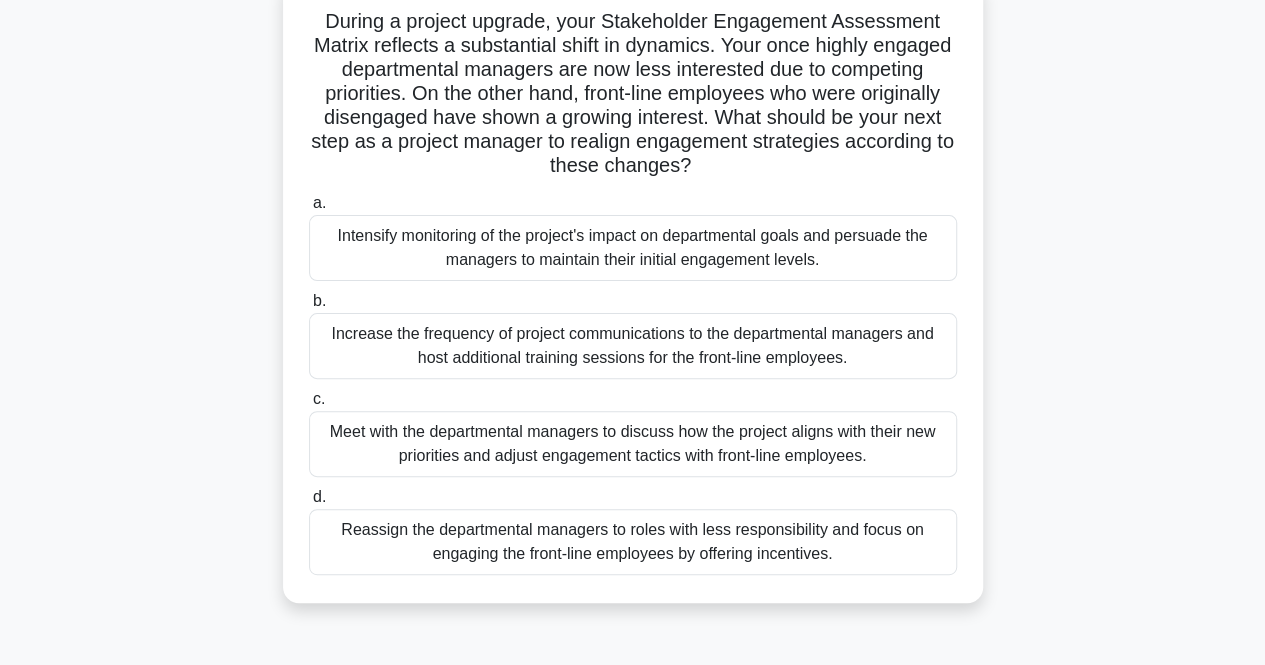 scroll, scrollTop: 139, scrollLeft: 0, axis: vertical 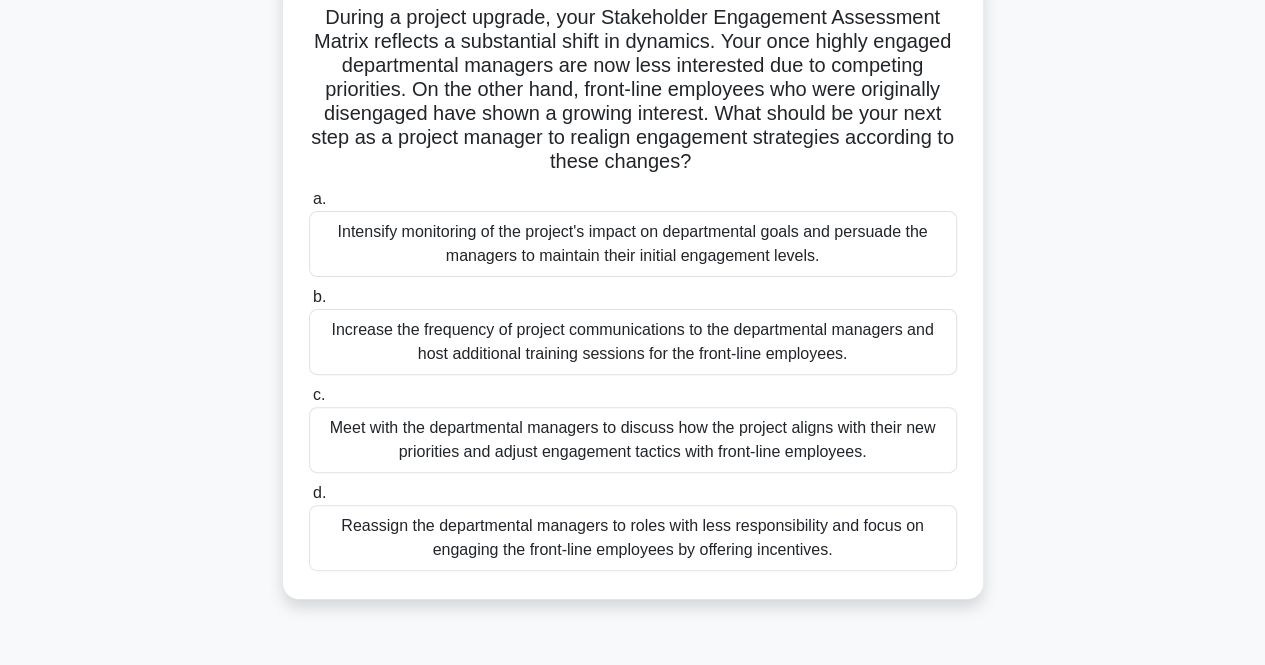 click on "Meet with the departmental managers to discuss how the project aligns with their new priorities and adjust engagement tactics with front-line employees." at bounding box center (633, 440) 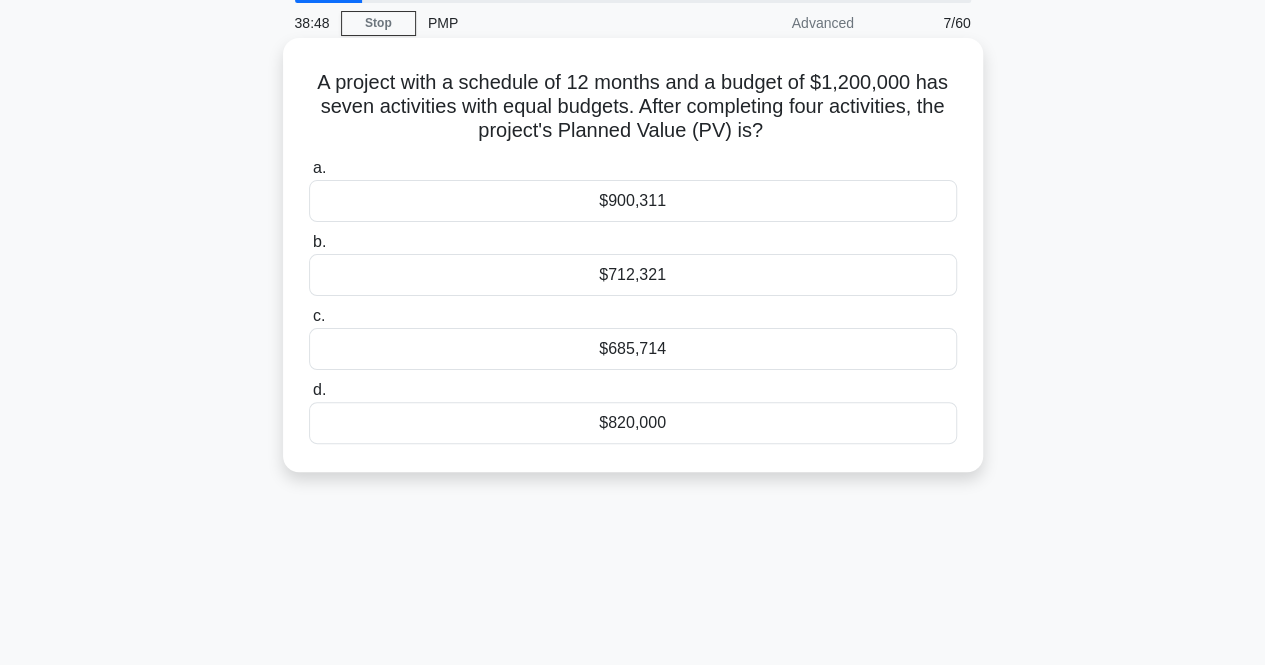 scroll, scrollTop: 0, scrollLeft: 0, axis: both 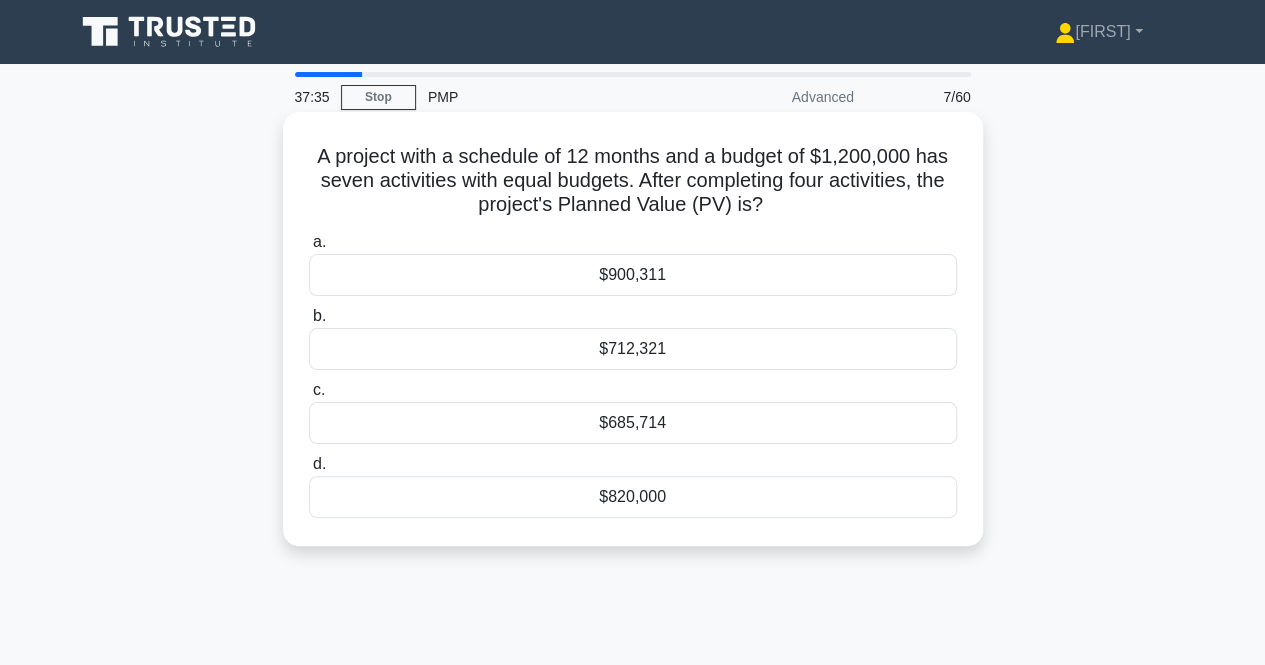 drag, startPoint x: 687, startPoint y: 397, endPoint x: 712, endPoint y: 402, distance: 25.495098 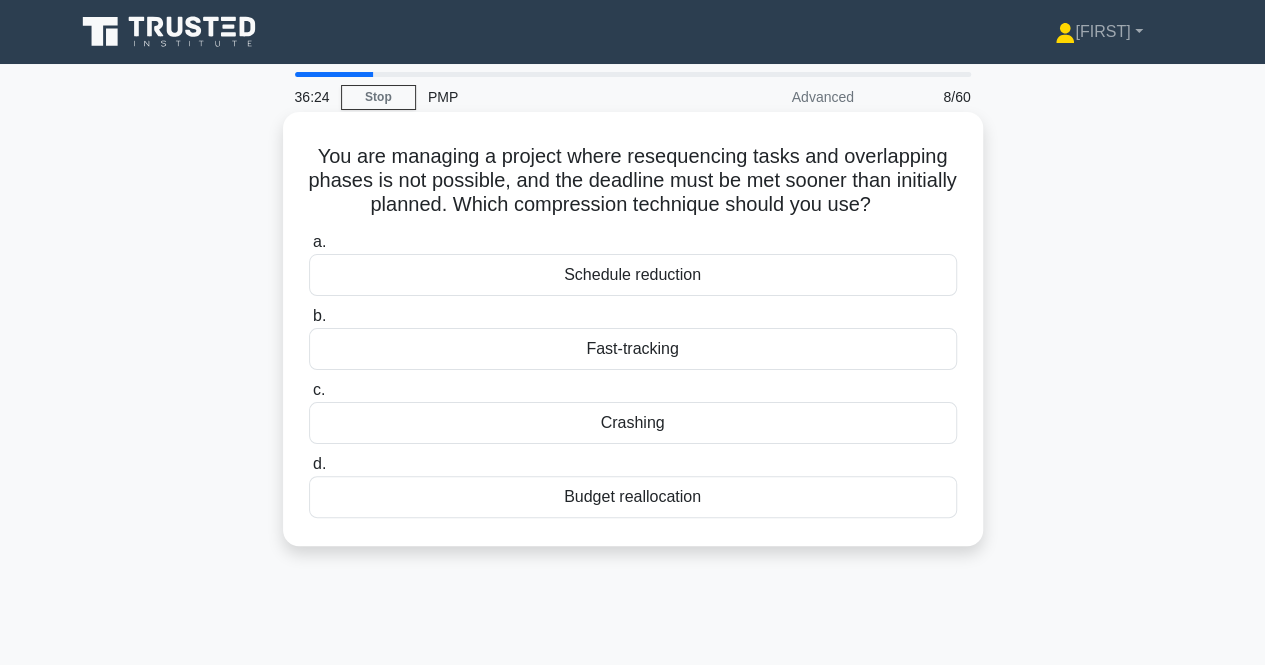 click on "Schedule reduction" at bounding box center [633, 275] 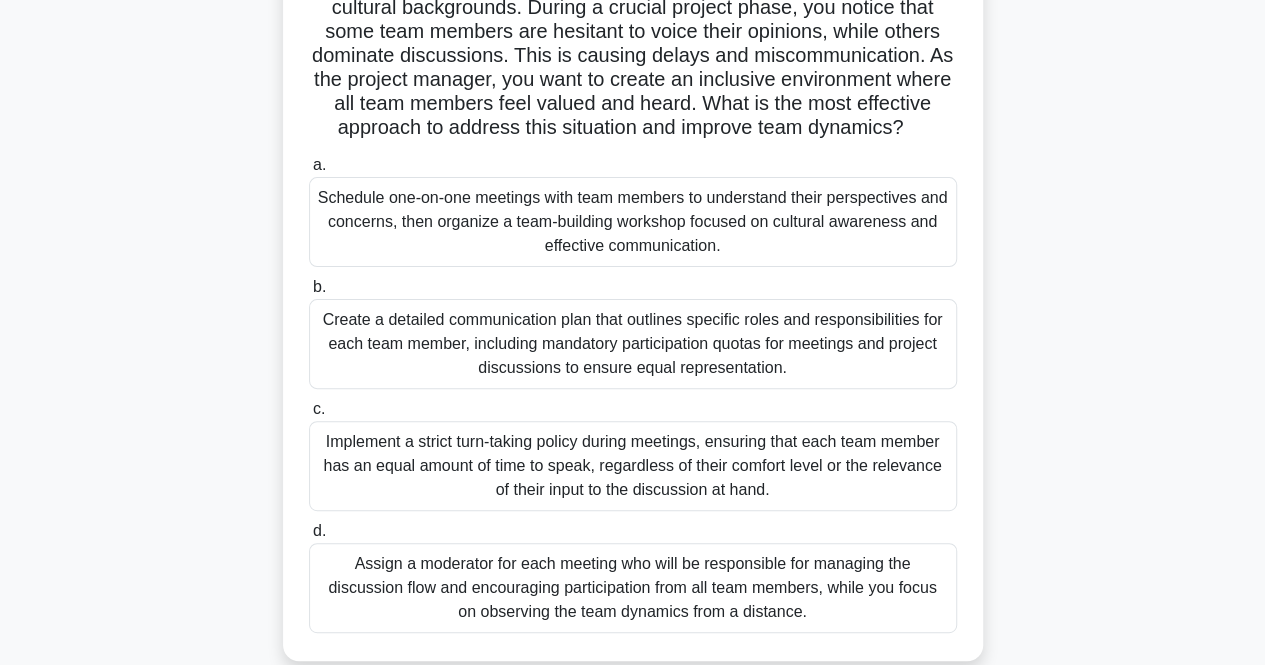 scroll, scrollTop: 121, scrollLeft: 0, axis: vertical 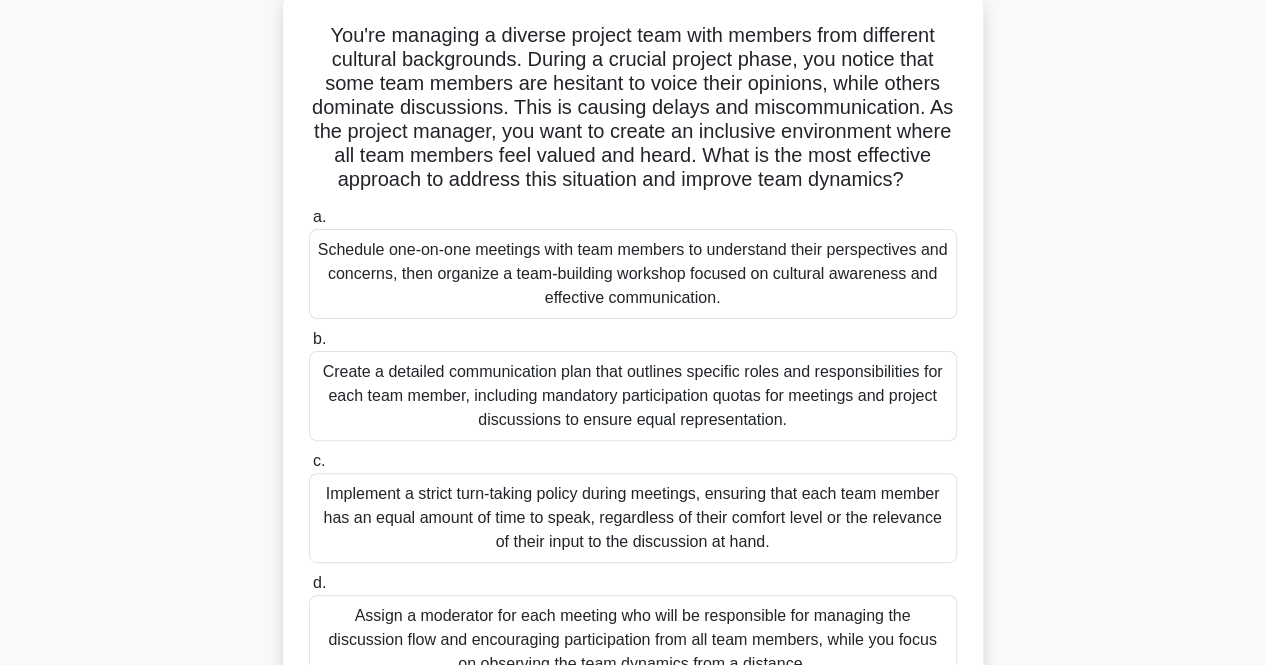 click on "Schedule one-on-one meetings with team members to understand their perspectives and concerns, then organize a team-building workshop focused on cultural awareness and effective communication." at bounding box center (633, 274) 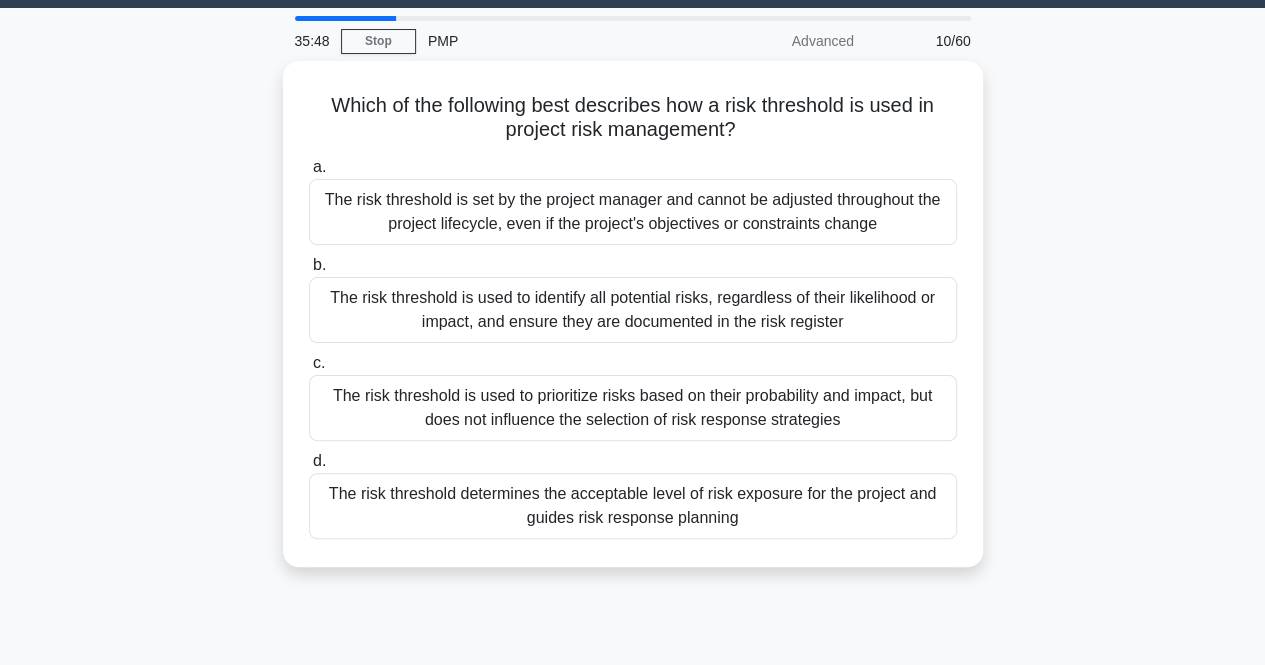 scroll, scrollTop: 0, scrollLeft: 0, axis: both 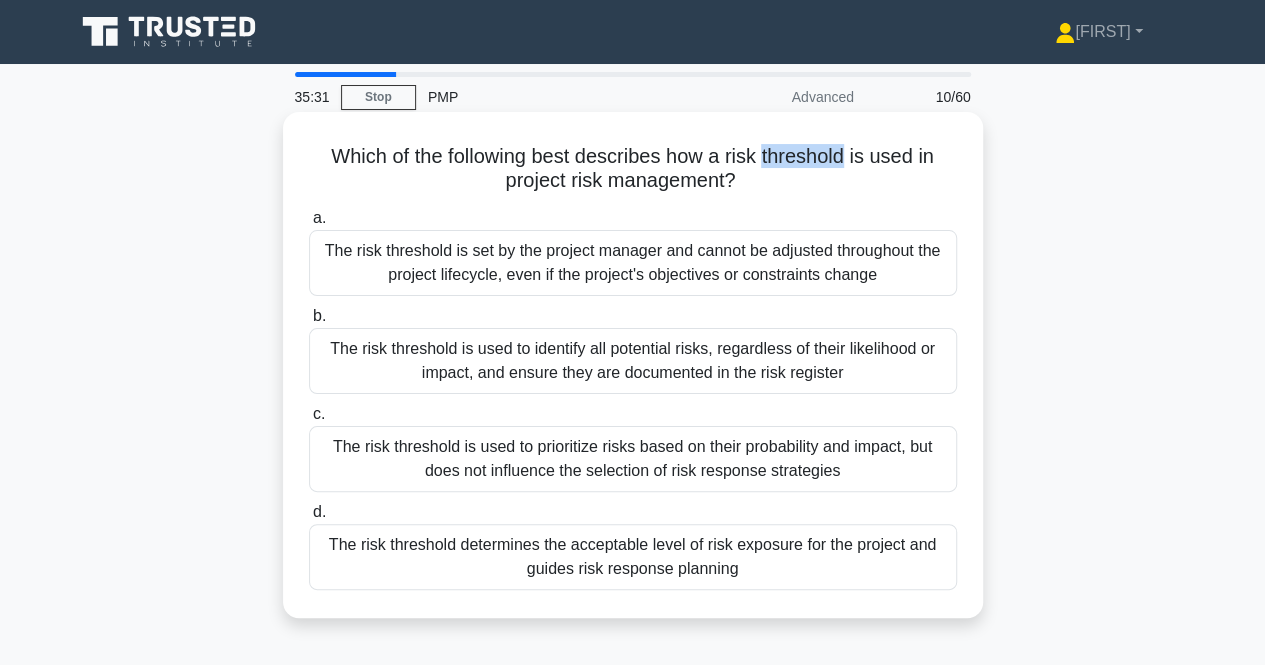 drag, startPoint x: 768, startPoint y: 153, endPoint x: 850, endPoint y: 163, distance: 82.607506 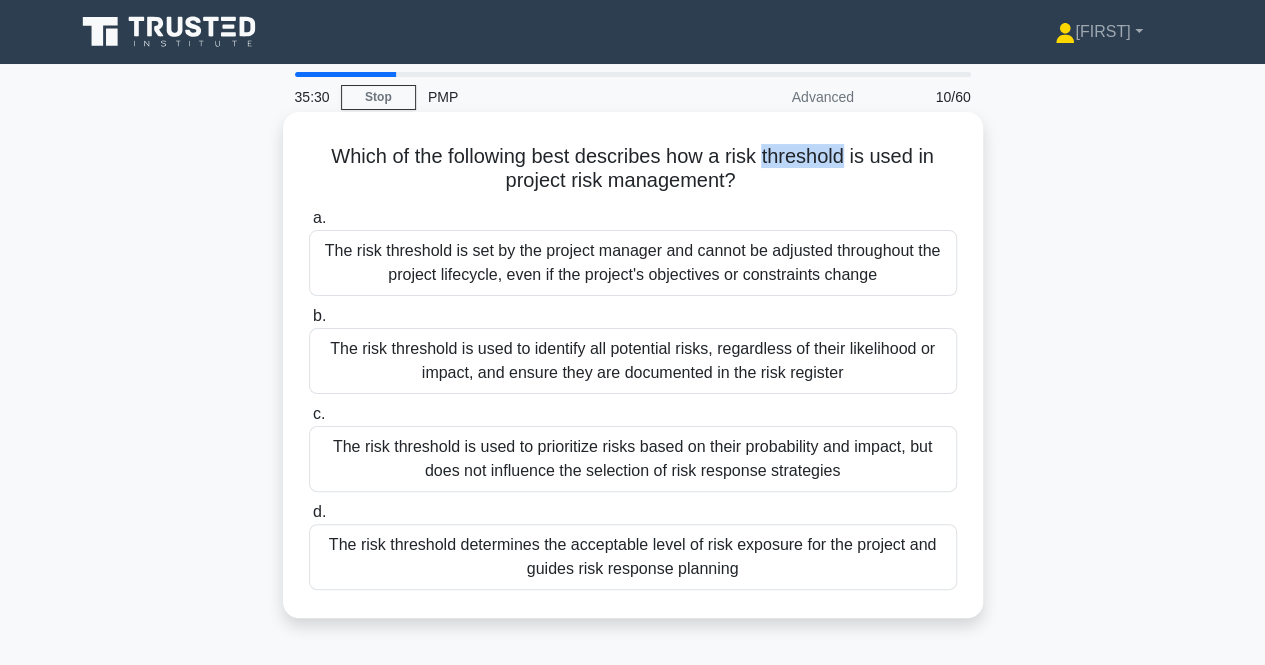 copy on "threshold" 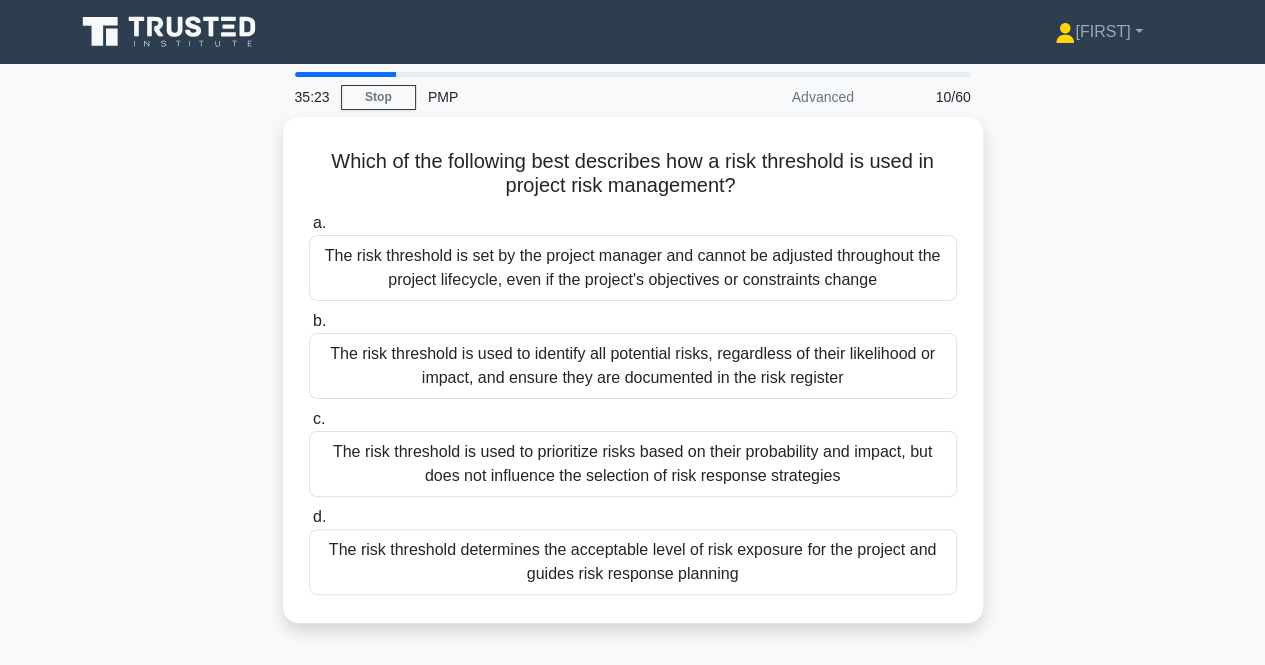 click on "Which of the following best describes how a risk threshold is used in project risk management?
.spinner_0XTQ{transform-origin:center;animation:spinner_y6GP .75s linear infinite}@keyframes spinner_y6GP{100%{transform:rotate(360deg)}}
a.
The risk threshold is set by the project manager and cannot be adjusted throughout the project lifecycle, even if the project's objectives or constraints change
b." at bounding box center (633, 382) 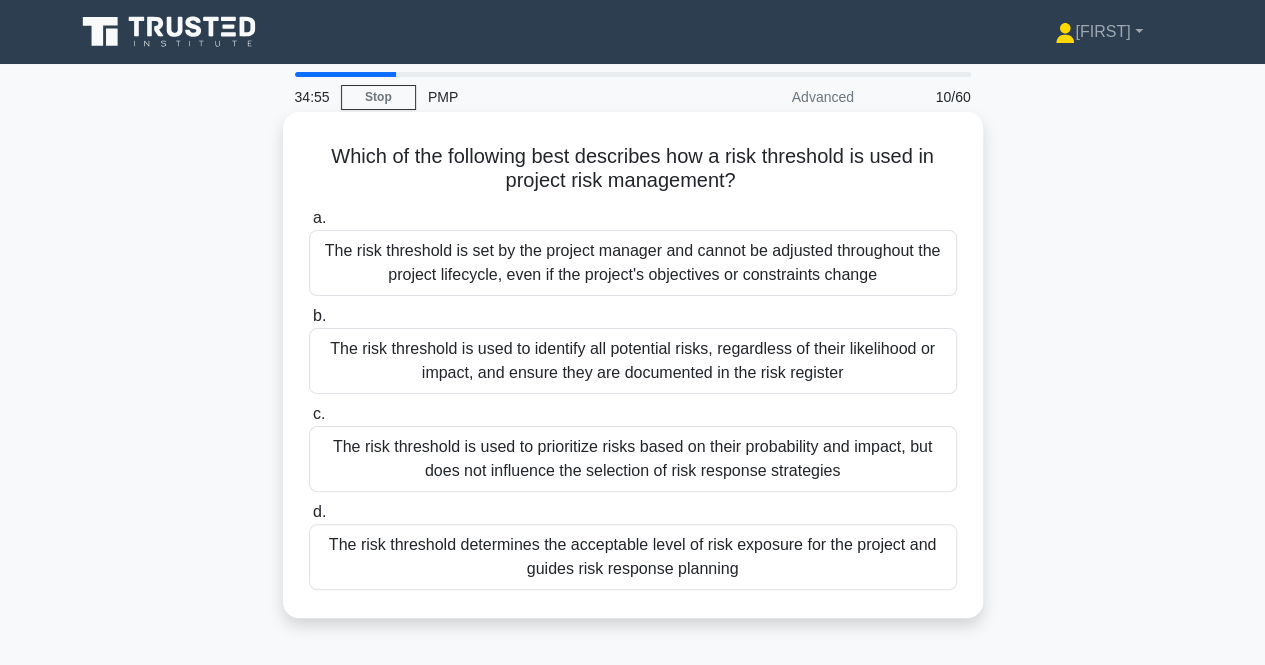 click on "a.
The risk threshold is set by the project manager and cannot be adjusted throughout the project lifecycle, even if the project's objectives or constraints change
b.
c." at bounding box center [633, 398] 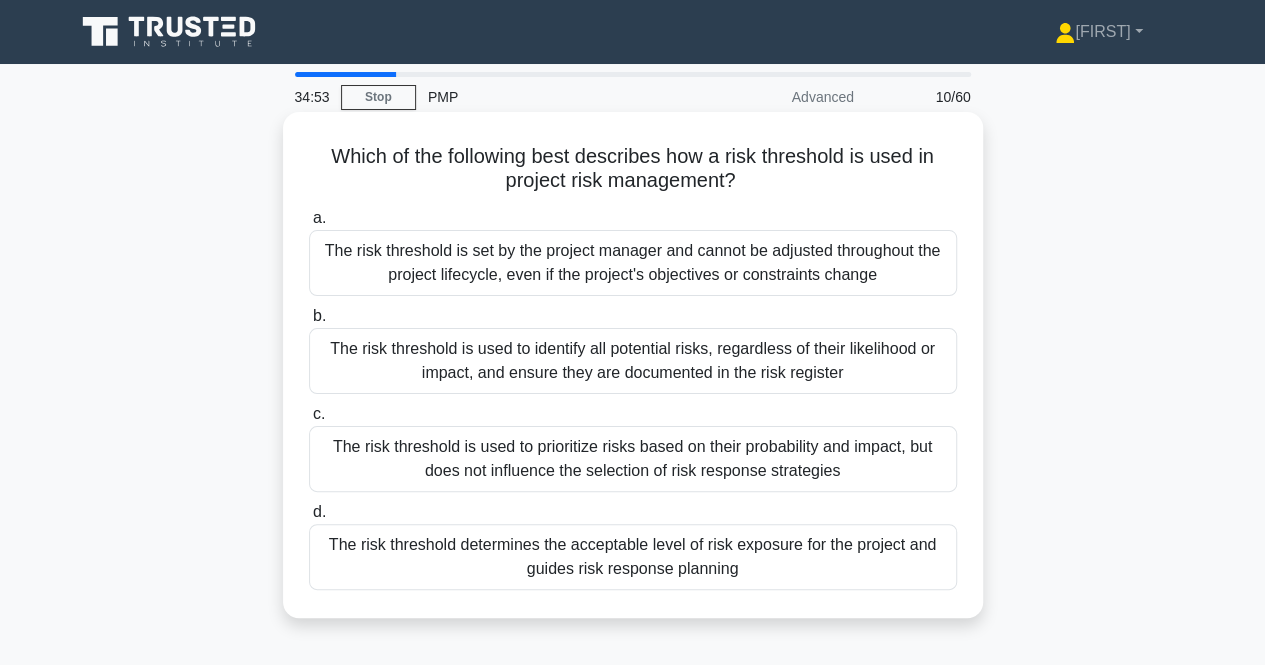 click on "The risk threshold is used to identify all potential risks, regardless of their likelihood or impact, and ensure they are documented in the risk register" at bounding box center [633, 361] 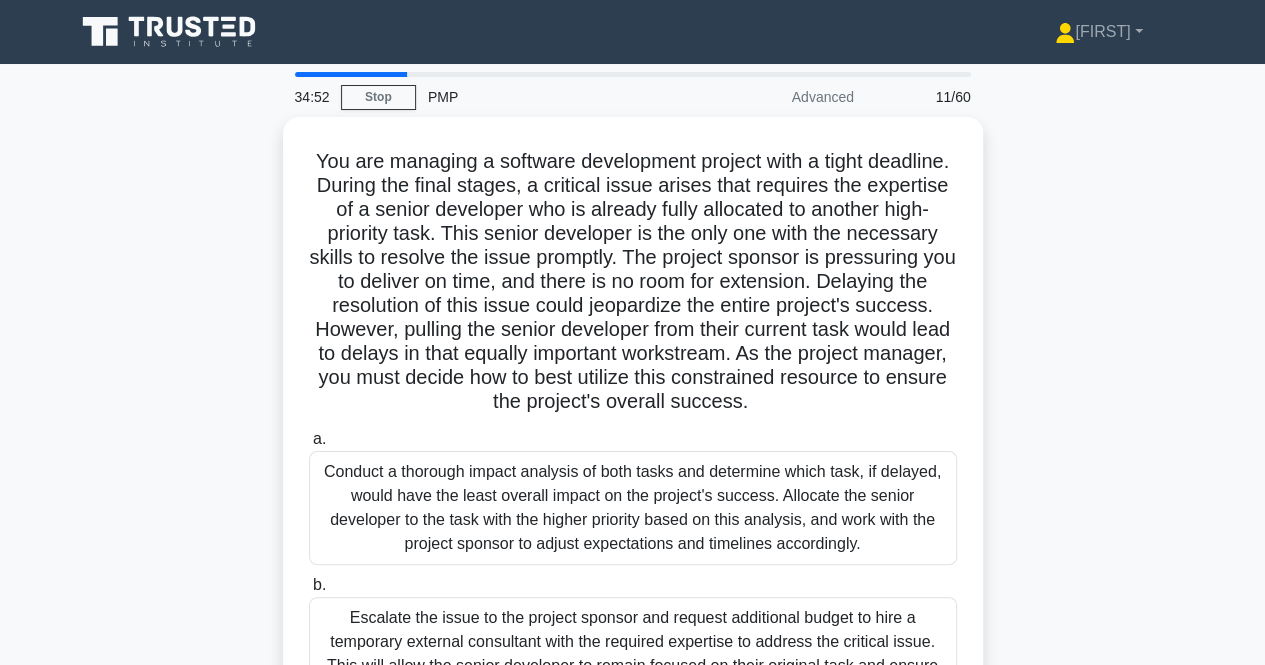click on "You are managing a software development project with a tight deadline. During the final stages, a critical issue arises that requires the expertise of a senior developer who is already fully allocated to another high-priority task. This senior developer is the only one with the necessary skills to resolve the issue promptly. The project sponsor is pressuring you to deliver on time, and there is no room for extension. Delaying the resolution of this issue could jeopardize the entire project's success. However, pulling the senior developer from their current task would lead to delays in that equally important workstream. As the project manager, you must decide how to best utilize this constrained resource to ensure the project's overall success.
.spinner_0XTQ{transform-origin:center;animation:spinner_y6GP .75s linear infinite}@keyframes spinner_y6GP{100%{transform:rotate(360deg)}}" at bounding box center (633, 282) 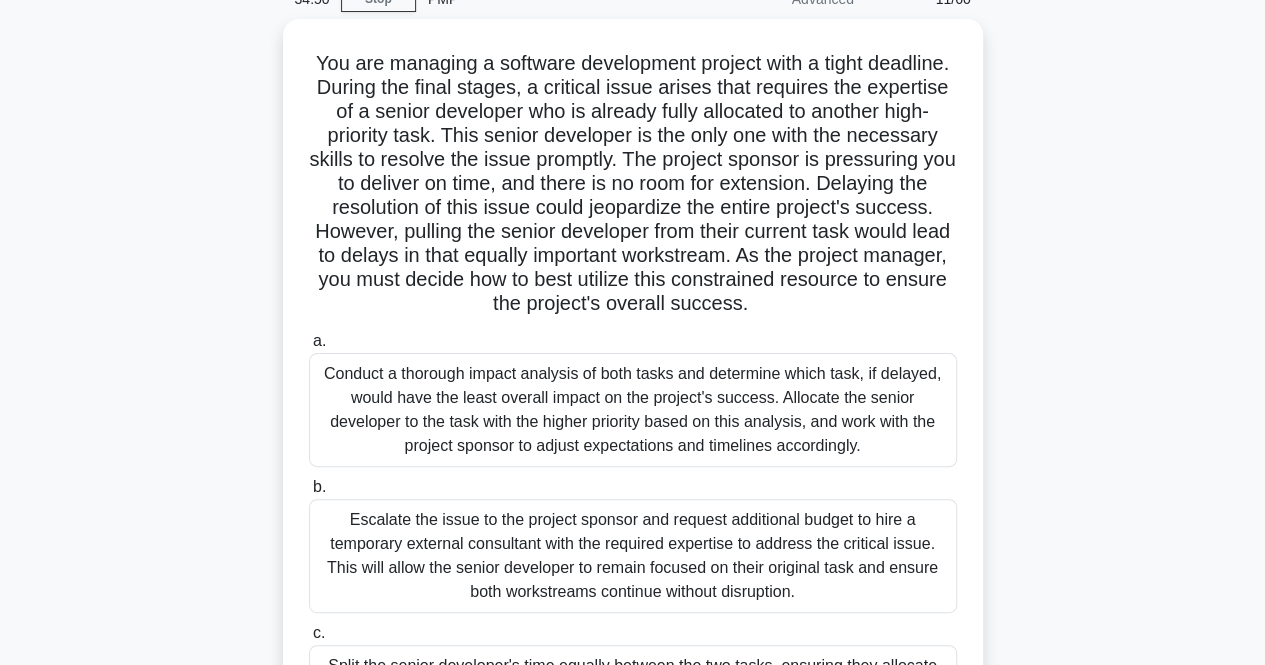 scroll, scrollTop: 100, scrollLeft: 0, axis: vertical 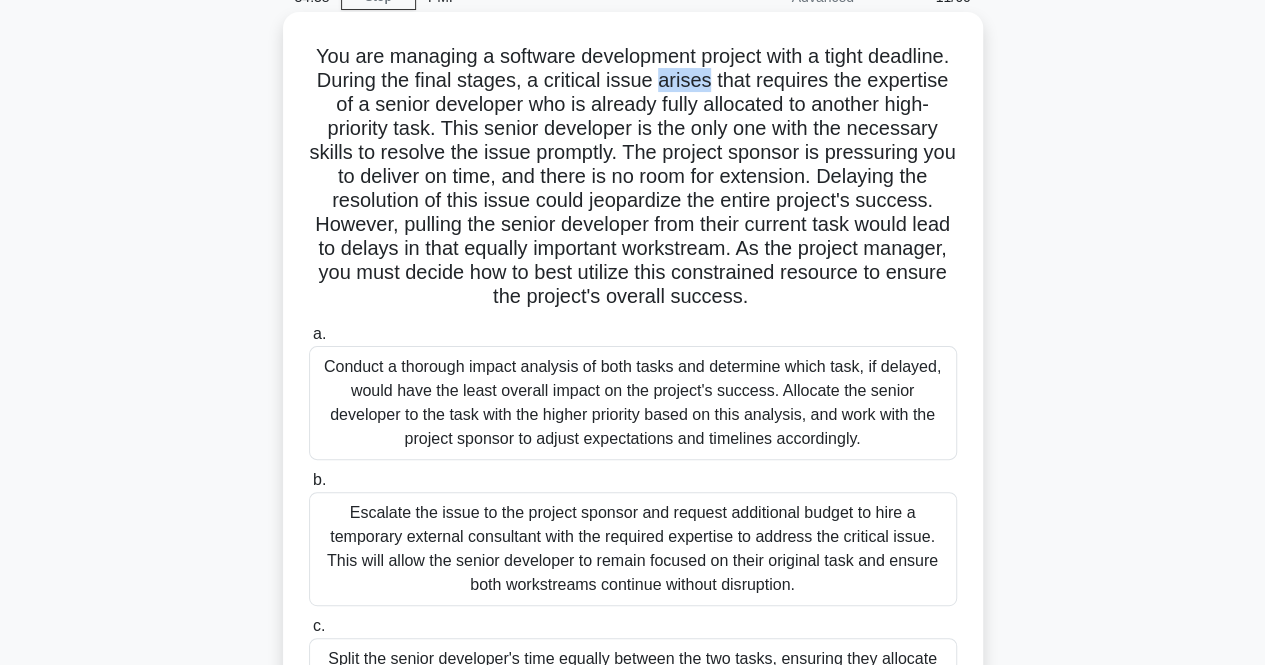 drag, startPoint x: 748, startPoint y: 83, endPoint x: 796, endPoint y: 83, distance: 48 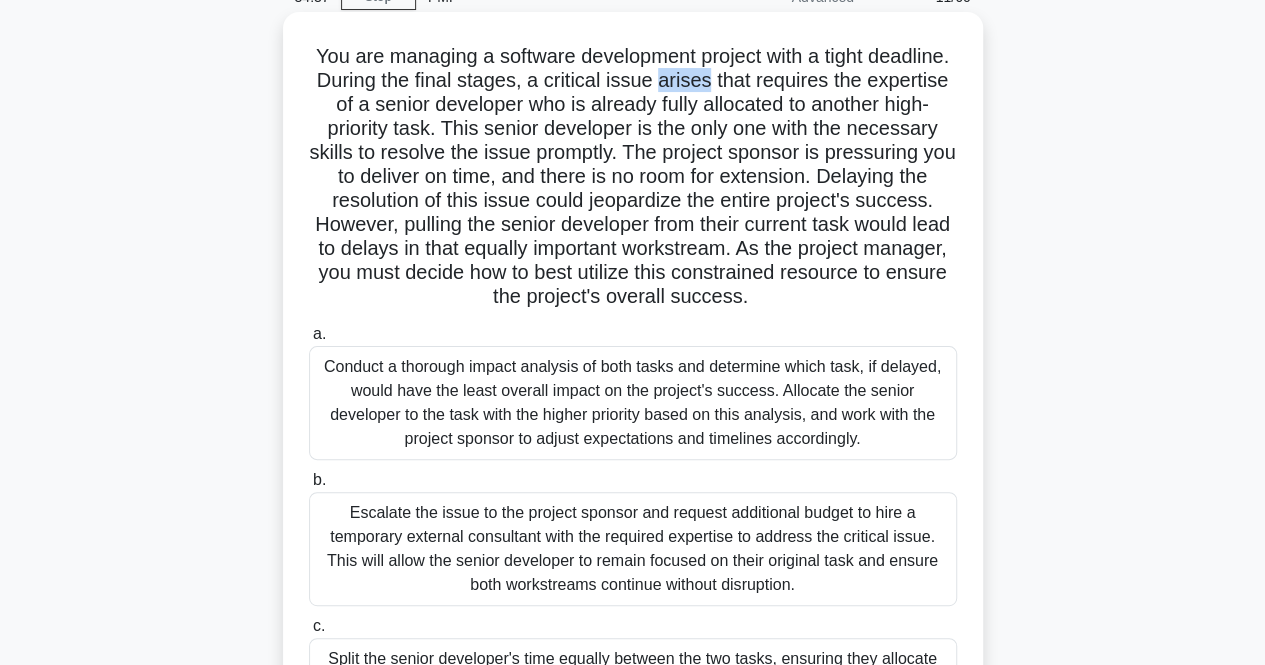 copy on "arises" 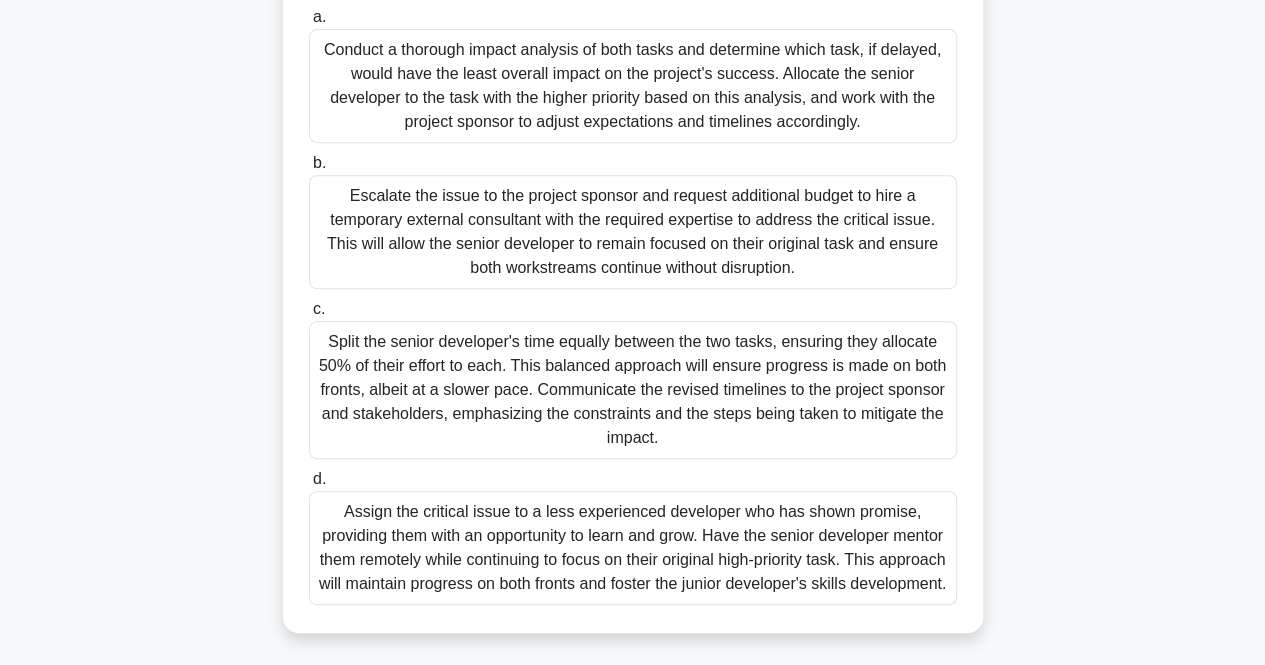 scroll, scrollTop: 444, scrollLeft: 0, axis: vertical 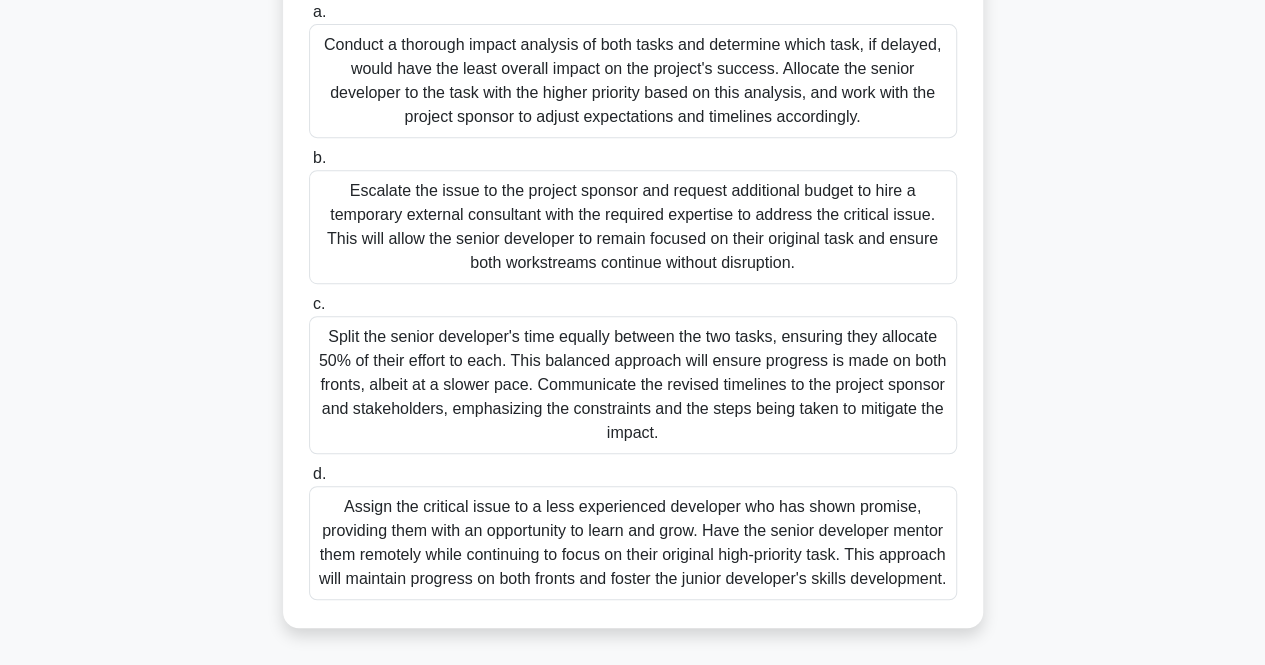 click on "Assign the critical issue to a less experienced developer who has shown promise, providing them with an opportunity to learn and grow. Have the senior developer mentor them remotely while continuing to focus on their original high-priority task. This approach will maintain progress on both fronts and foster the junior developer's skills development." at bounding box center (633, 543) 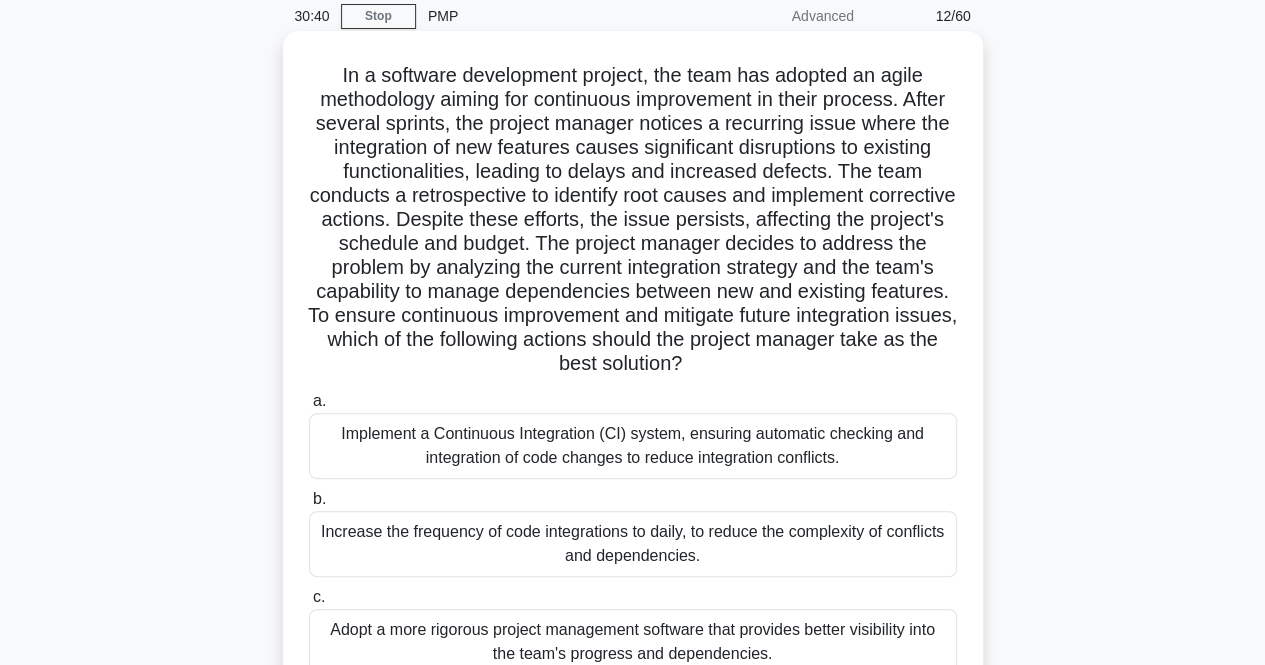 scroll, scrollTop: 74, scrollLeft: 0, axis: vertical 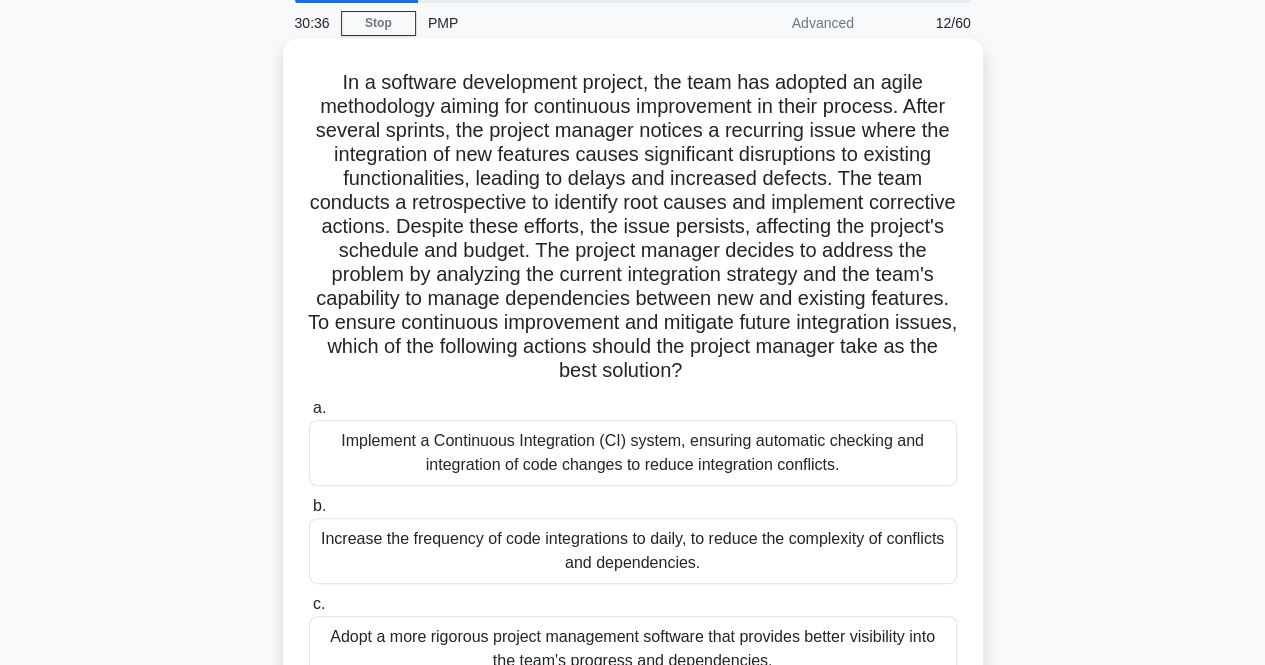 click on "Implement a Continuous Integration (CI) system, ensuring automatic checking and integration of code changes to reduce integration conflicts." at bounding box center [633, 453] 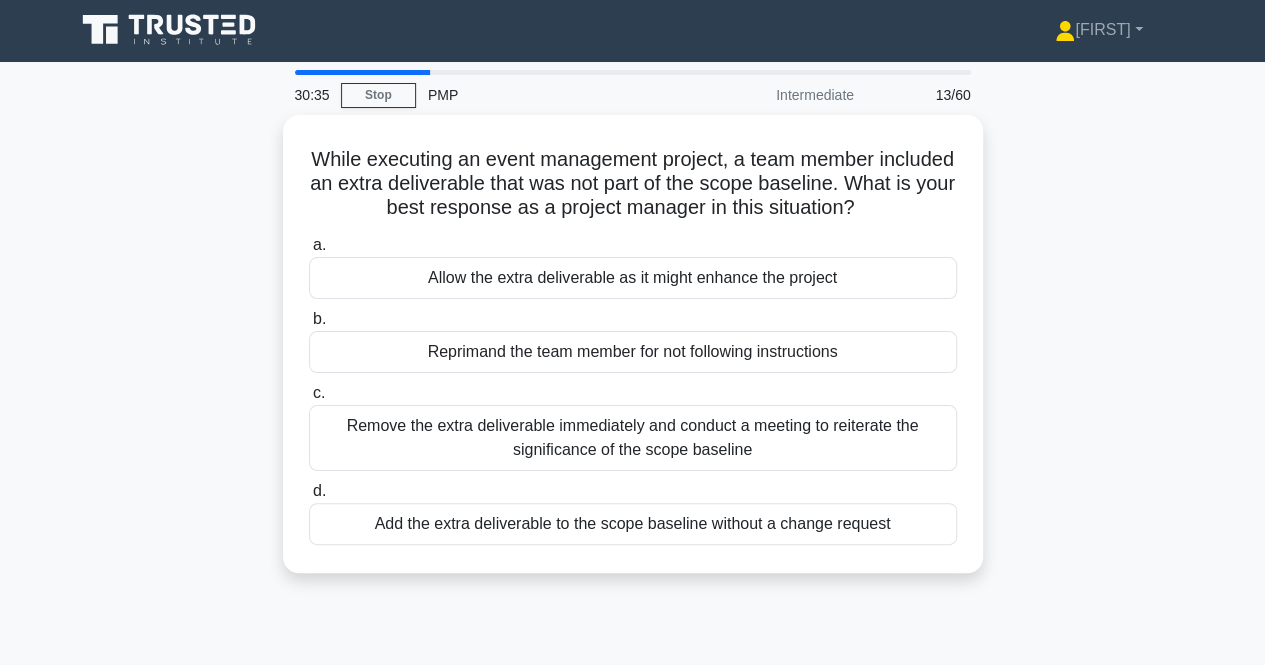scroll, scrollTop: 0, scrollLeft: 0, axis: both 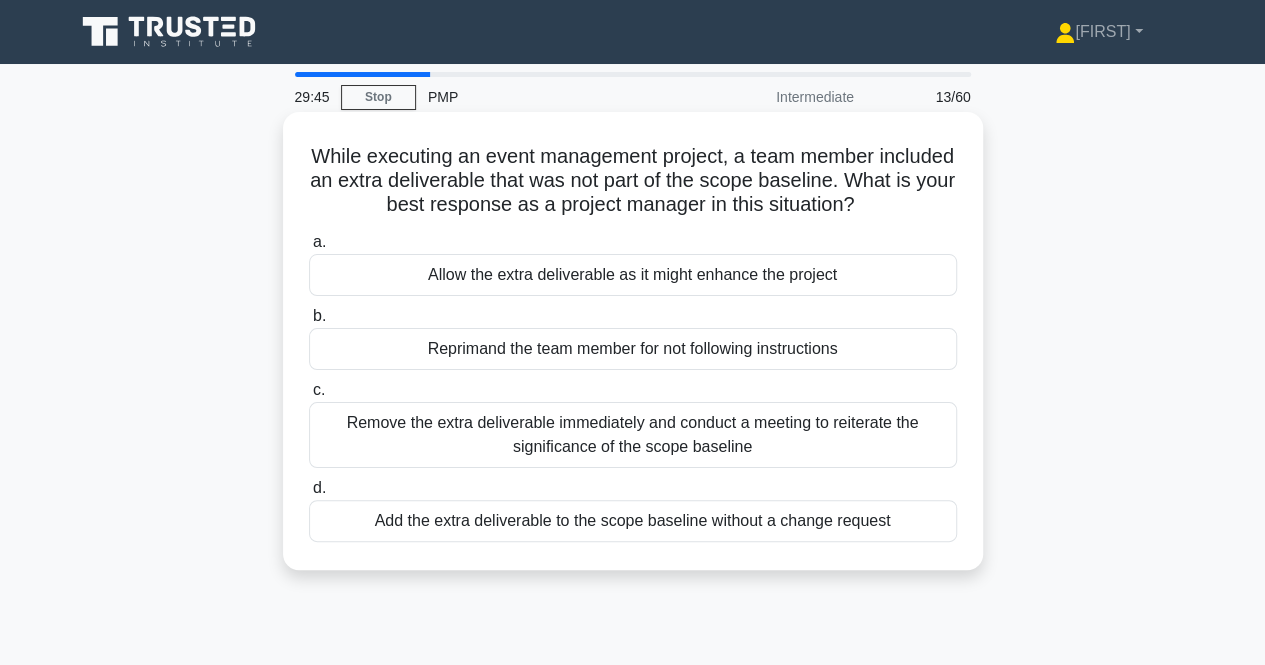 click on "Allow the extra deliverable as it might enhance the project" at bounding box center [633, 275] 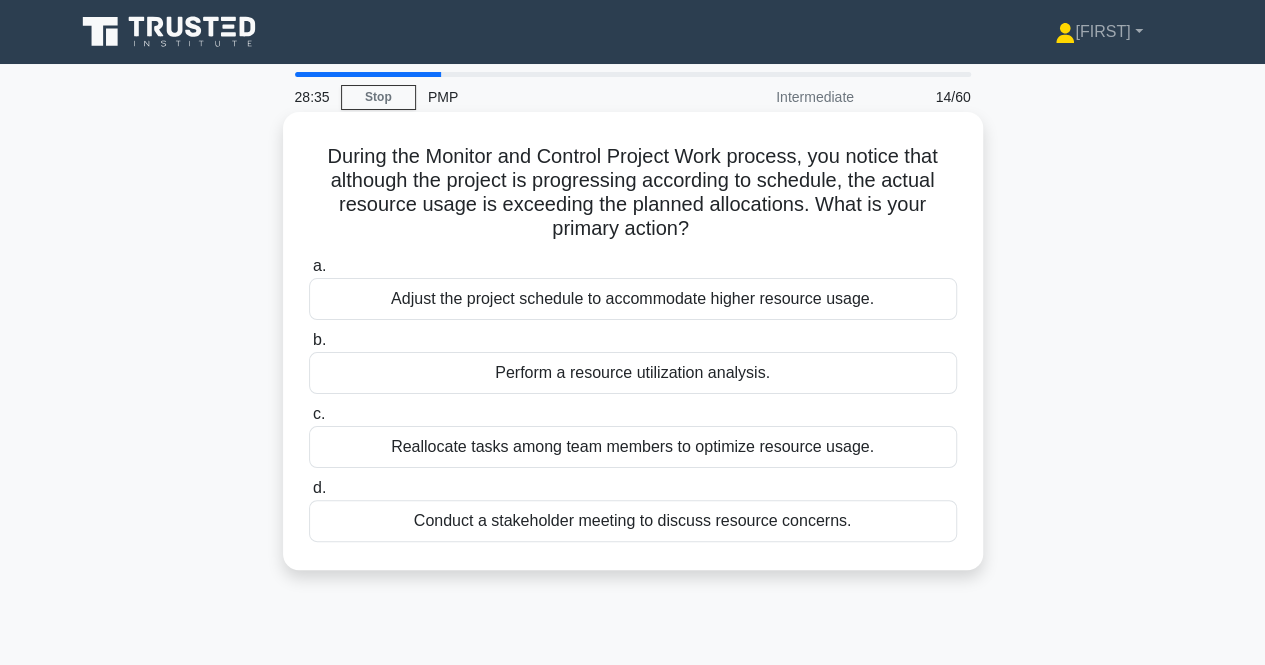 click on "During the Monitor and Control Project Work process, you notice that although the project is progressing according to schedule, the actual resource usage is exceeding the planned allocations. What is your primary action?
.spinner_0XTQ{transform-origin:center;animation:spinner_y6GP .75s linear infinite}@keyframes spinner_y6GP{100%{transform:rotate(360deg)}}
a.
b. c. d." at bounding box center (633, 341) 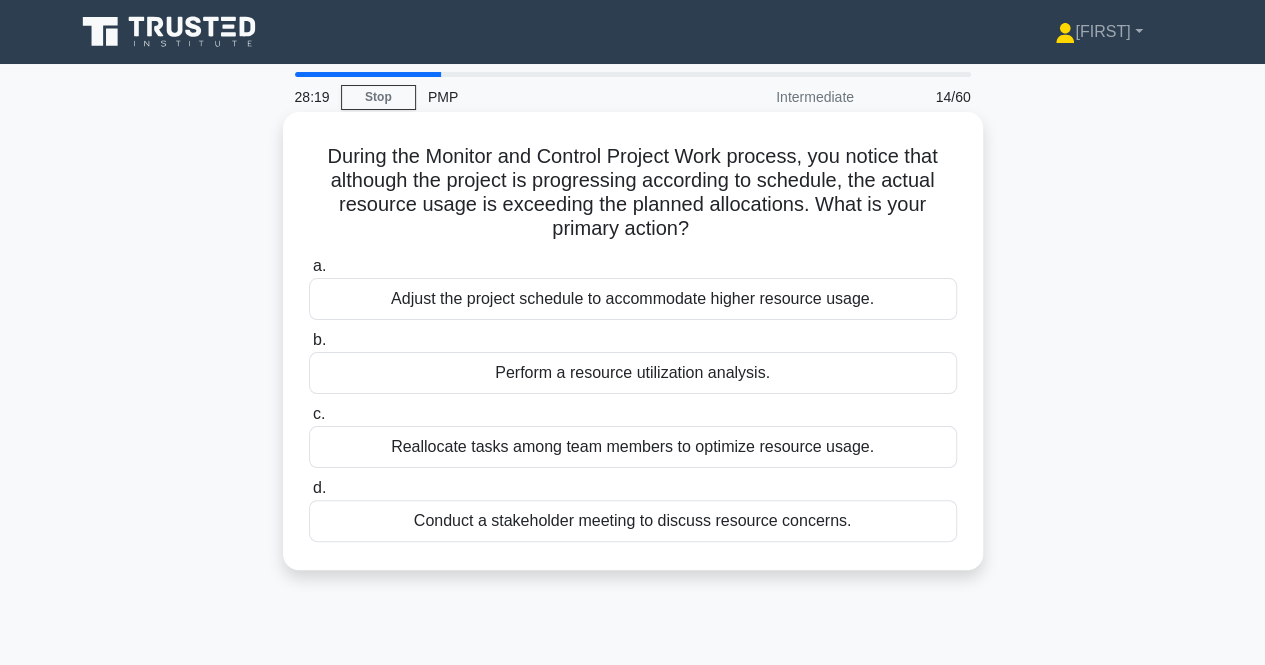 click on "Conduct a stakeholder meeting to discuss resource concerns." at bounding box center (633, 521) 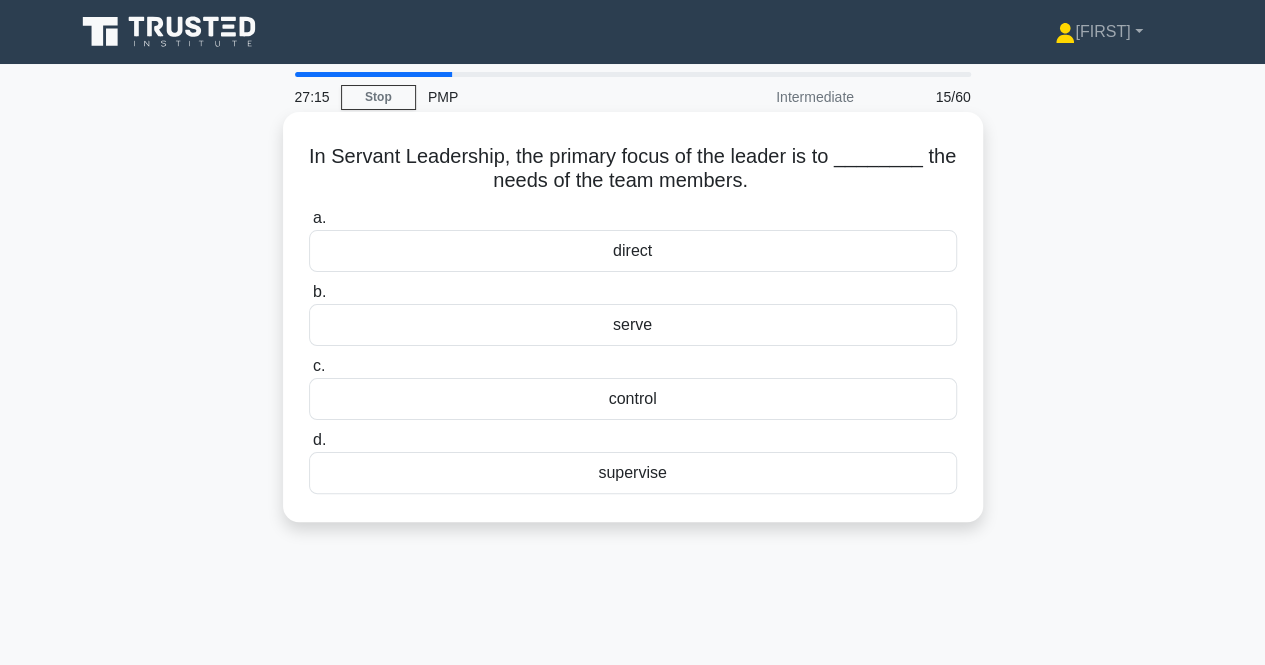 click on "control" at bounding box center [633, 399] 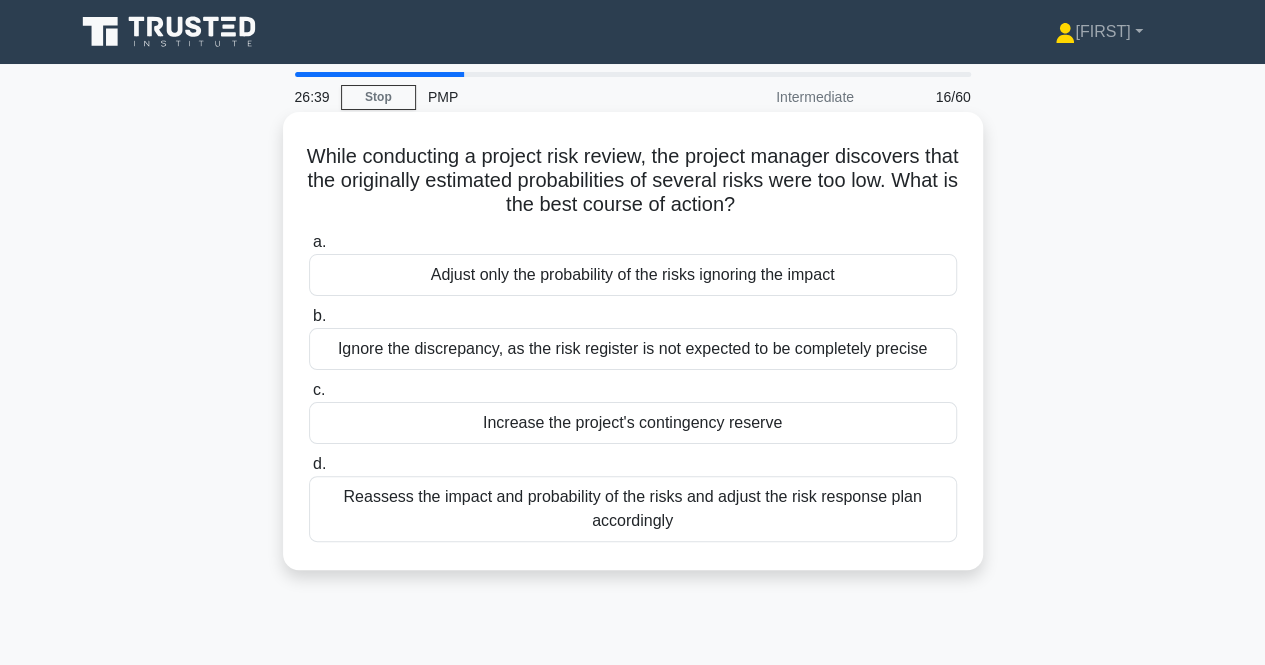 click on "Reassess the impact and probability of the risks and adjust the risk response plan accordingly" at bounding box center [633, 509] 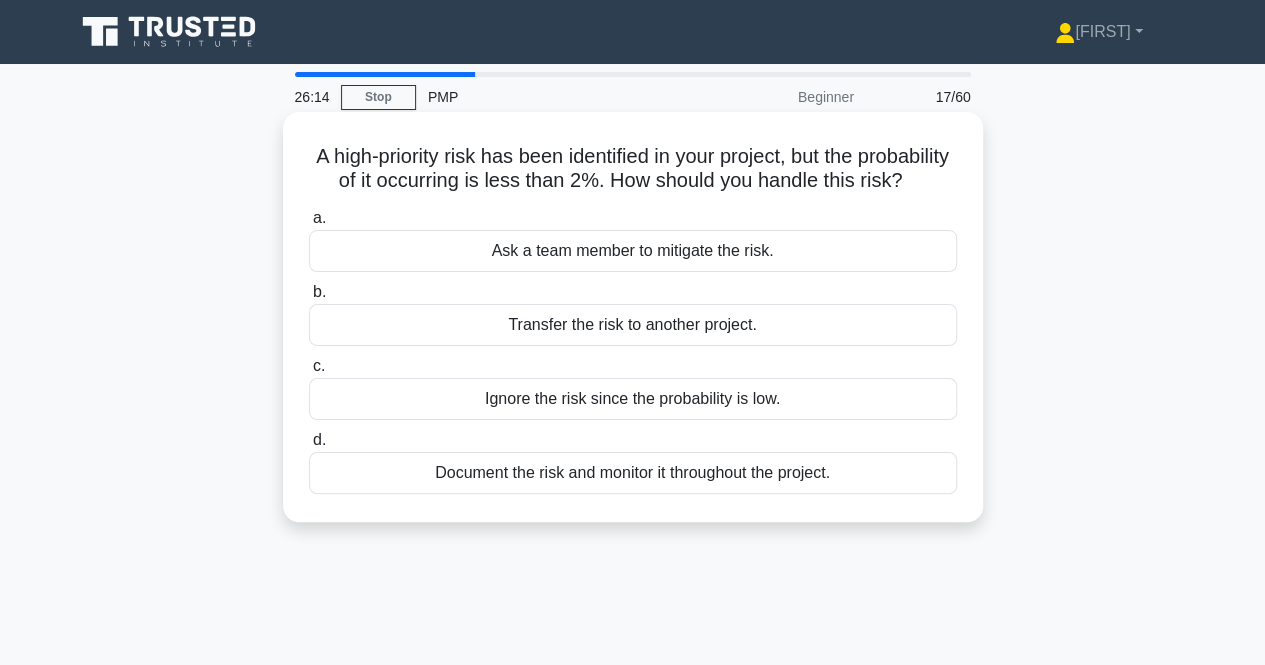 click on "Document the risk and monitor it throughout the project." at bounding box center (633, 473) 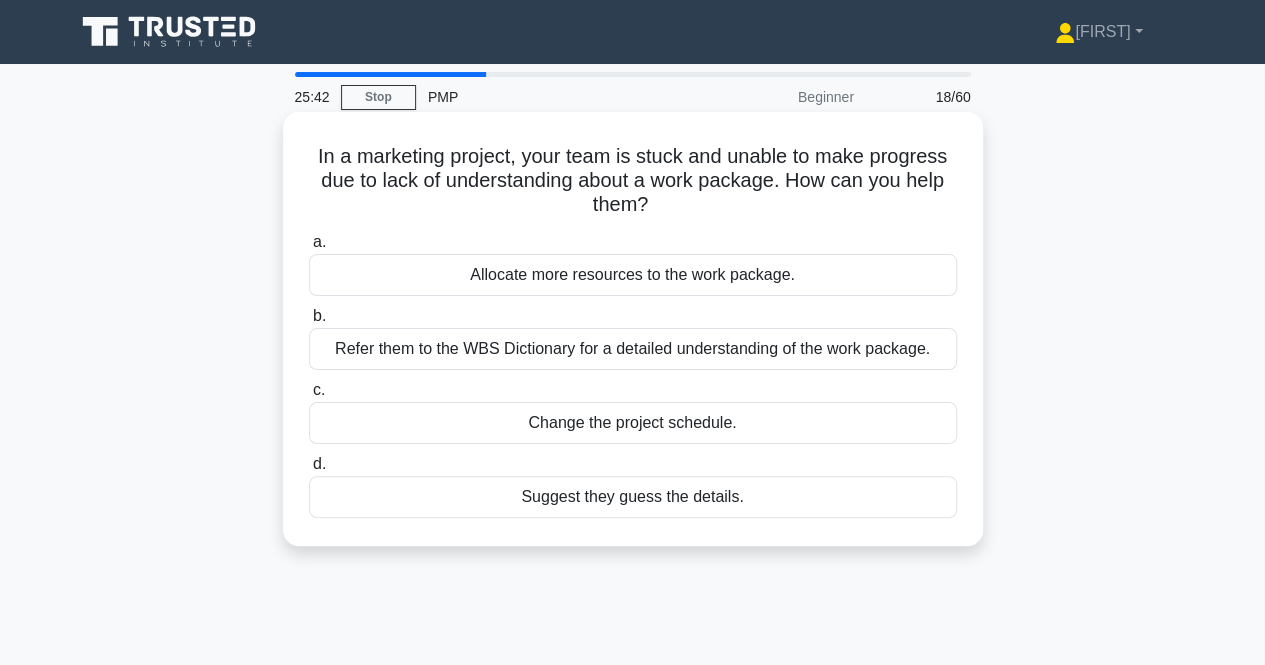 click on "a.
Allocate more resources to the work package.
b.
Refer them to the WBS Dictionary for a detailed understanding of the work package." at bounding box center [633, 374] 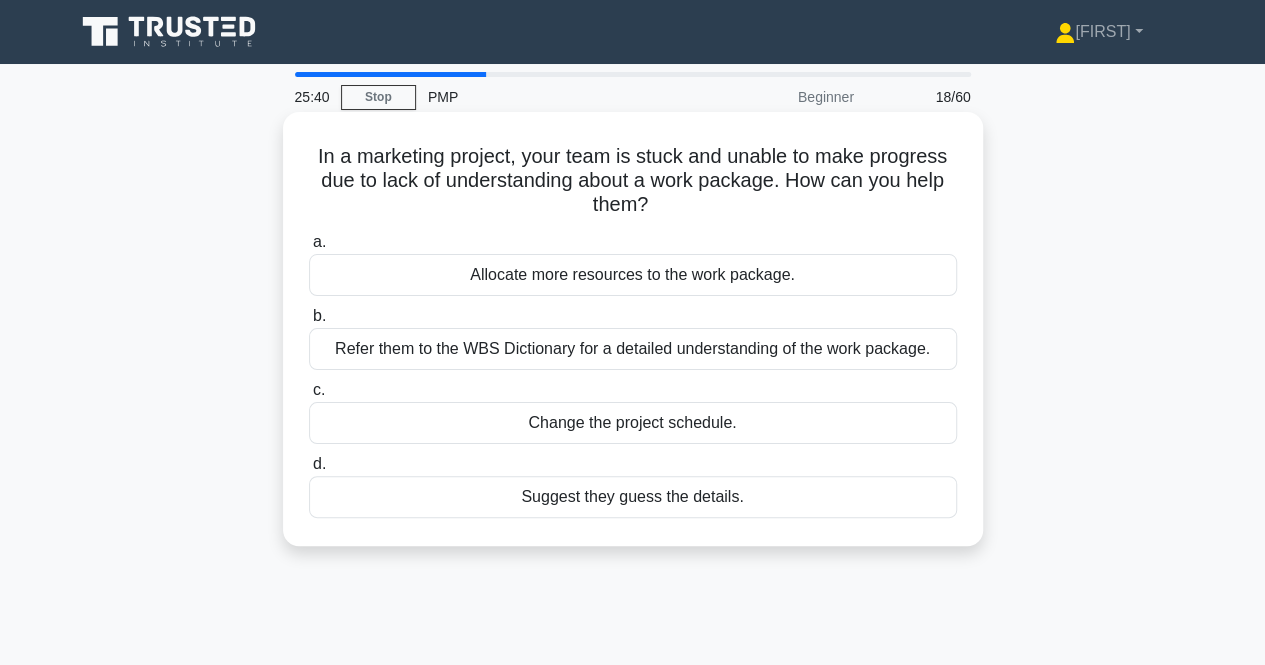 click on "Refer them to the WBS Dictionary for a detailed understanding of the work package." at bounding box center (633, 349) 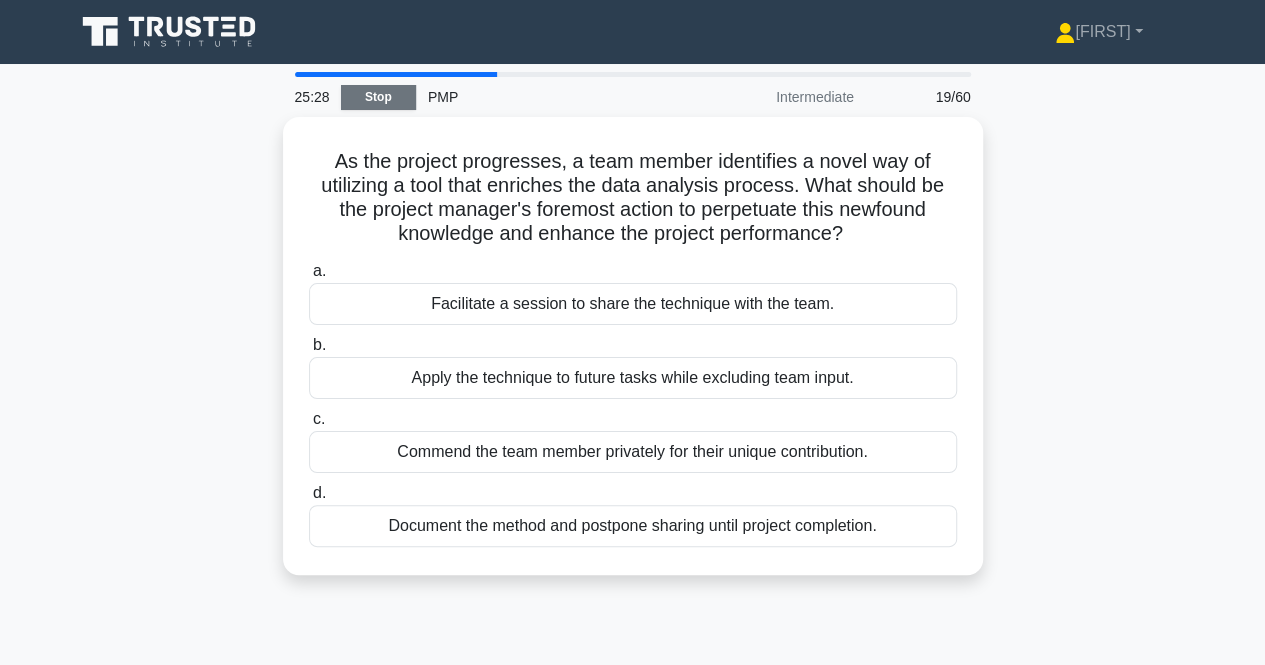click on "Stop" at bounding box center [378, 97] 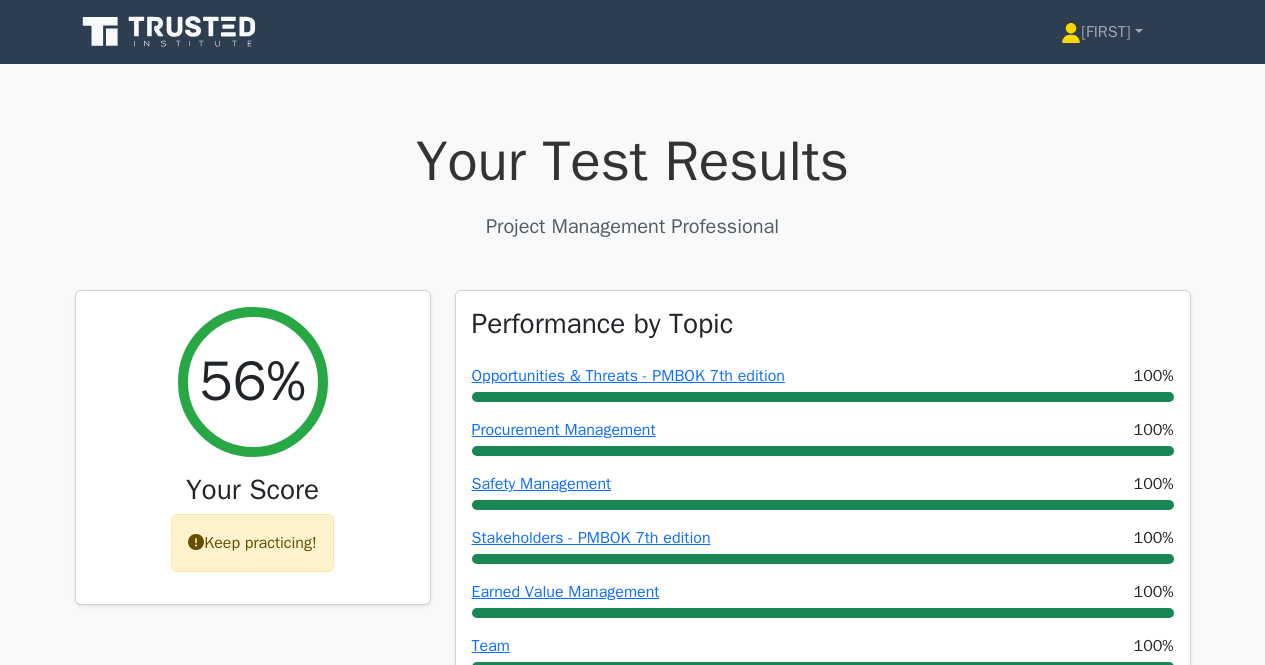 scroll, scrollTop: 0, scrollLeft: 0, axis: both 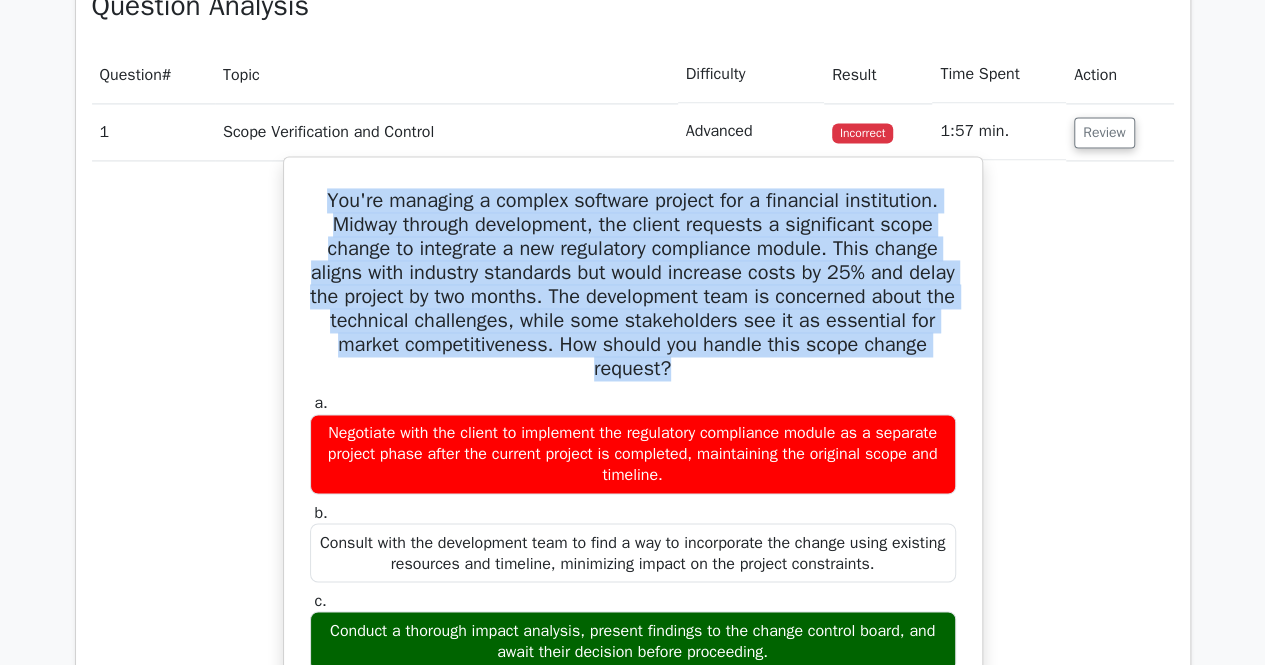 drag, startPoint x: 315, startPoint y: 195, endPoint x: 738, endPoint y: 378, distance: 460.88828 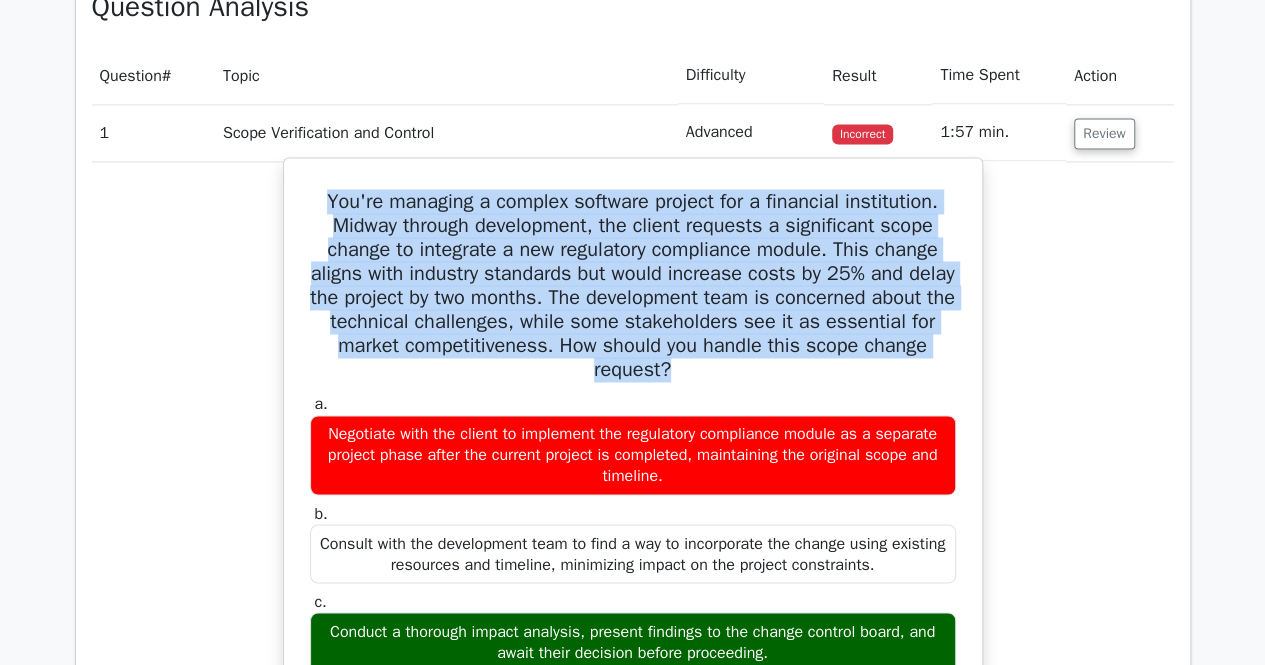 scroll, scrollTop: 1449, scrollLeft: 0, axis: vertical 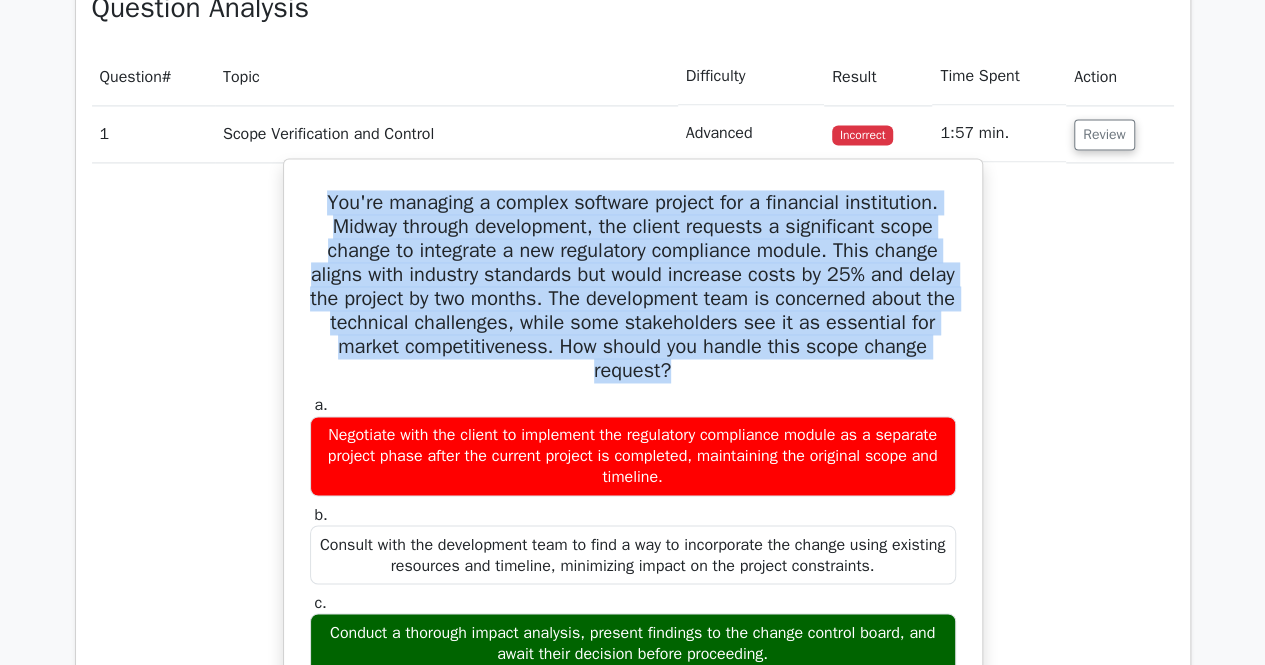 click on "You're managing a complex software project for a financial institution. Midway through development, the client requests a significant scope change to integrate a new regulatory compliance module. This change aligns with industry standards but would increase costs by 25% and delay the project by two months. The development team is concerned about the technical challenges, while some stakeholders see it as essential for market competitiveness. How should you handle this scope change request?" at bounding box center (633, 287) 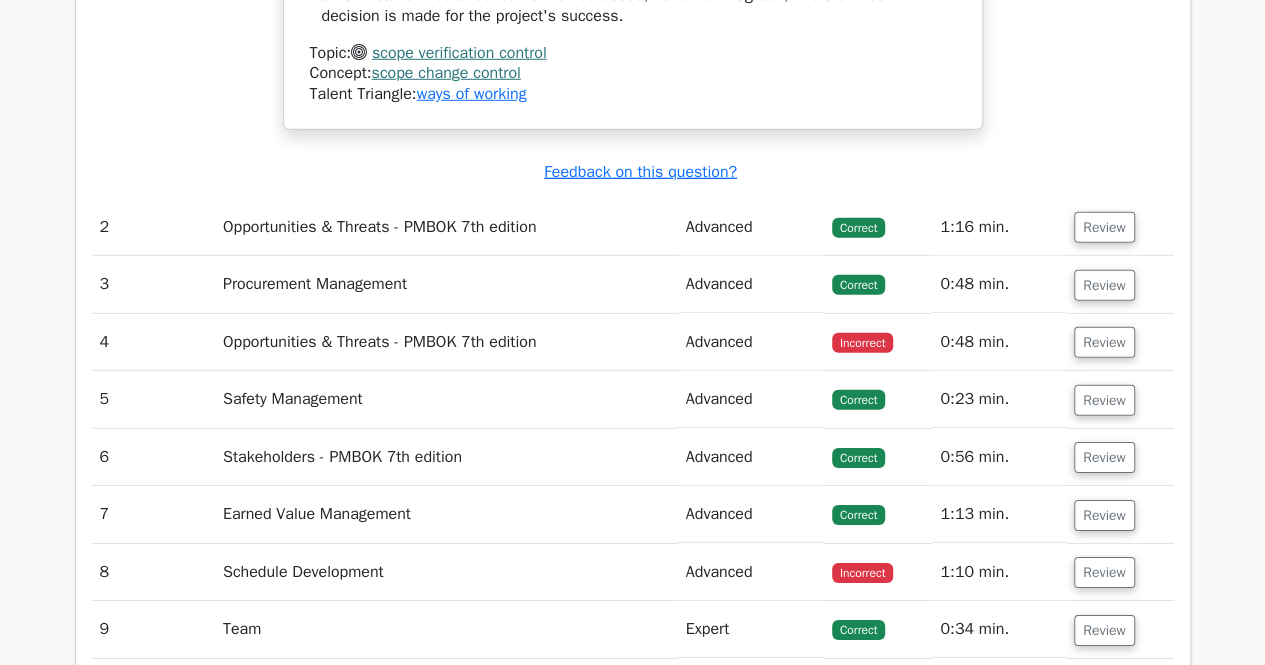 scroll, scrollTop: 2891, scrollLeft: 0, axis: vertical 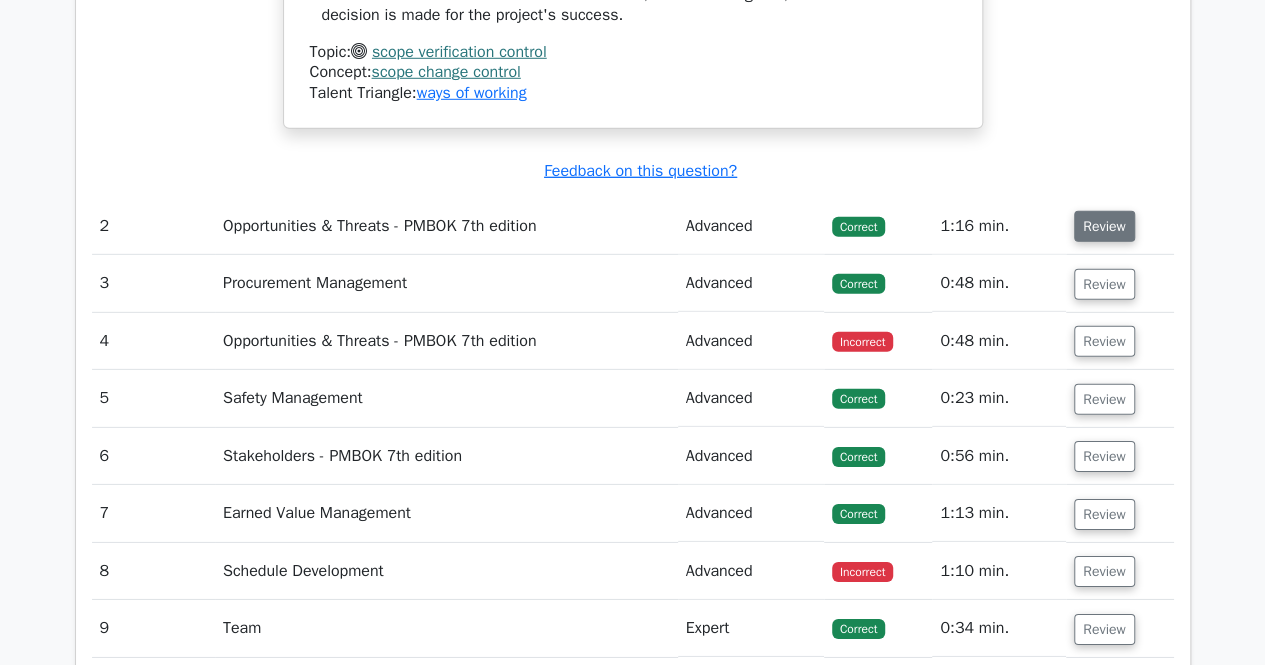 click on "Review" at bounding box center [1104, 226] 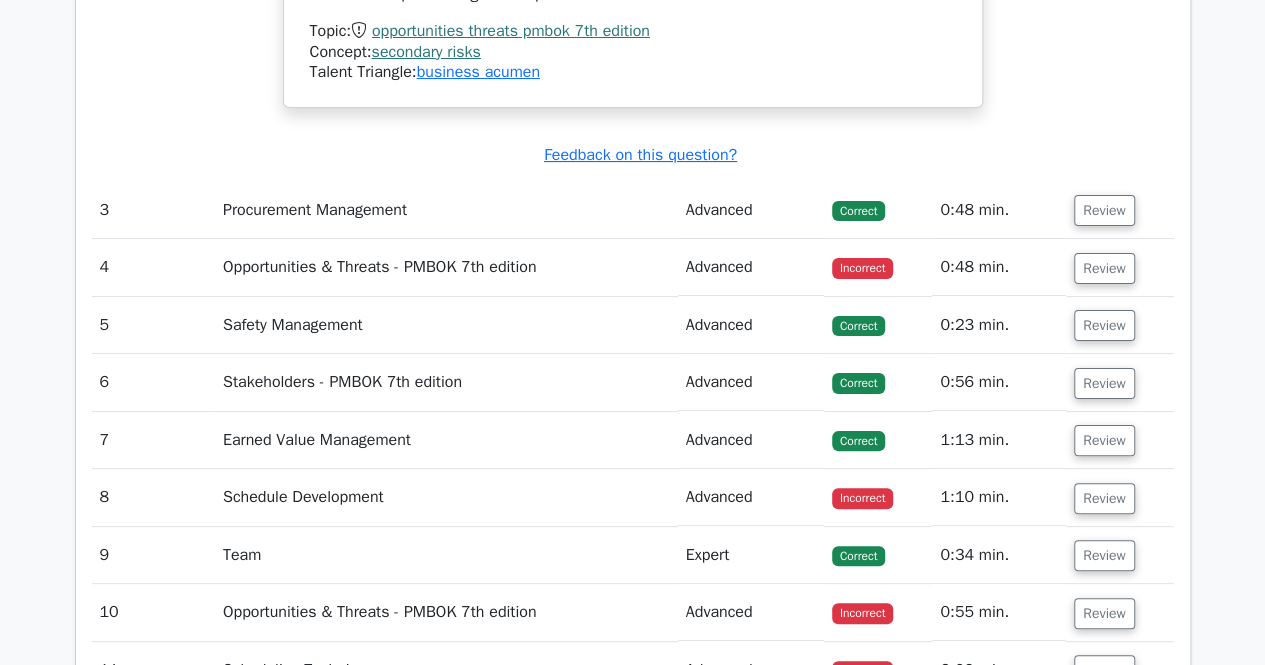 scroll, scrollTop: 3820, scrollLeft: 0, axis: vertical 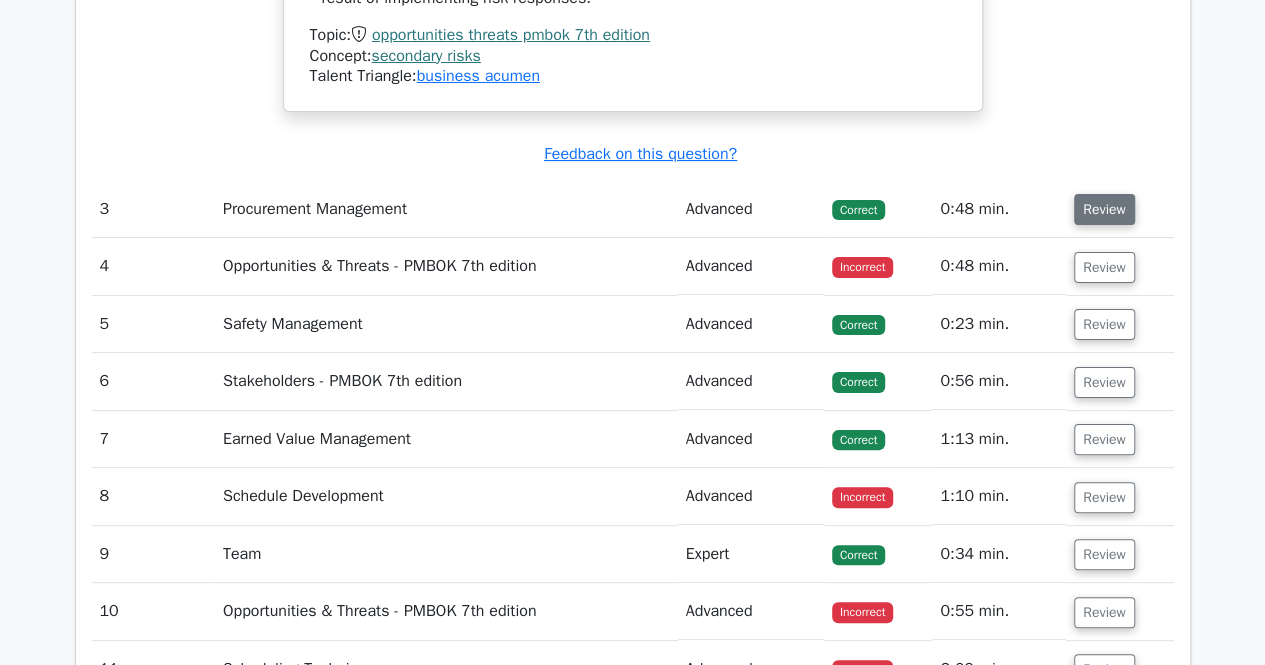 click on "Review" at bounding box center [1104, 209] 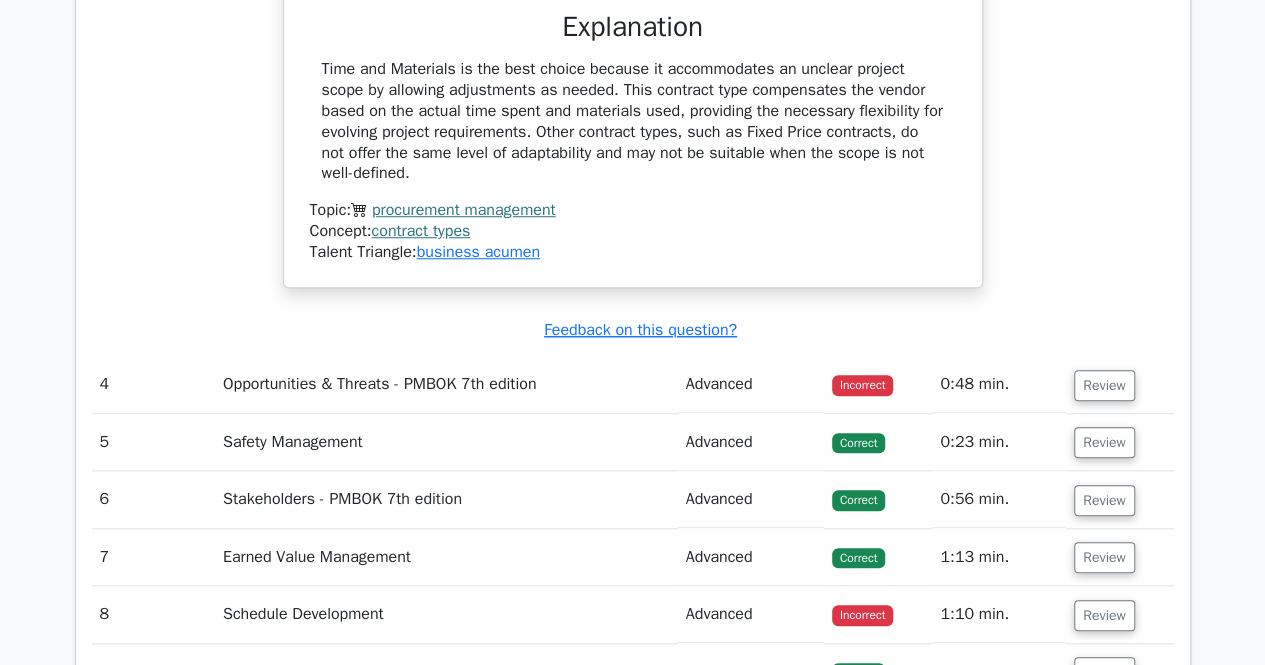 scroll, scrollTop: 4606, scrollLeft: 0, axis: vertical 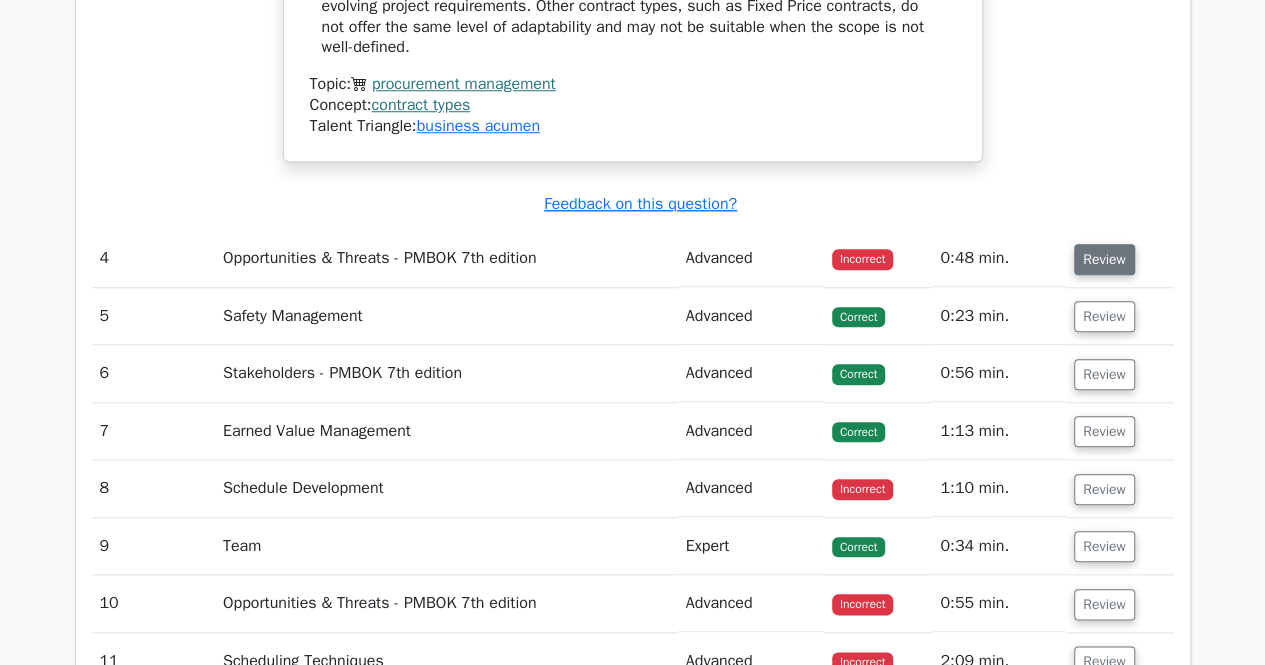 click on "Review" at bounding box center (1104, 259) 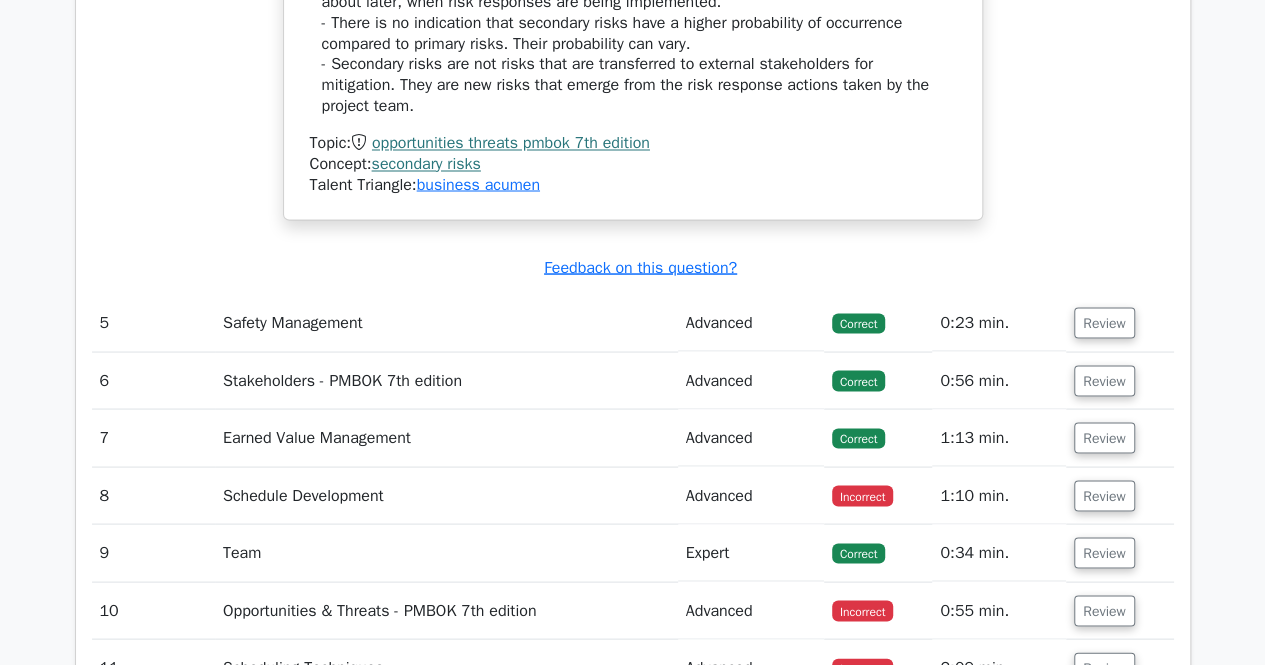 scroll, scrollTop: 5541, scrollLeft: 0, axis: vertical 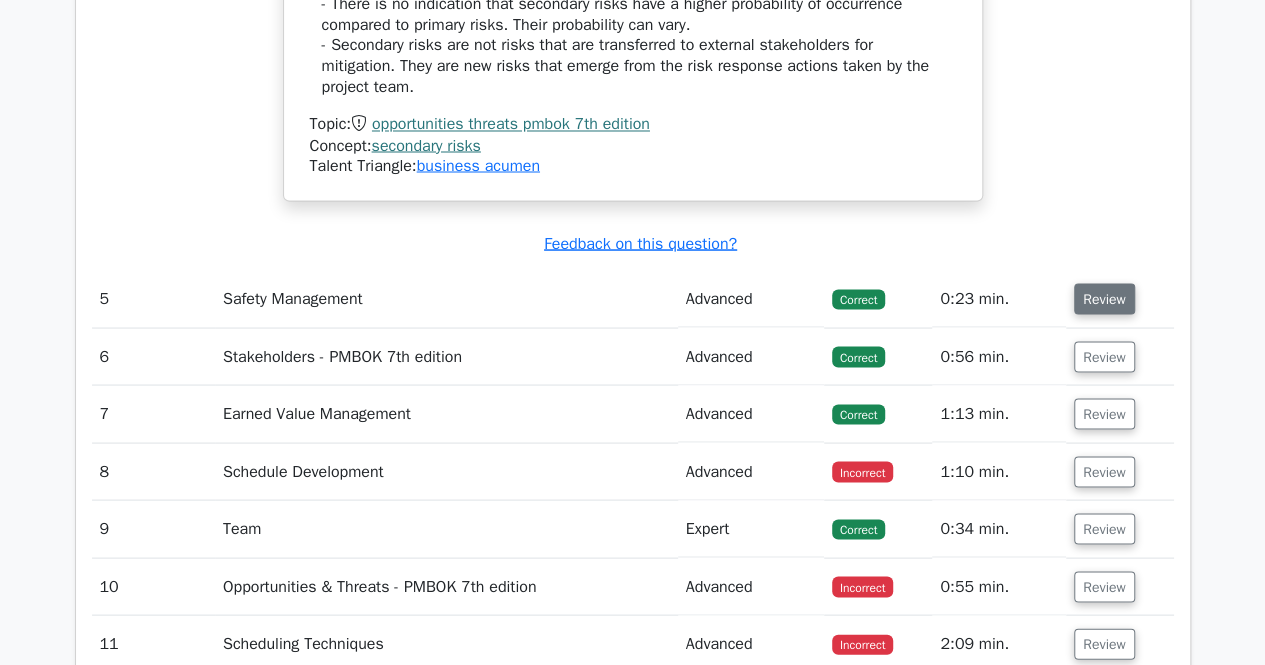 click on "Review" at bounding box center (1104, 298) 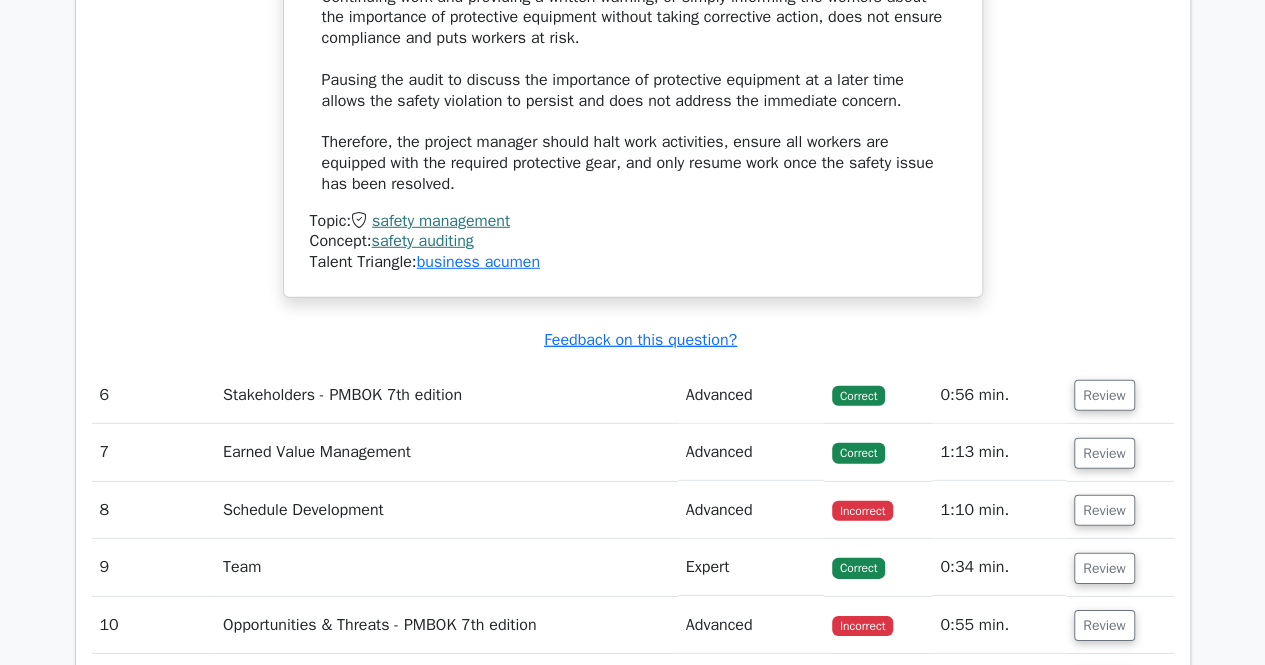 scroll, scrollTop: 6551, scrollLeft: 0, axis: vertical 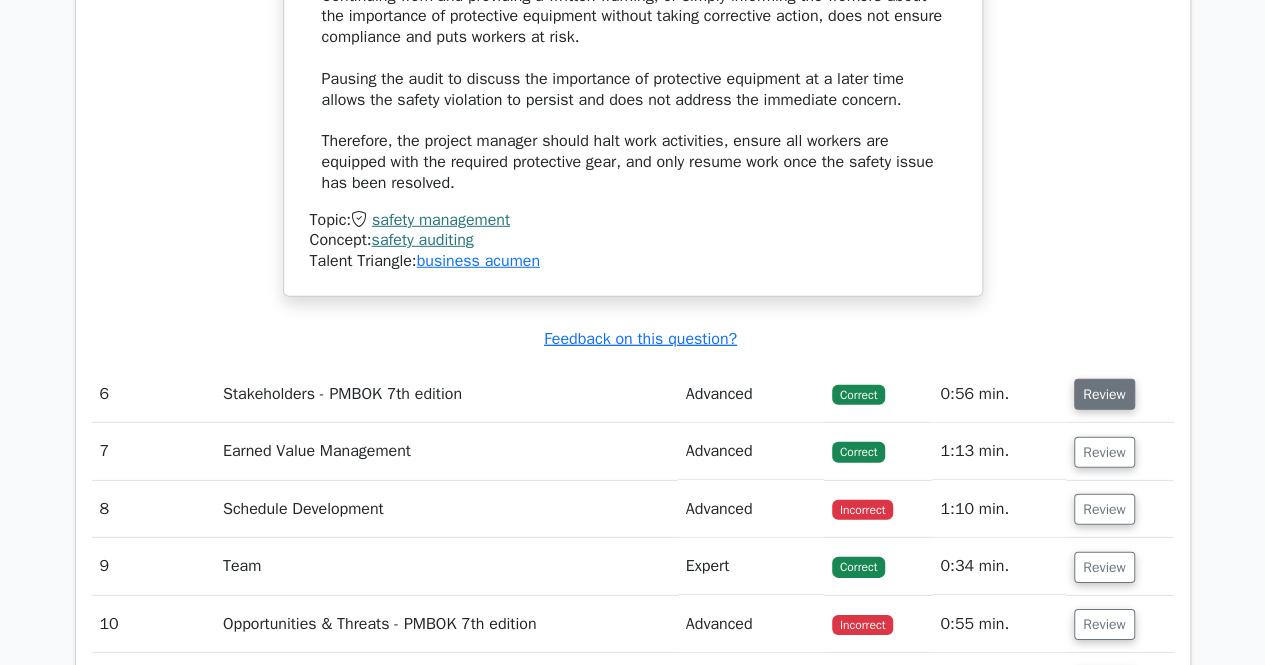 click on "Review" at bounding box center (1104, 394) 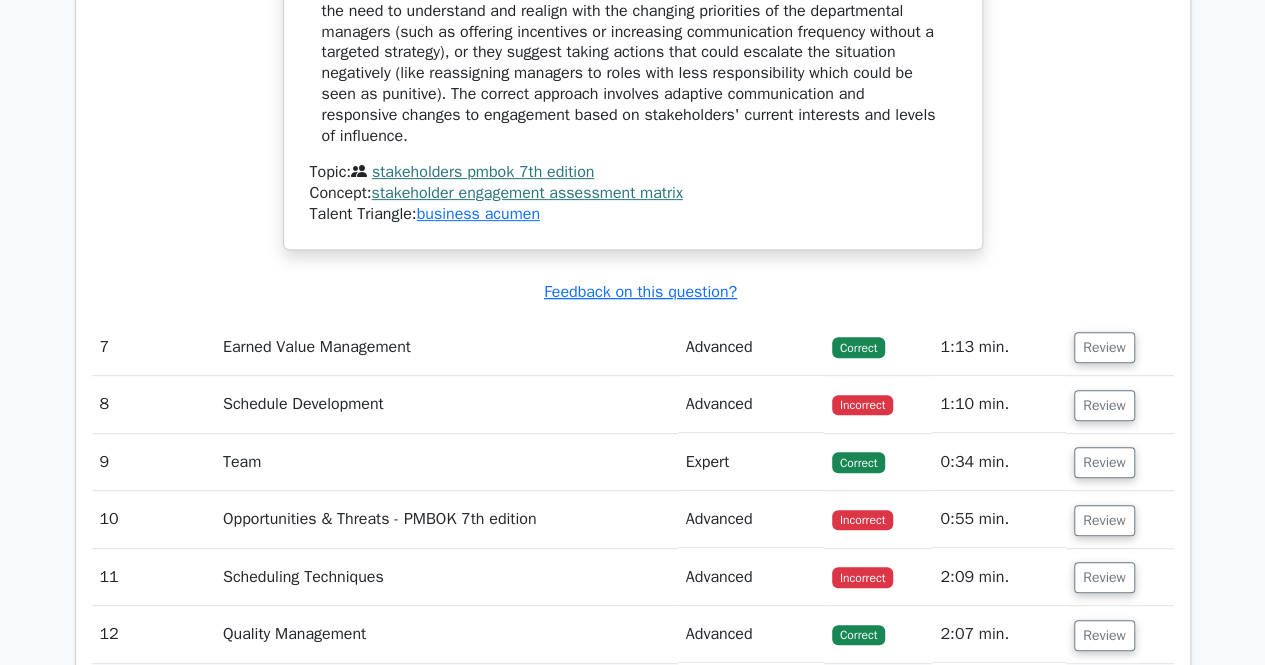 scroll, scrollTop: 7948, scrollLeft: 0, axis: vertical 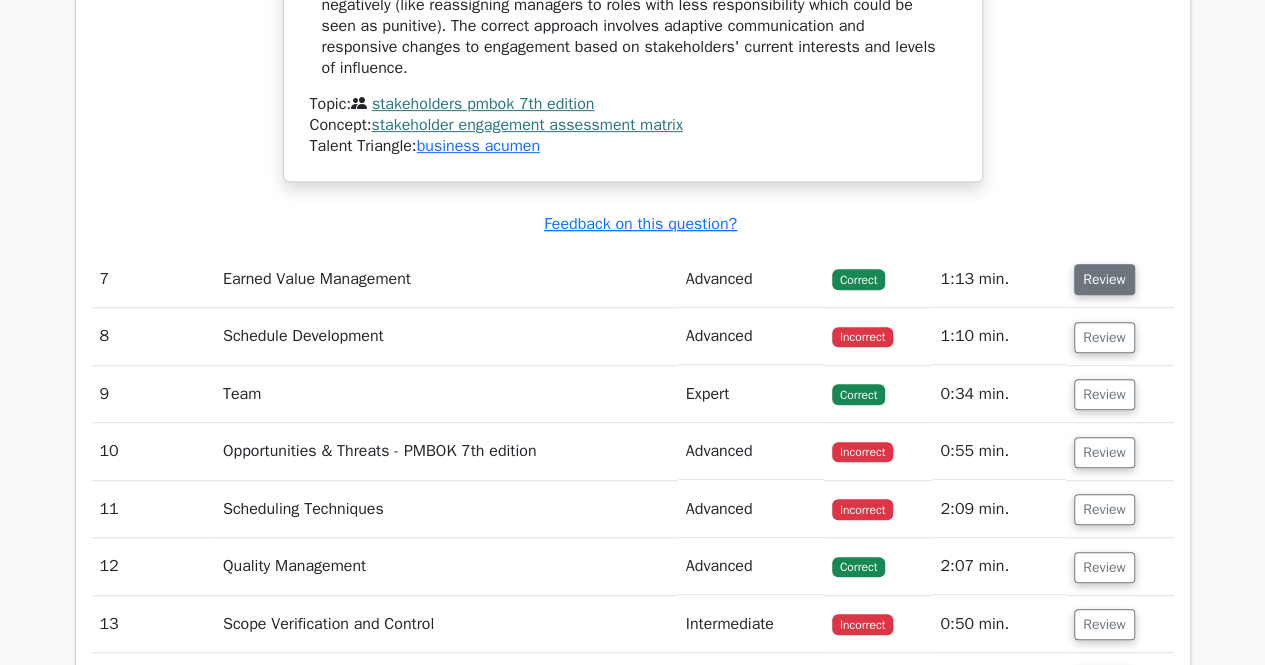 click on "Review" at bounding box center (1104, 279) 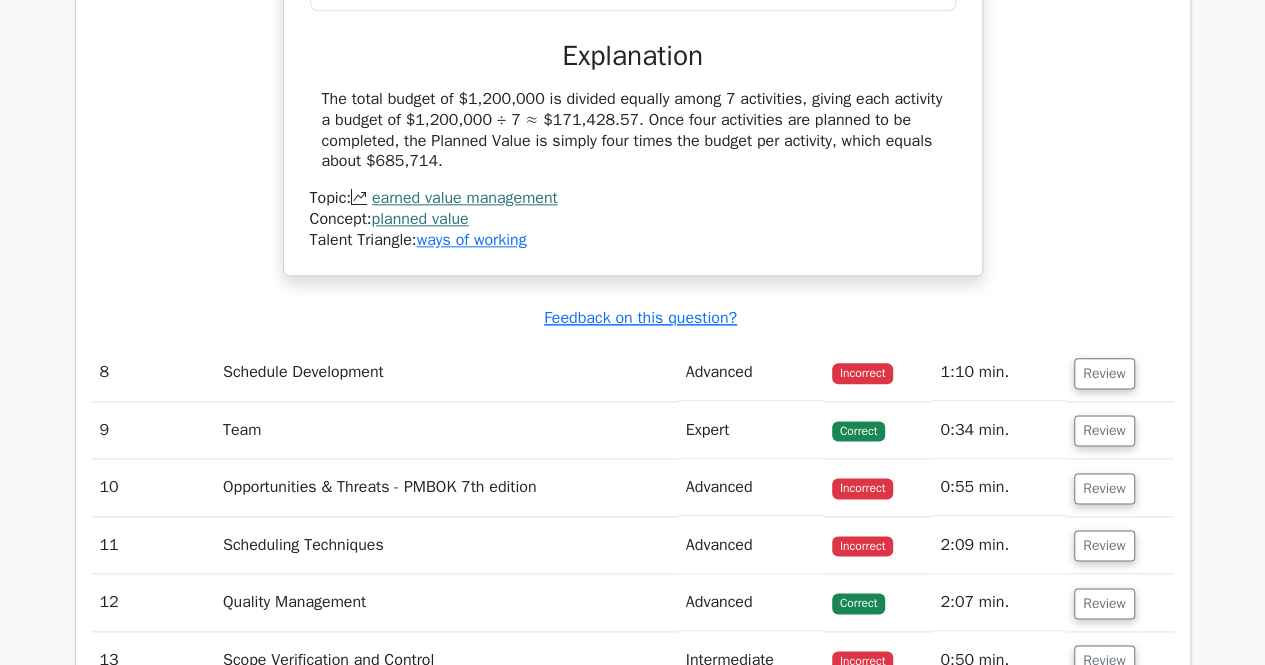 scroll, scrollTop: 8591, scrollLeft: 0, axis: vertical 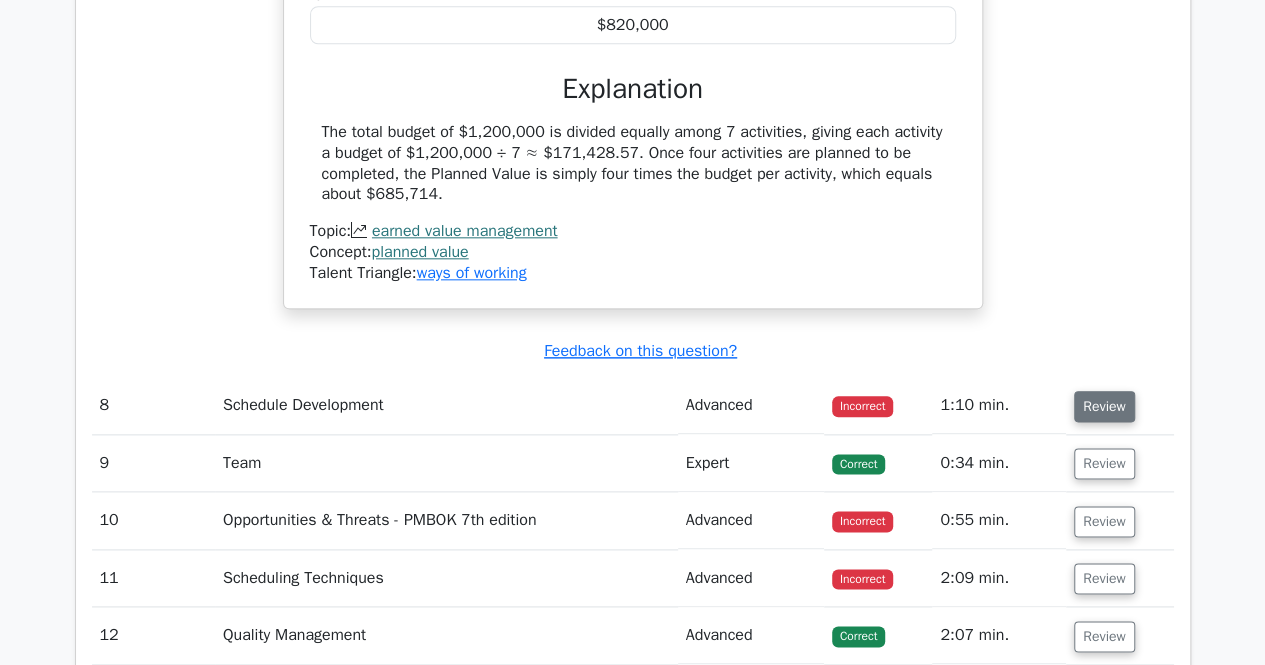 click on "Review" at bounding box center (1104, 406) 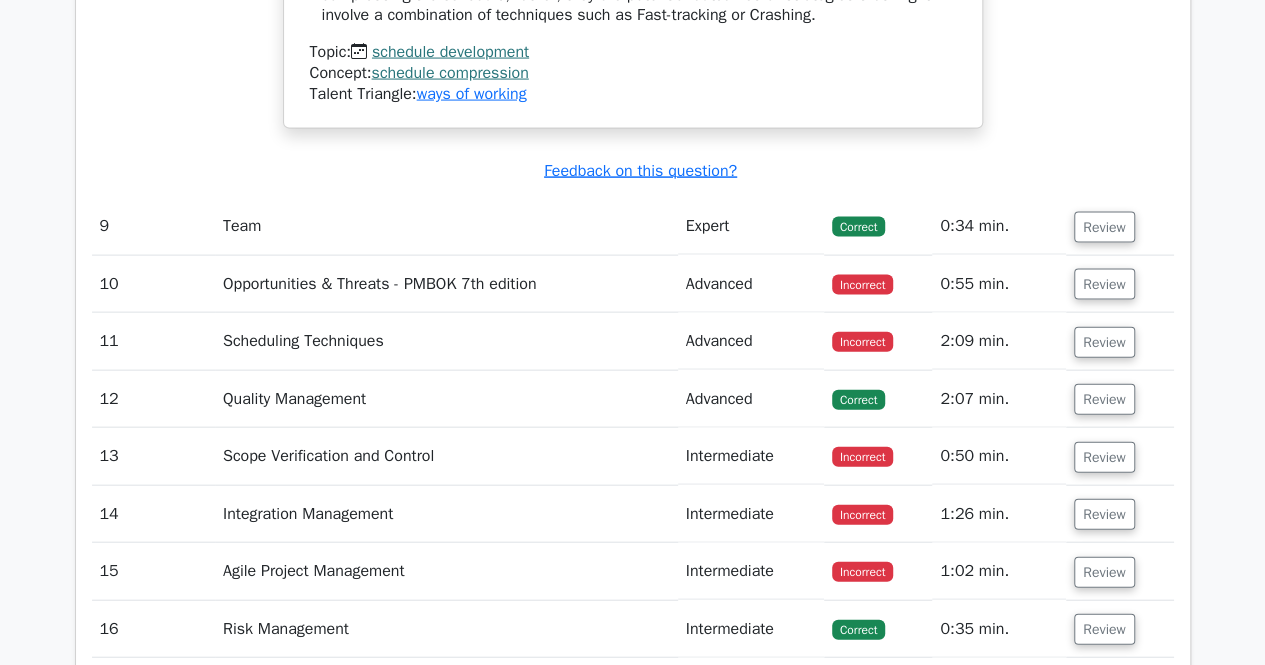scroll, scrollTop: 9648, scrollLeft: 0, axis: vertical 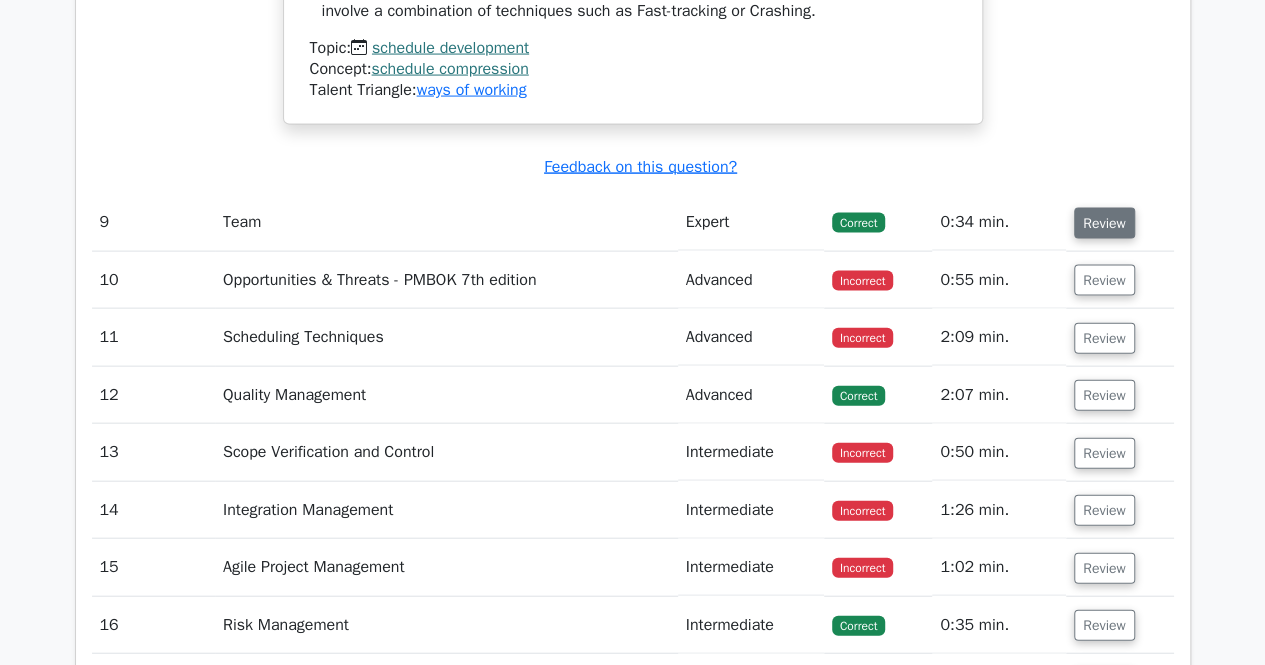click on "Review" at bounding box center [1104, 223] 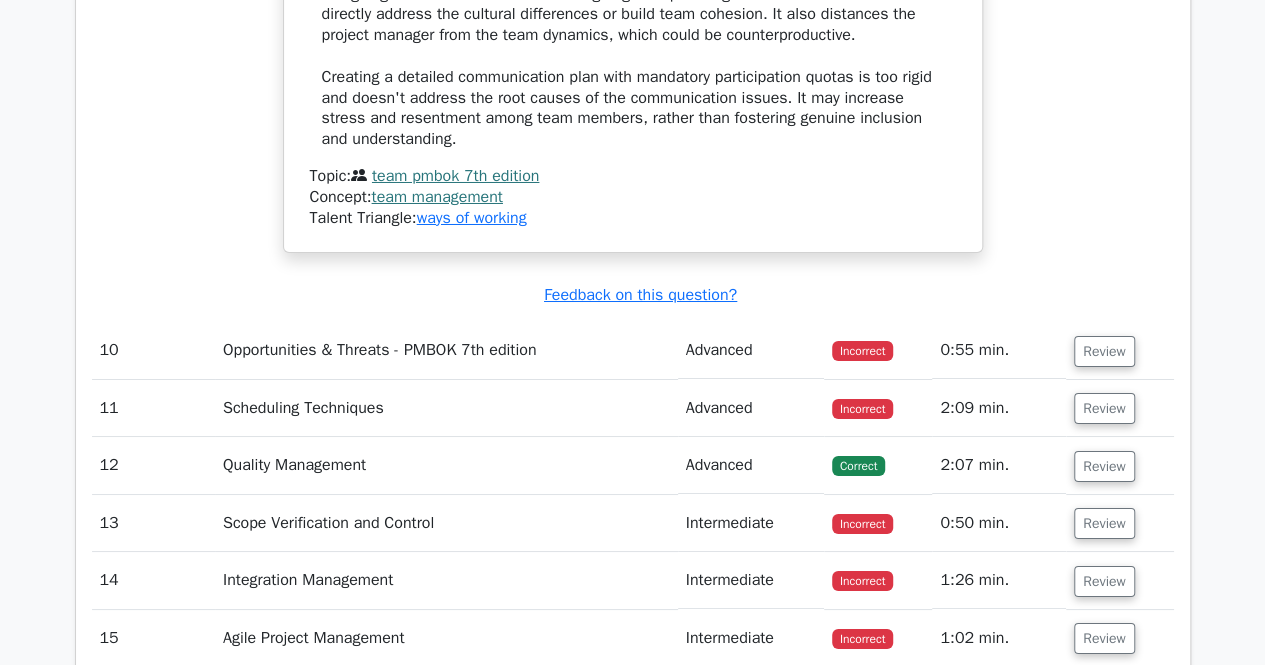 scroll, scrollTop: 11100, scrollLeft: 0, axis: vertical 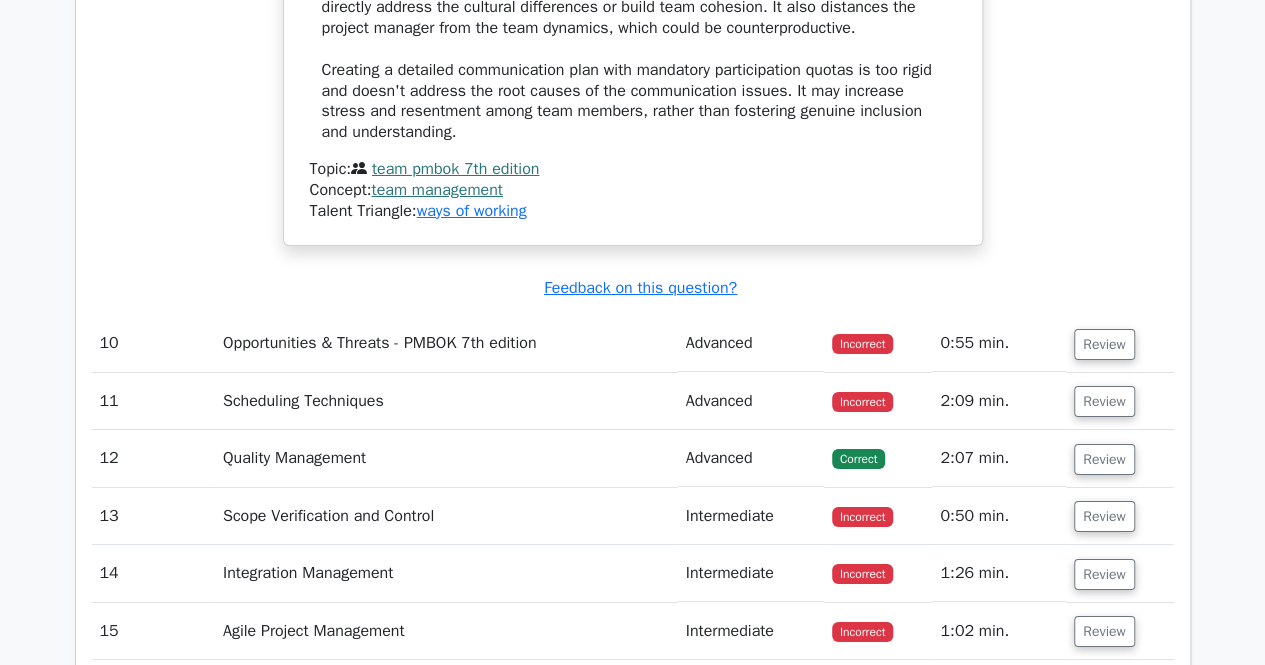 click on "Review" at bounding box center (1120, 343) 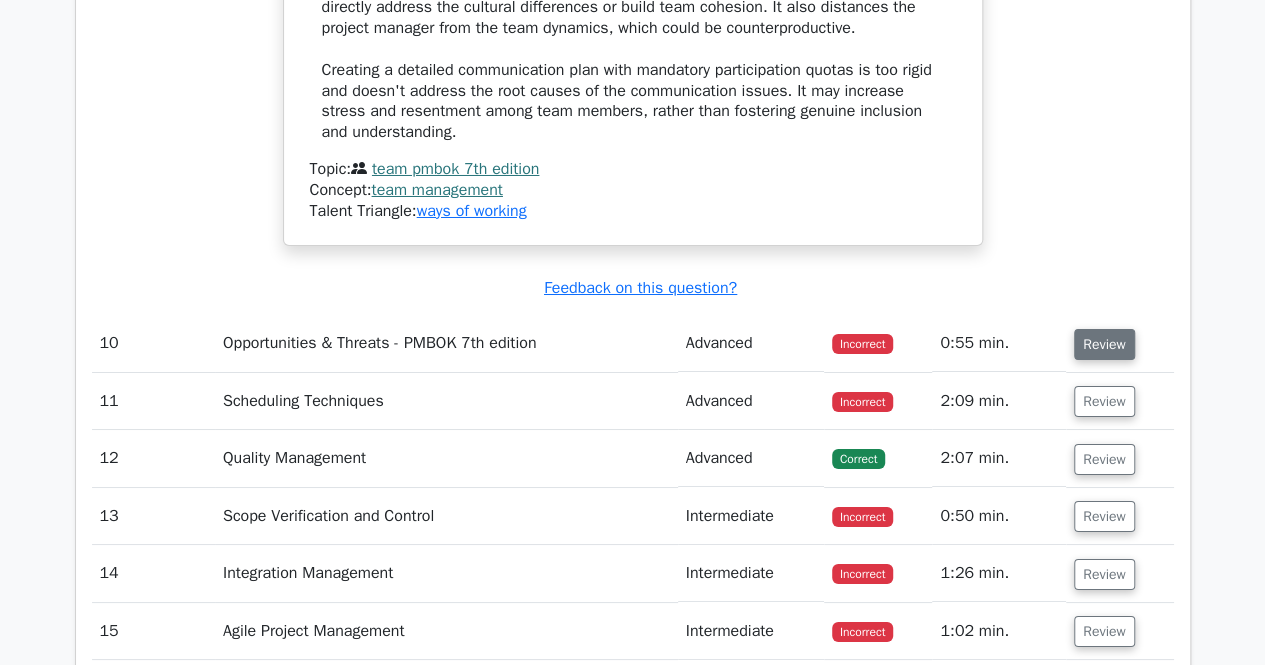 click on "Review" at bounding box center [1104, 344] 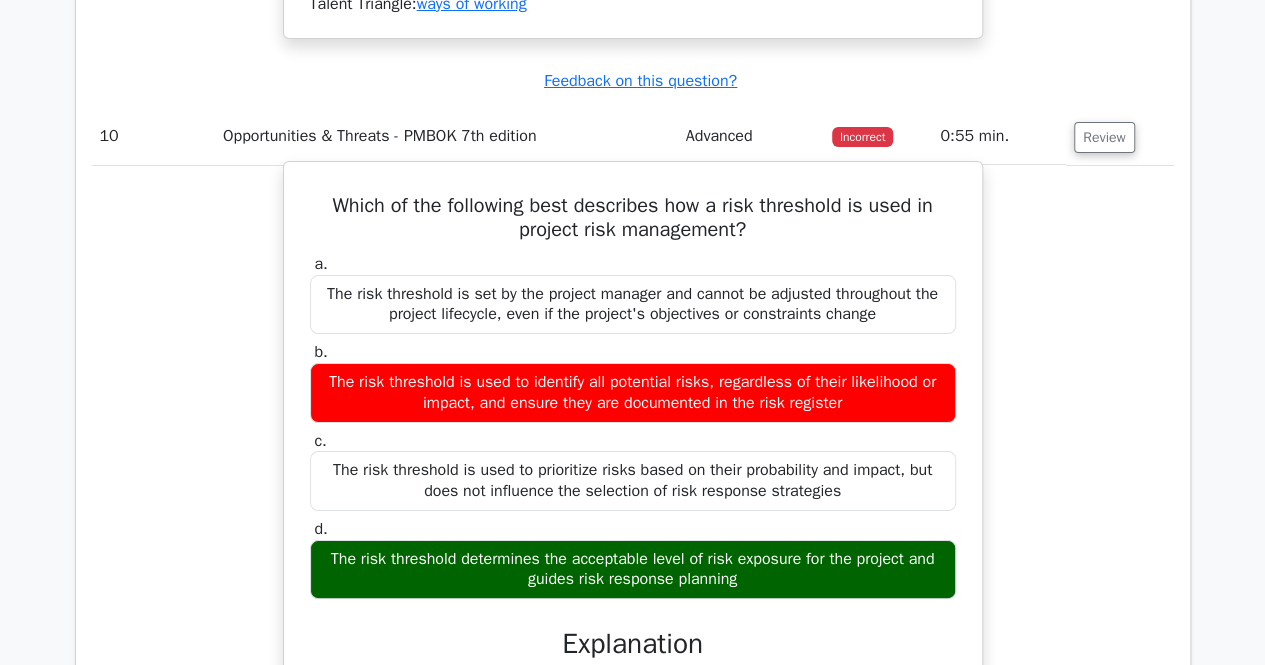 scroll, scrollTop: 11309, scrollLeft: 0, axis: vertical 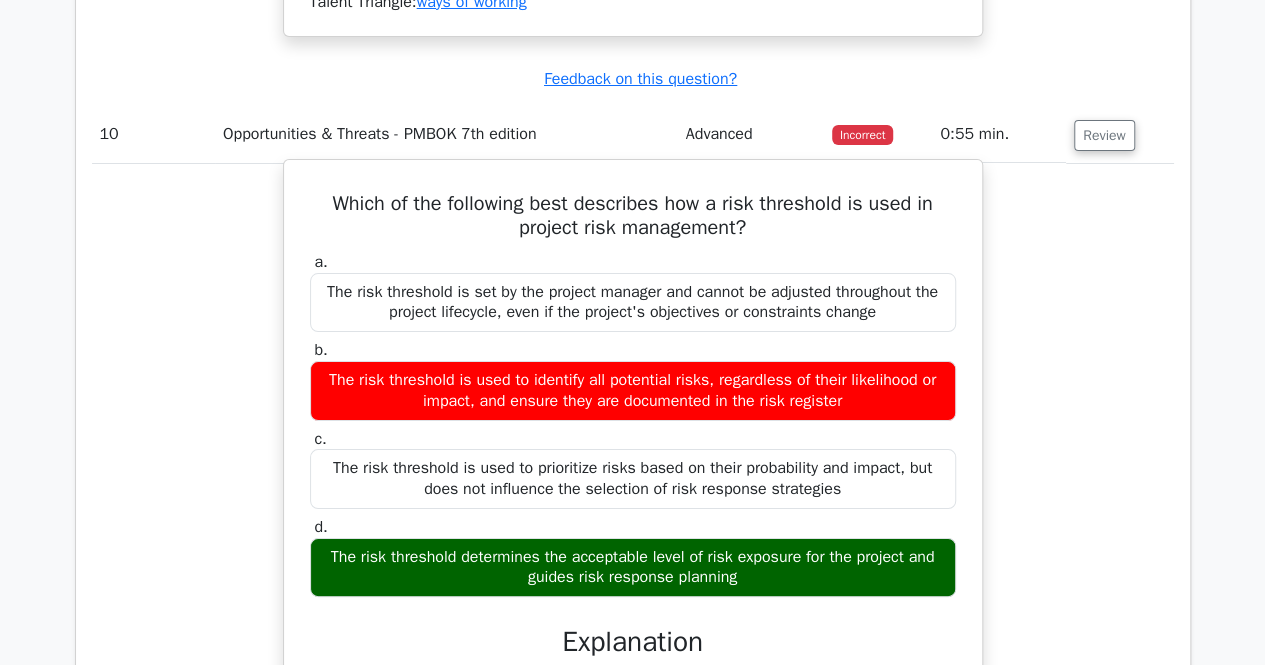 click on "The risk threshold is used to prioritize risks based on their probability and impact, but does not influence the selection of risk response strategies" at bounding box center (633, 479) 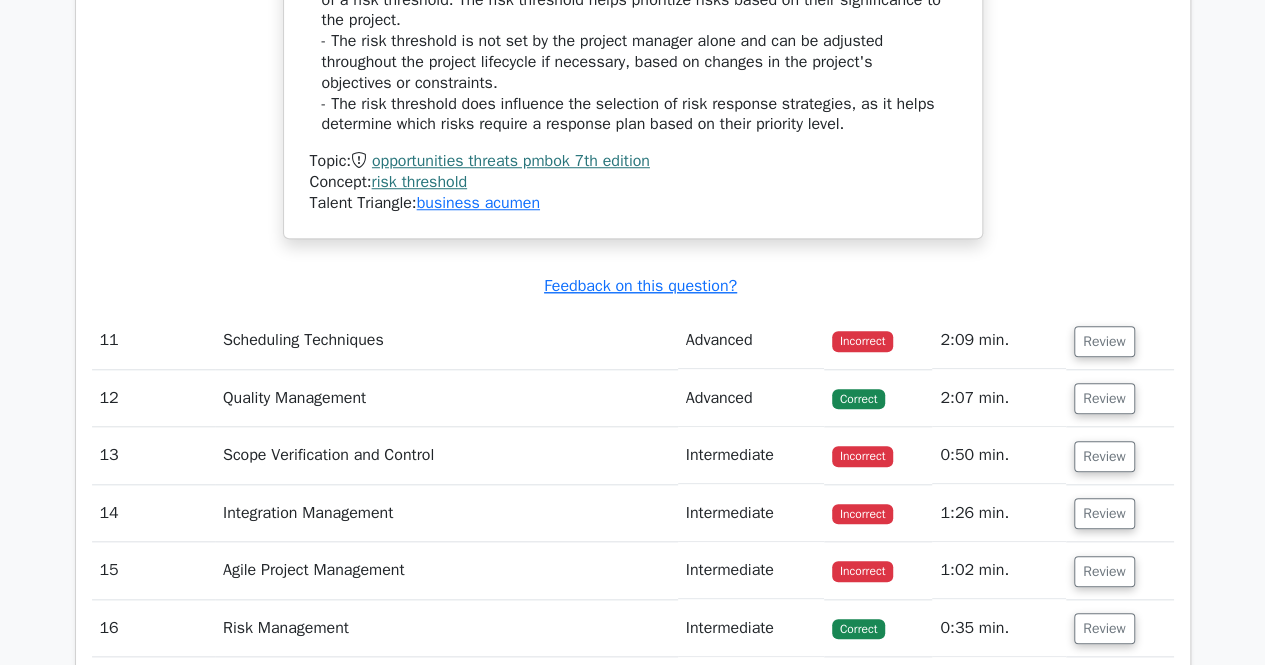scroll, scrollTop: 12113, scrollLeft: 0, axis: vertical 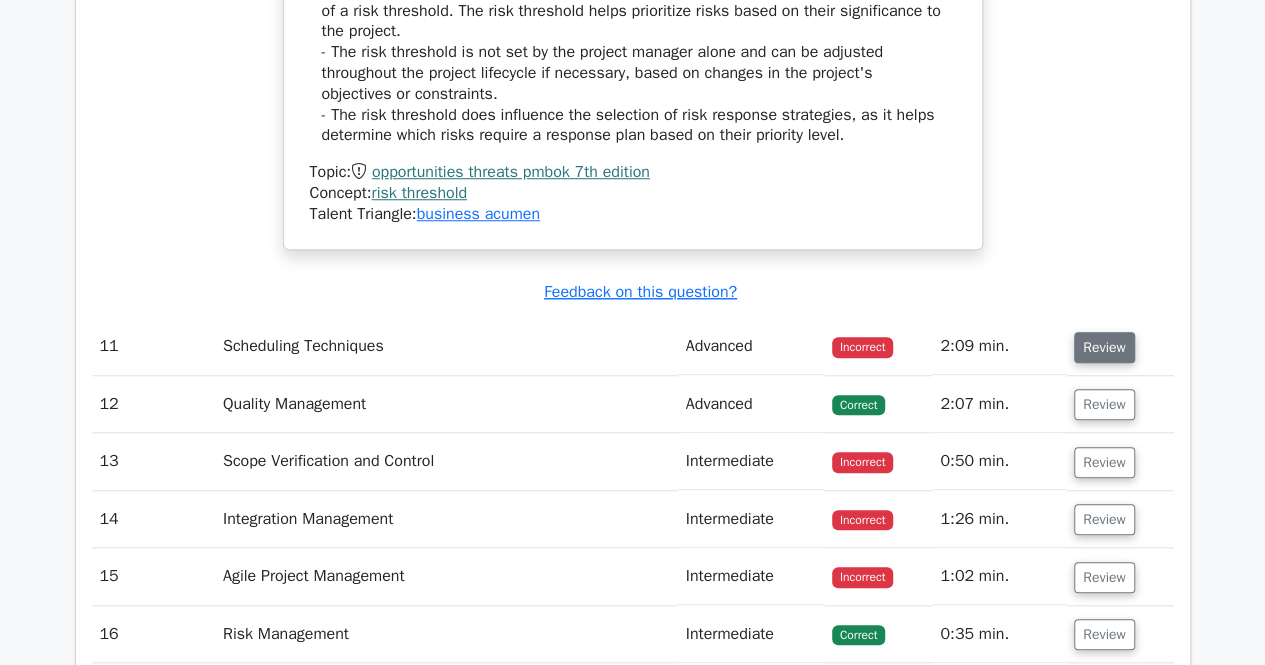 click on "Review" at bounding box center (1104, 347) 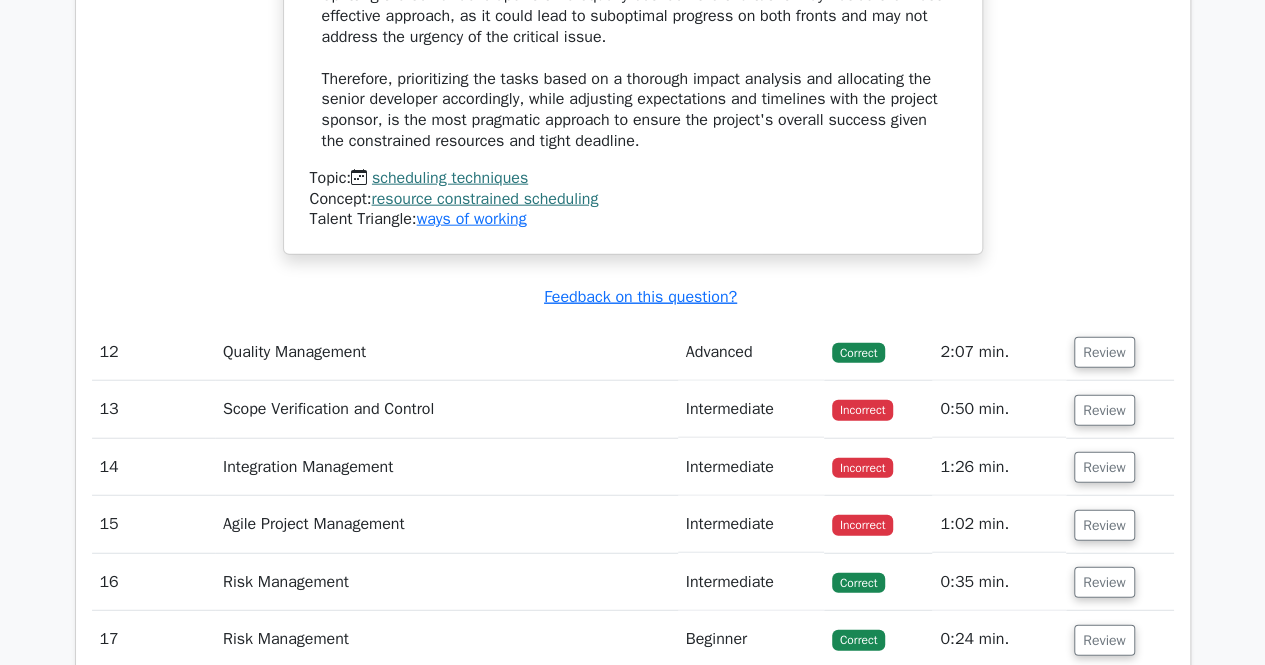 scroll, scrollTop: 13876, scrollLeft: 0, axis: vertical 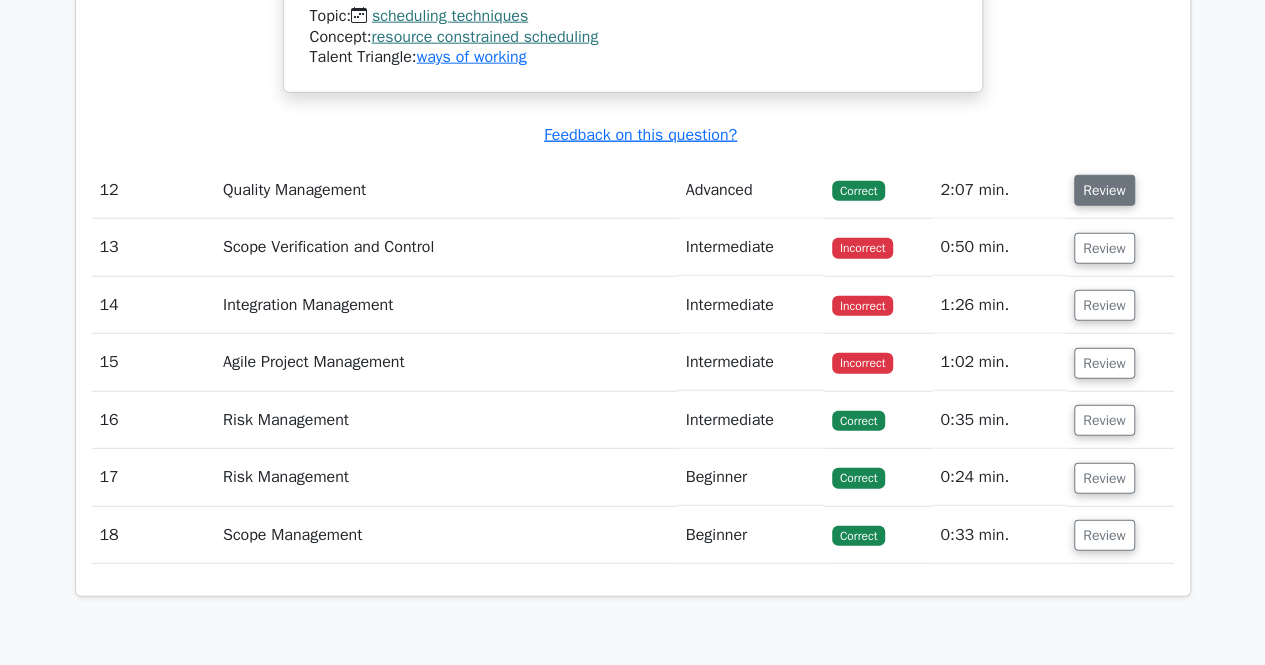 click on "Review" at bounding box center [1104, 190] 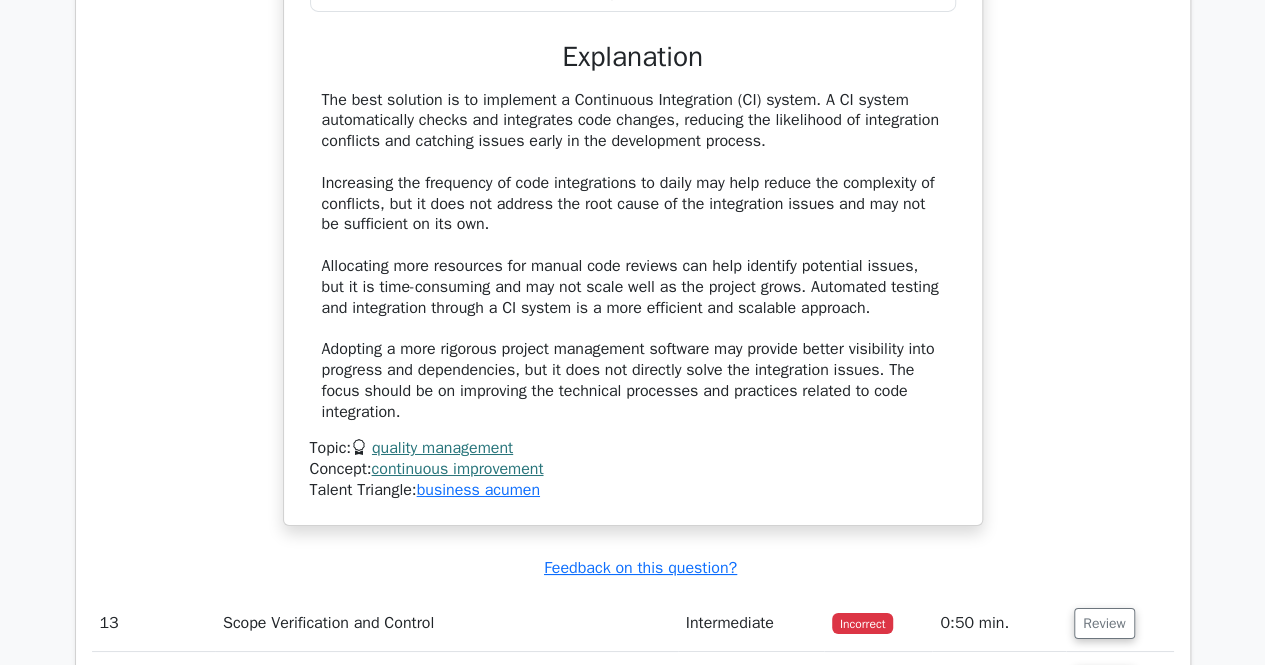 scroll, scrollTop: 15280, scrollLeft: 0, axis: vertical 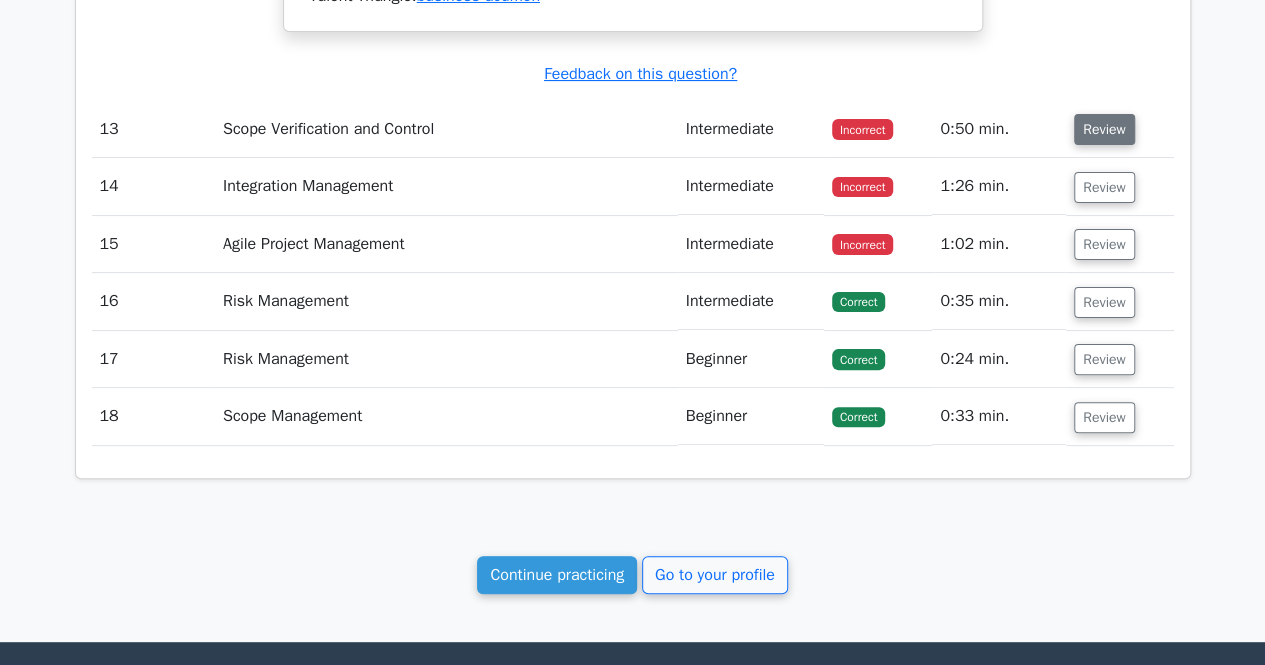 click on "Review" at bounding box center [1104, 129] 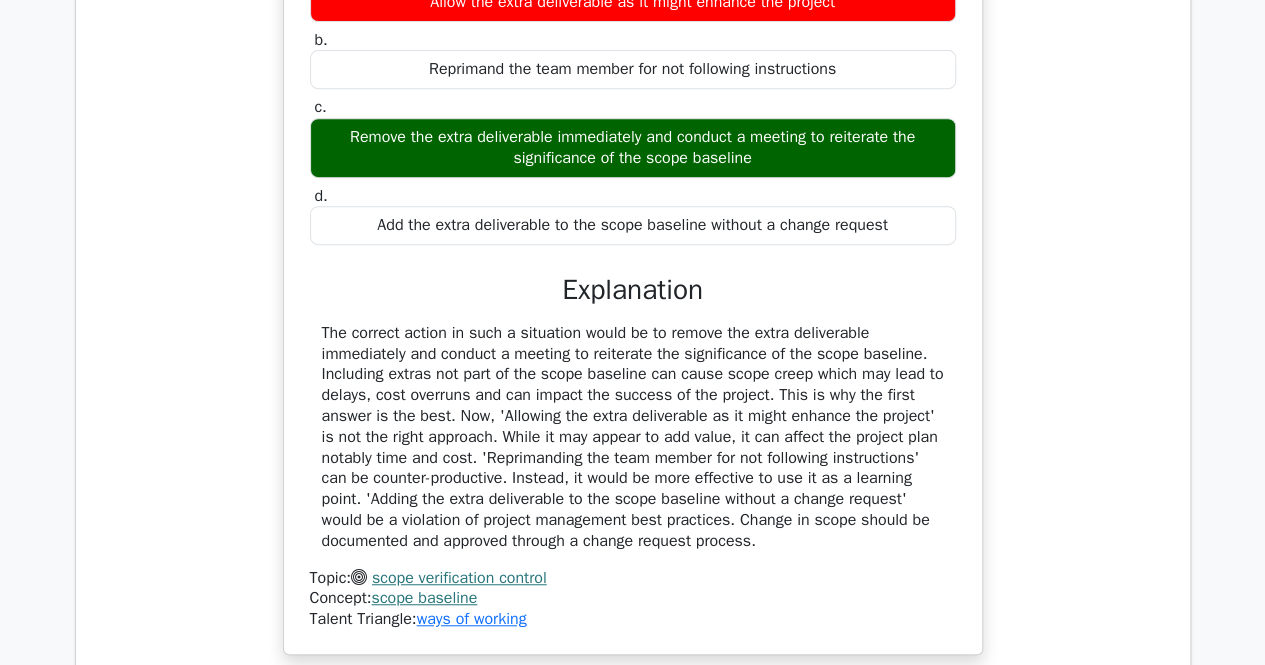 scroll, scrollTop: 15594, scrollLeft: 0, axis: vertical 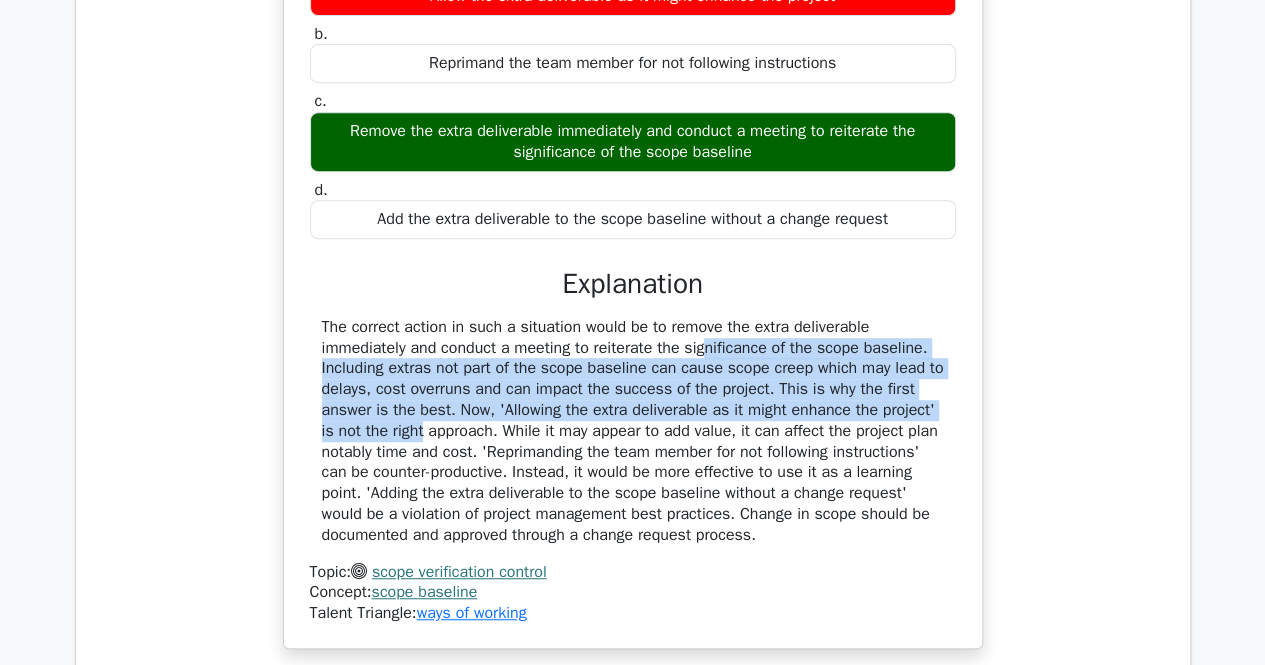 drag, startPoint x: 597, startPoint y: 340, endPoint x: 960, endPoint y: 403, distance: 368.4264 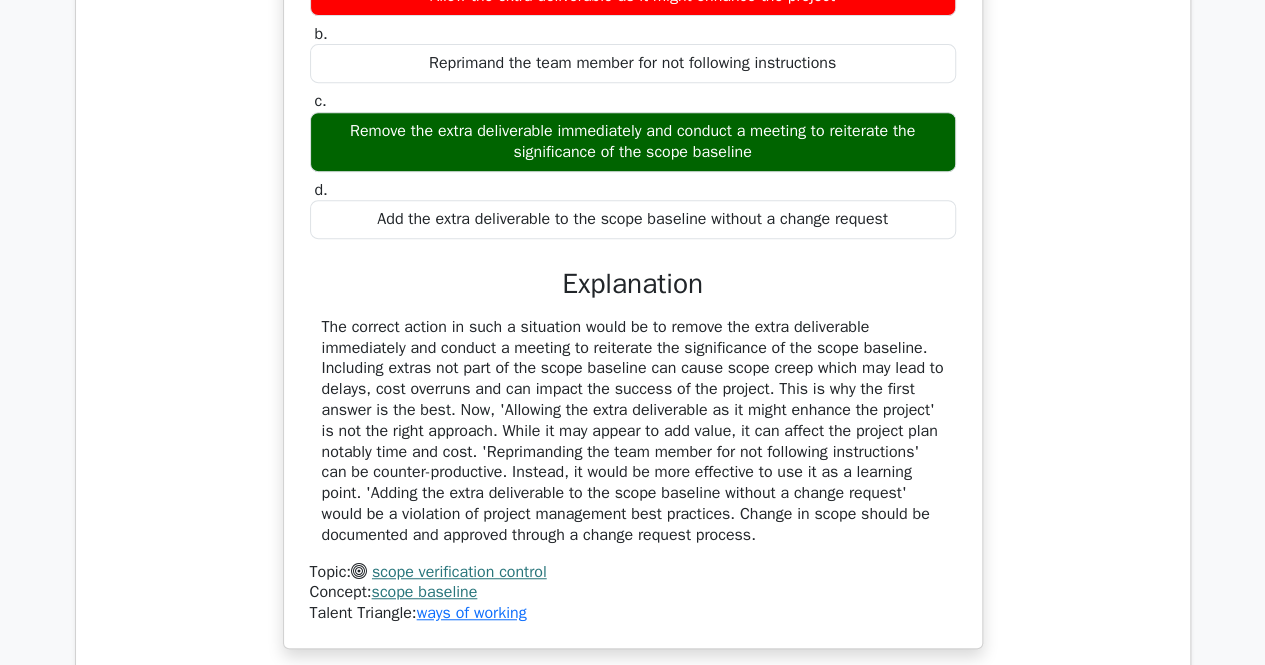 drag, startPoint x: 928, startPoint y: 388, endPoint x: 828, endPoint y: 527, distance: 171.23376 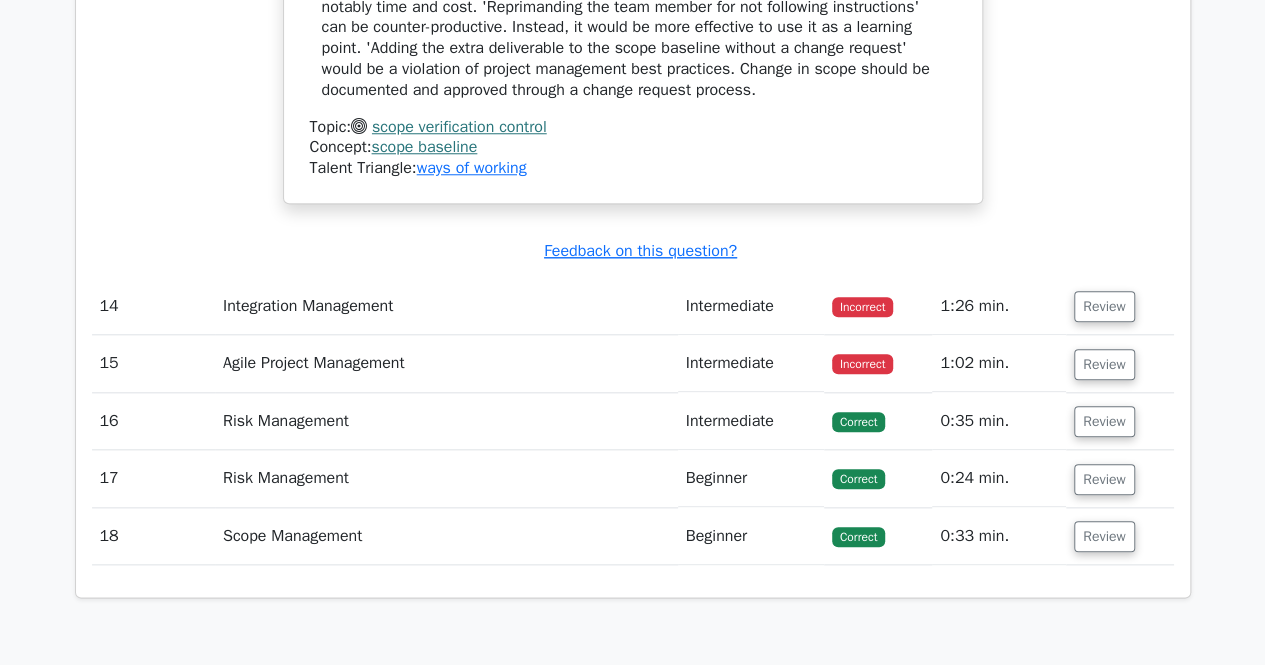 scroll, scrollTop: 16040, scrollLeft: 0, axis: vertical 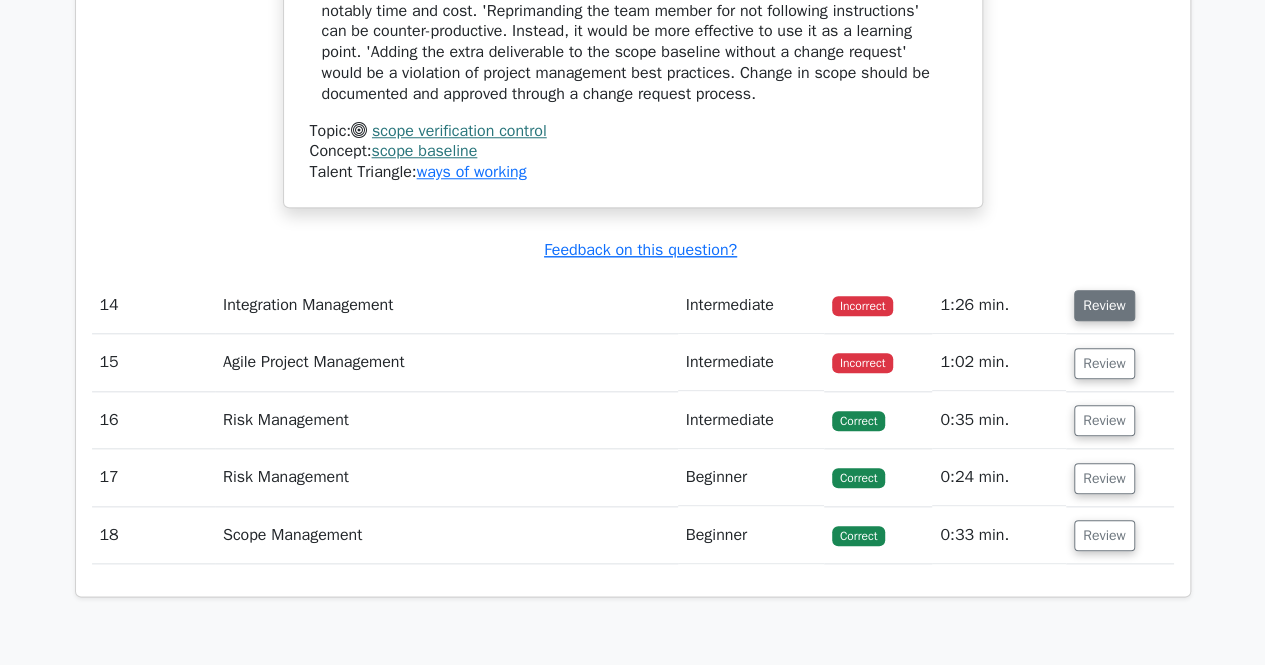 click on "Review" at bounding box center [1104, 305] 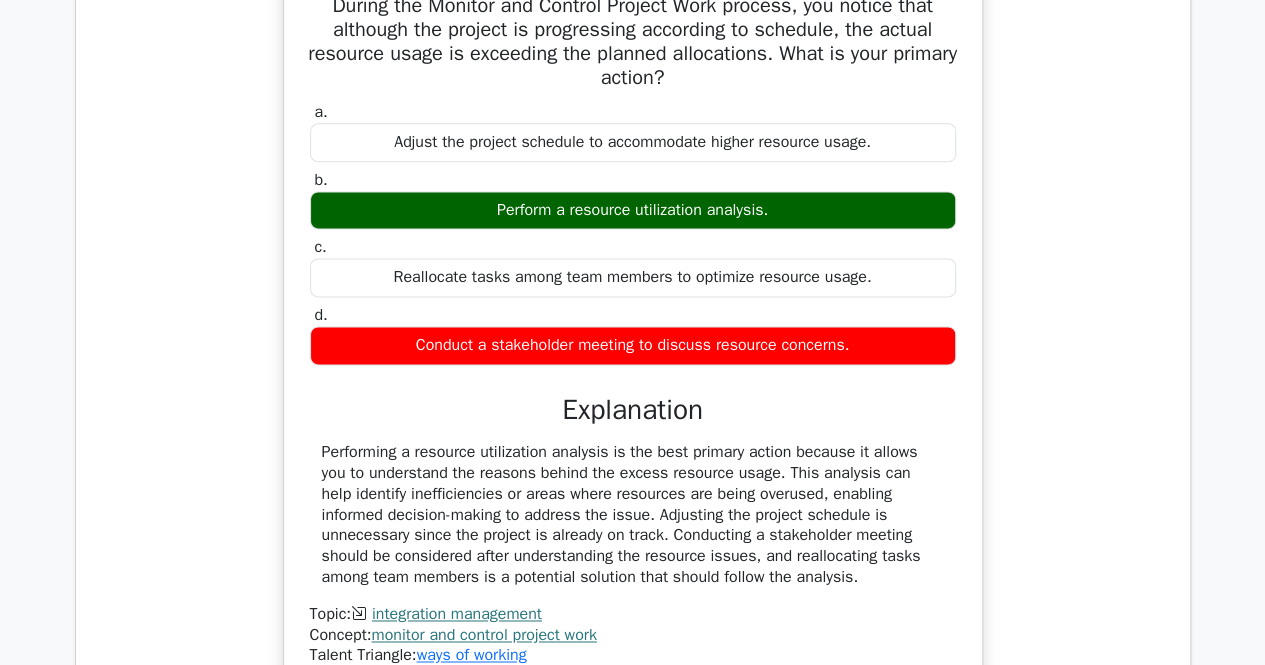 scroll, scrollTop: 16318, scrollLeft: 0, axis: vertical 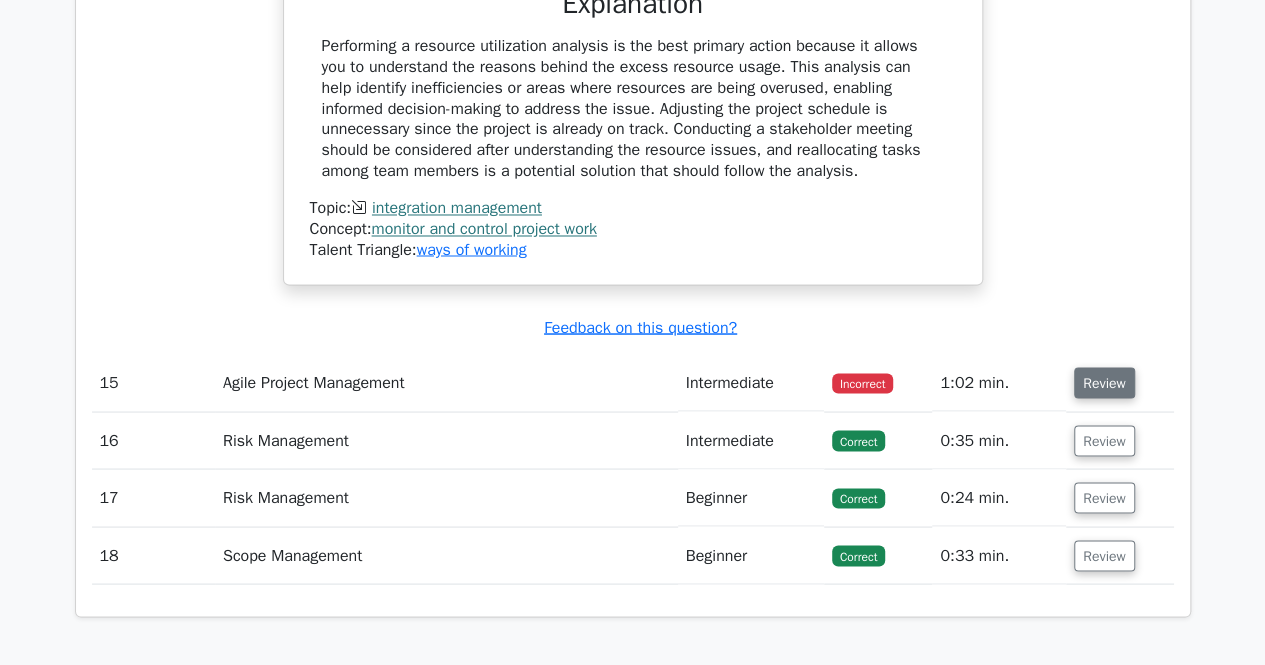 click on "Review" at bounding box center [1104, 382] 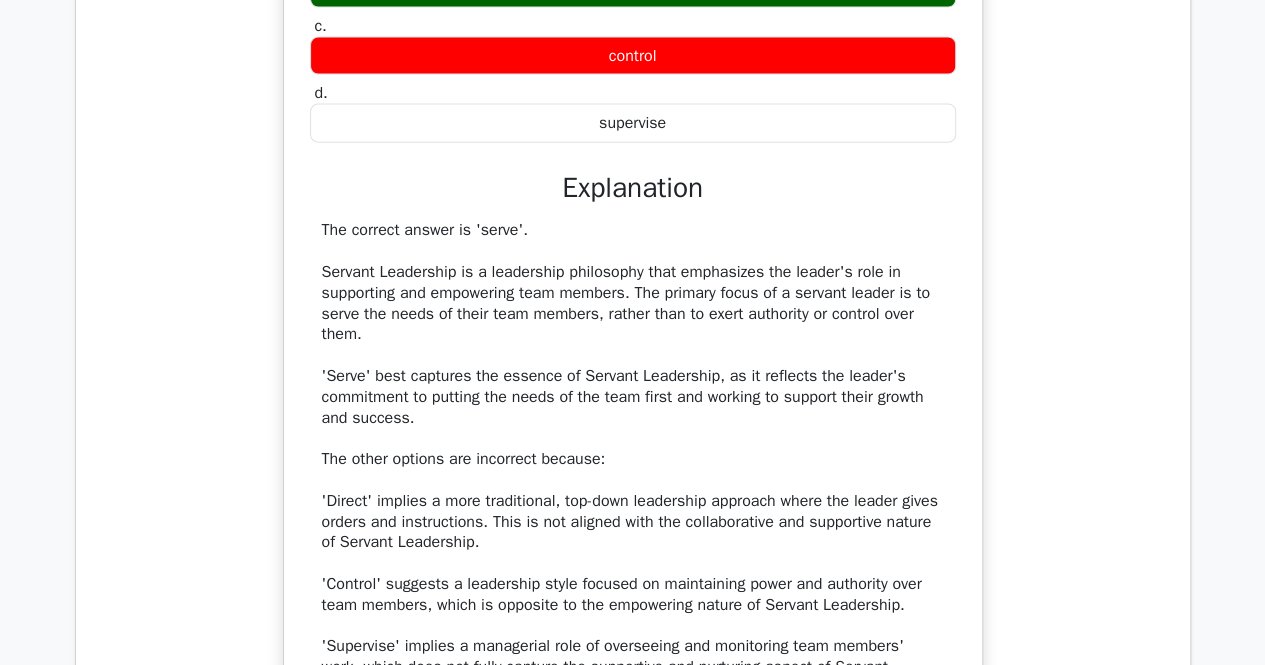 scroll, scrollTop: 17439, scrollLeft: 0, axis: vertical 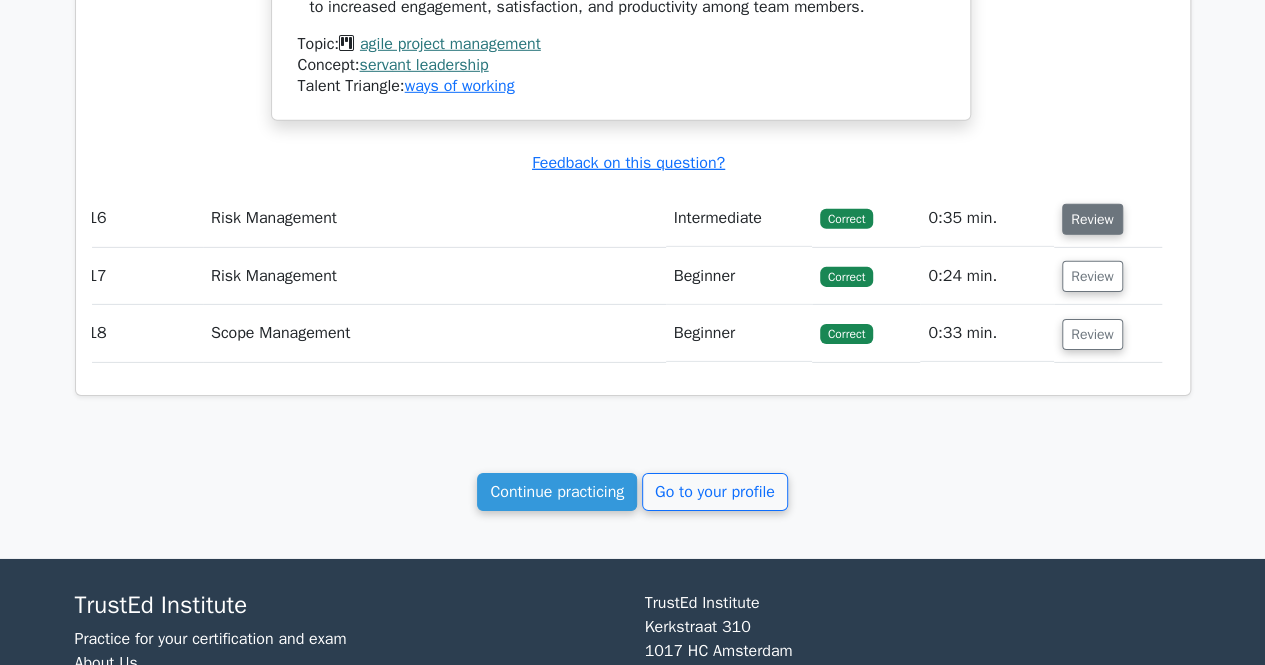click on "Review" at bounding box center (1092, 219) 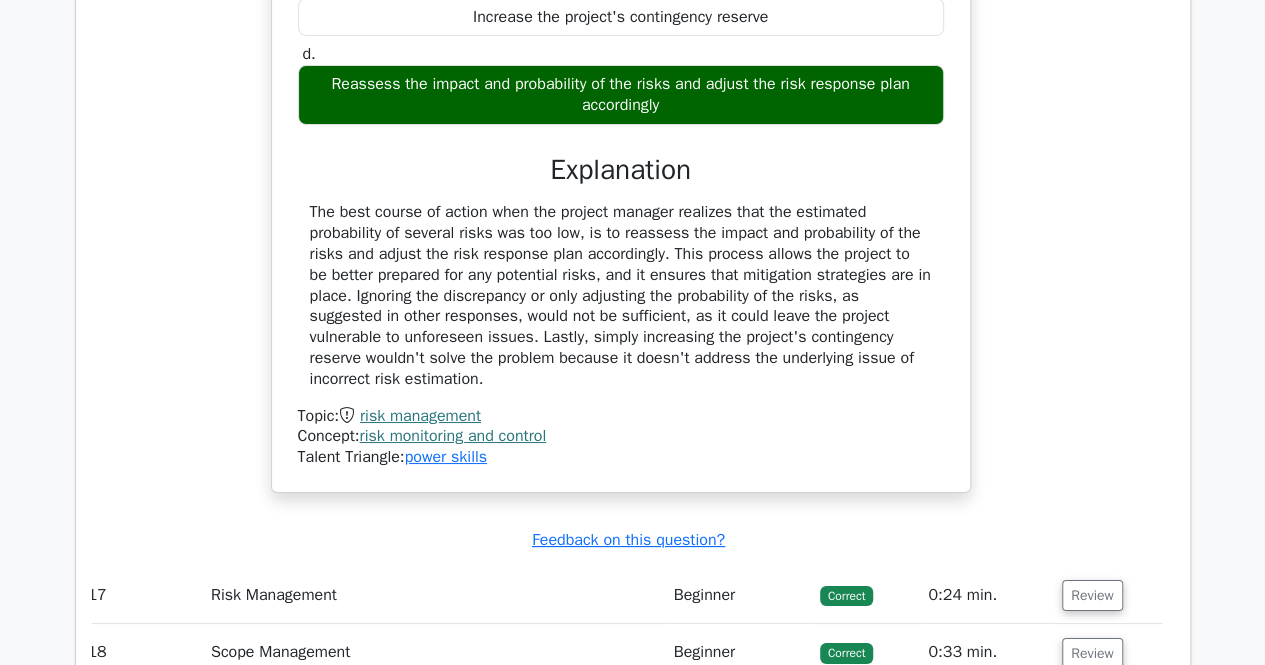 scroll, scrollTop: 19037, scrollLeft: 0, axis: vertical 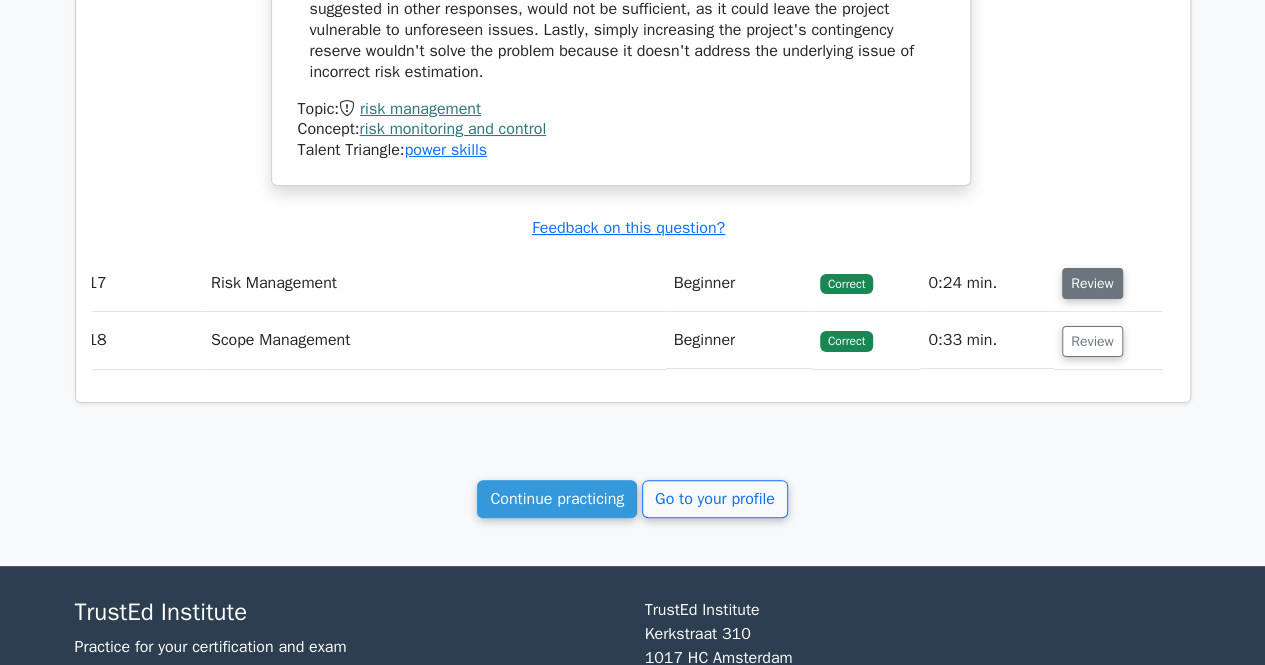 click on "Review" at bounding box center (1092, 283) 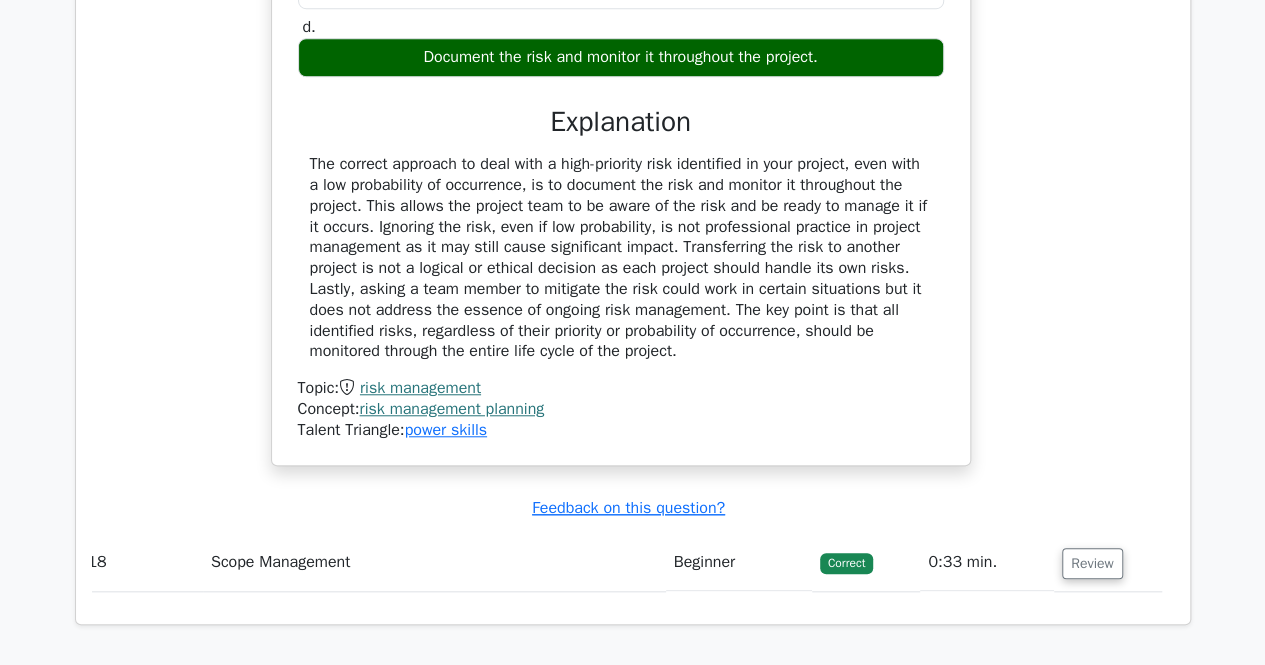 scroll, scrollTop: 19644, scrollLeft: 0, axis: vertical 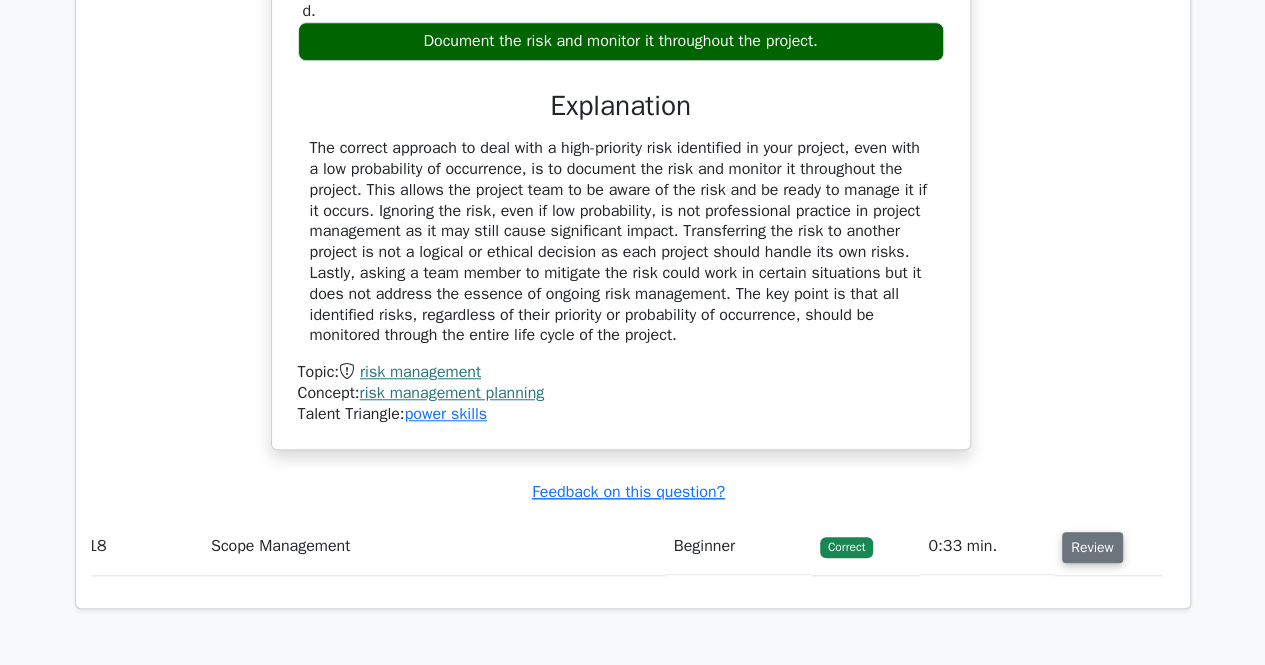 click on "Review" at bounding box center [1092, 547] 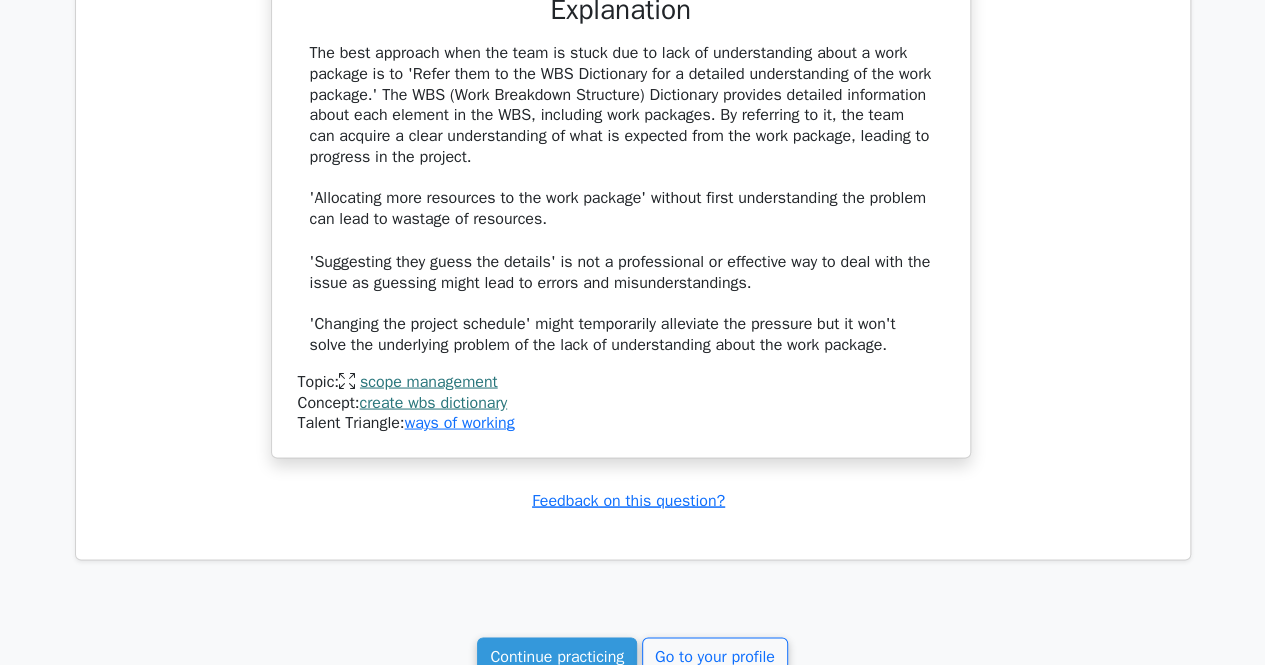 scroll, scrollTop: 20730, scrollLeft: 0, axis: vertical 